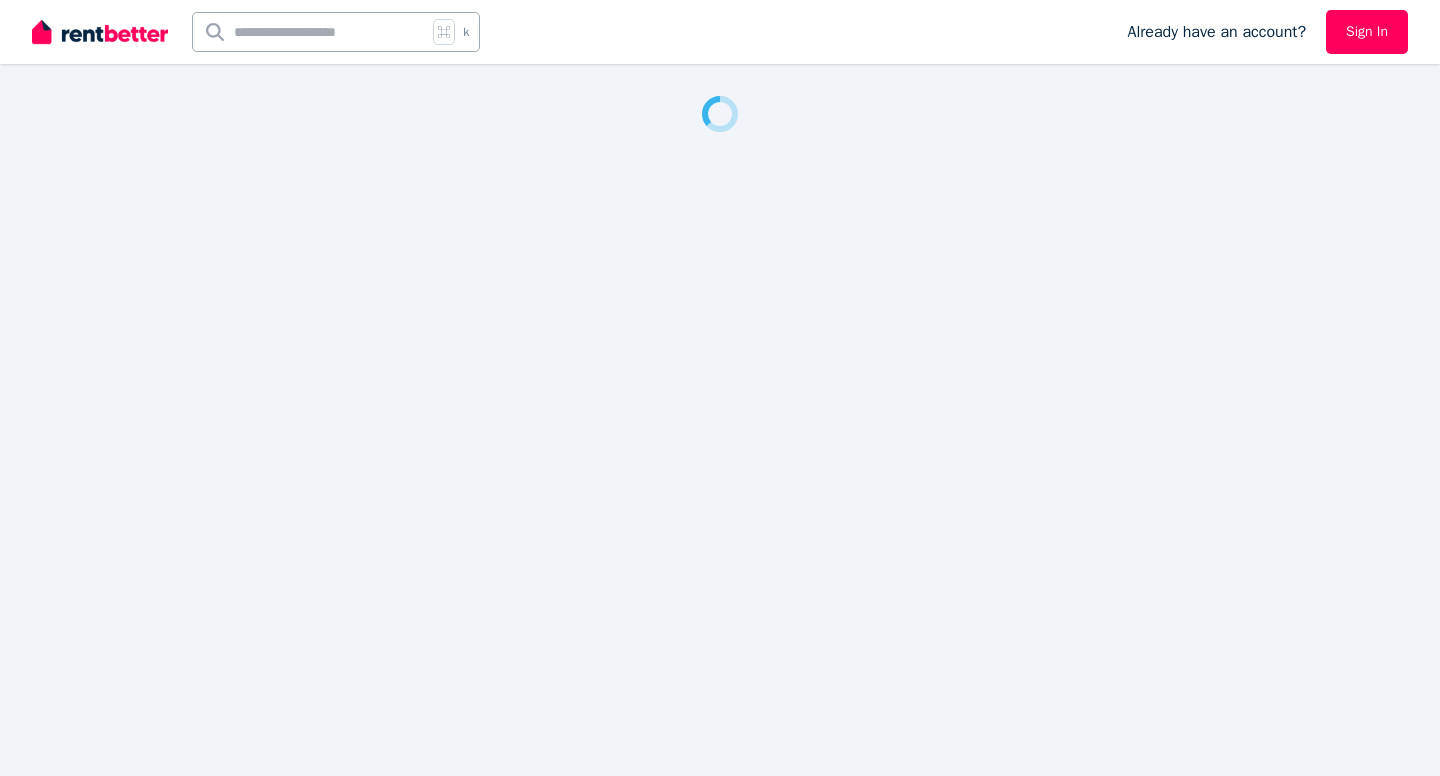 scroll, scrollTop: 0, scrollLeft: 0, axis: both 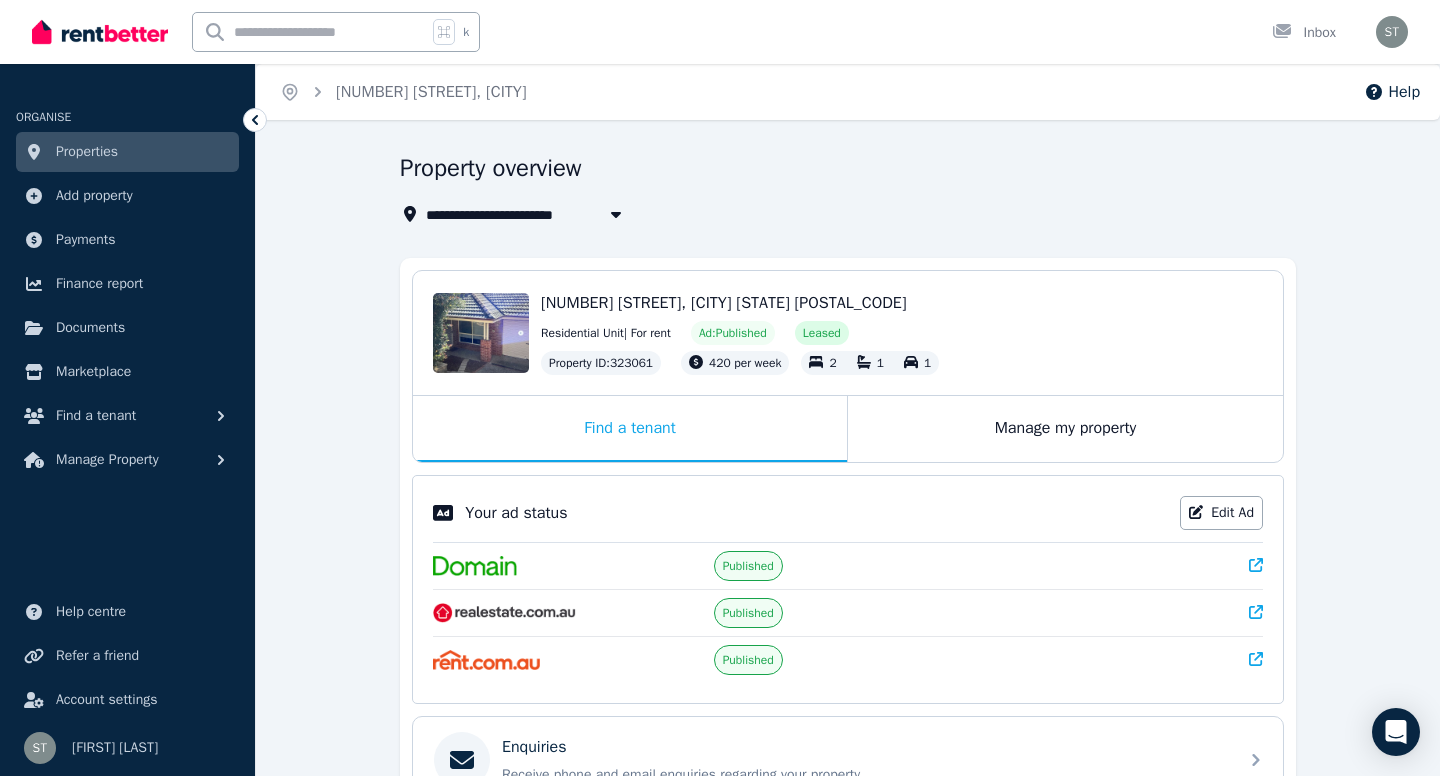 click on "**********" at bounding box center (848, 672) 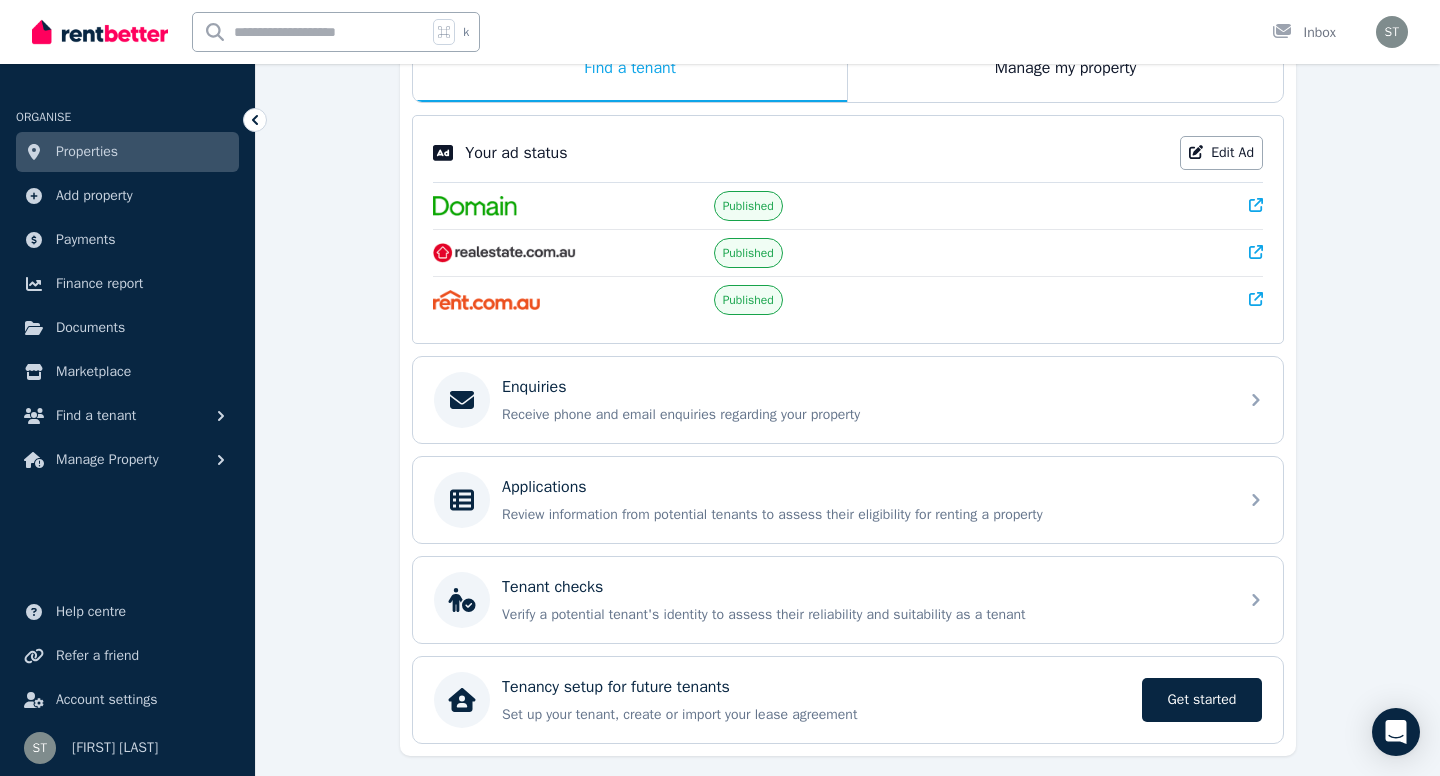 scroll, scrollTop: 431, scrollLeft: 0, axis: vertical 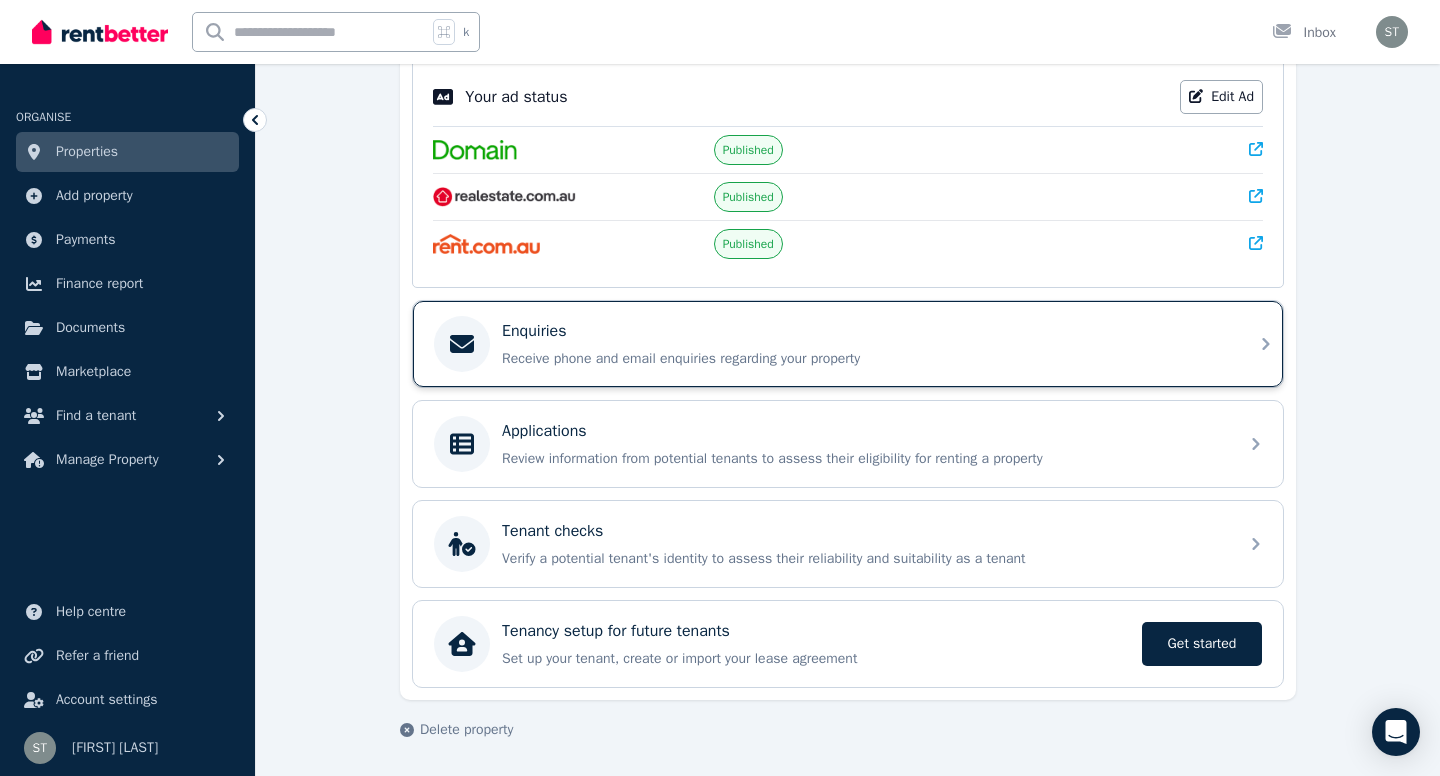 click on "Enquiries" at bounding box center (864, 331) 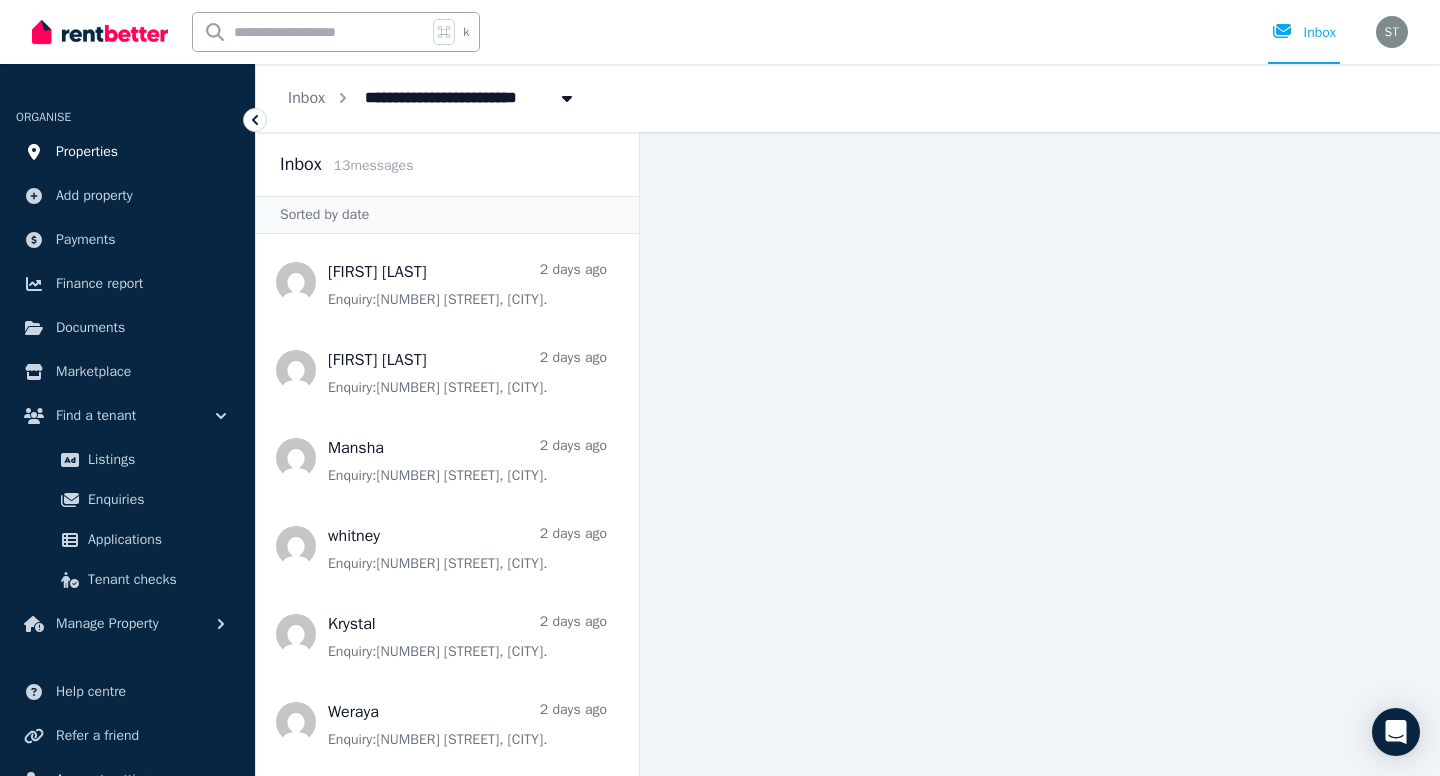 click on "Properties" at bounding box center [87, 152] 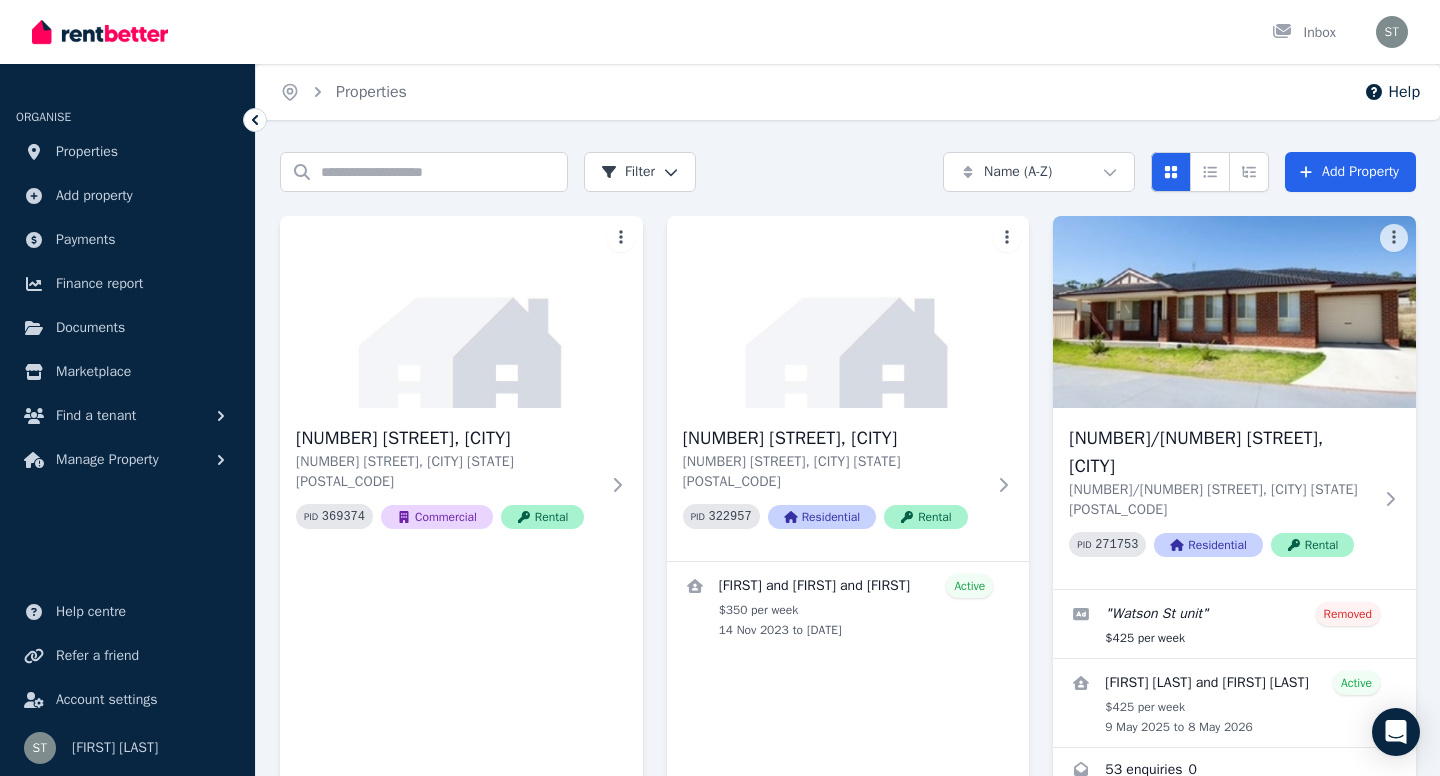 click on "[NUMBER] [STREET], [CITY] [NUMBER] [STREET], [CITY] [STATE] PID   369374 Commercial Rental [NUMBER] [STREET], [CITY] [NUMBER] [STREET], [CITY] [STATE] PID   322957 Residential Rental [FIRST] and [FIRST] and [FIRST] Active $[PRICE] per week [DATE] to [DATE] [NUMBER]/[NUMBER] [STREET], [CITY] [NUMBER]/[NUMBER] [STREET], [CITY] [STATE] [POSTAL_CODE] PID   271753 Residential Rental " [STREET] unit " Removed $[PRICE] per week [FIRST] [LAST] Active $[PRICE] per week [DATE] to [DATE] 53   enquiries 0 35 [STREET], [CITY] 35 [STREET], [CITY] [STATE] [POSTAL_CODE] PID   271736 Residential Rental The Uniting Church in Australia Property Trust NSW Active $[PRICE] per week [DATE] to [DATE] [NUMBER] [STREET], [CITY] [NUMBER] [STREET], [CITY] [STATE] [POSTAL_CODE] PID   271733 Residential Rental [FIRST] [LAST] Active $[PRICE] per week [DATE] to [DATE] [NUMBER] [STREET], [CITY] [NUMBER] [STREET], [CITY] [STATE] PID   323061 Residential Rental " Unit for rent [CITY] [CITY] " Published" at bounding box center (848, 1103) 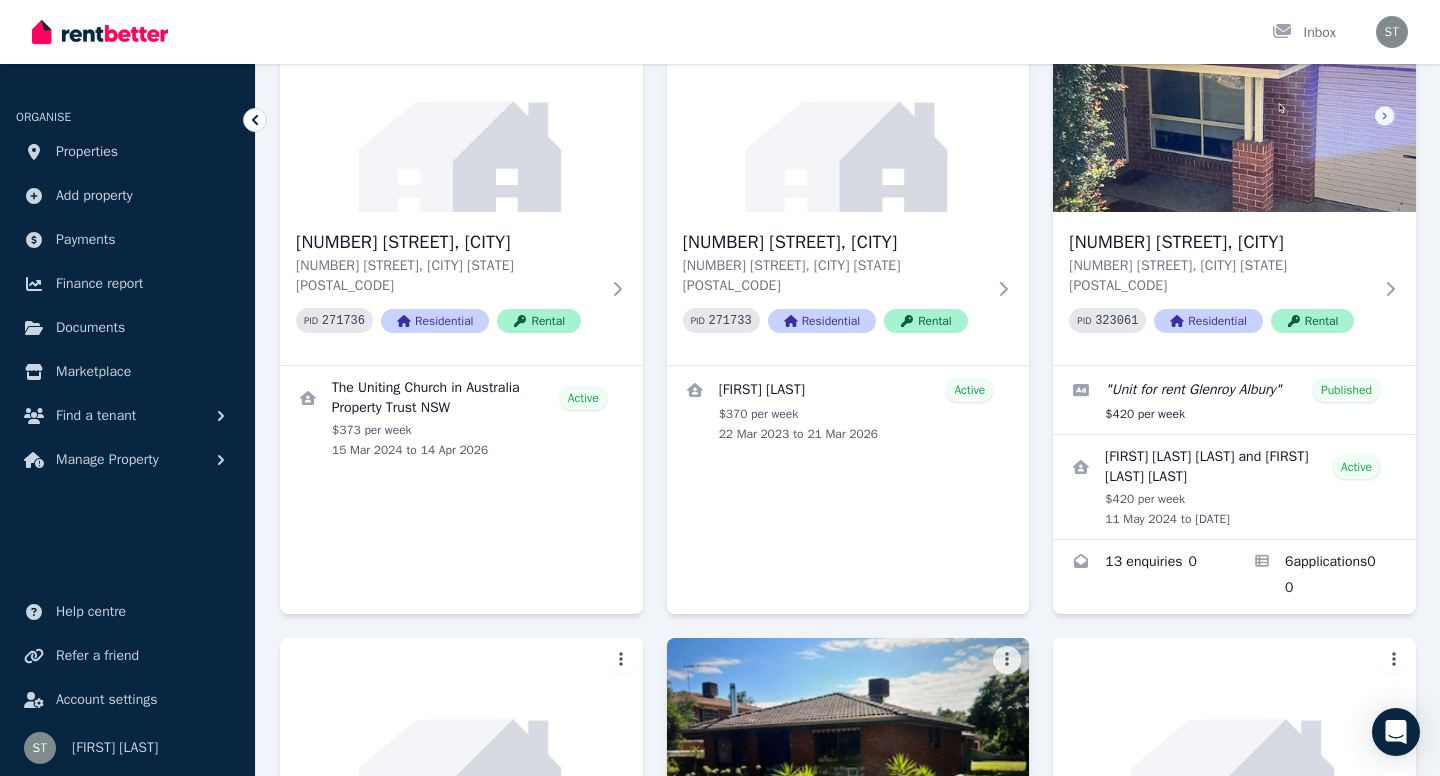 scroll, scrollTop: 840, scrollLeft: 0, axis: vertical 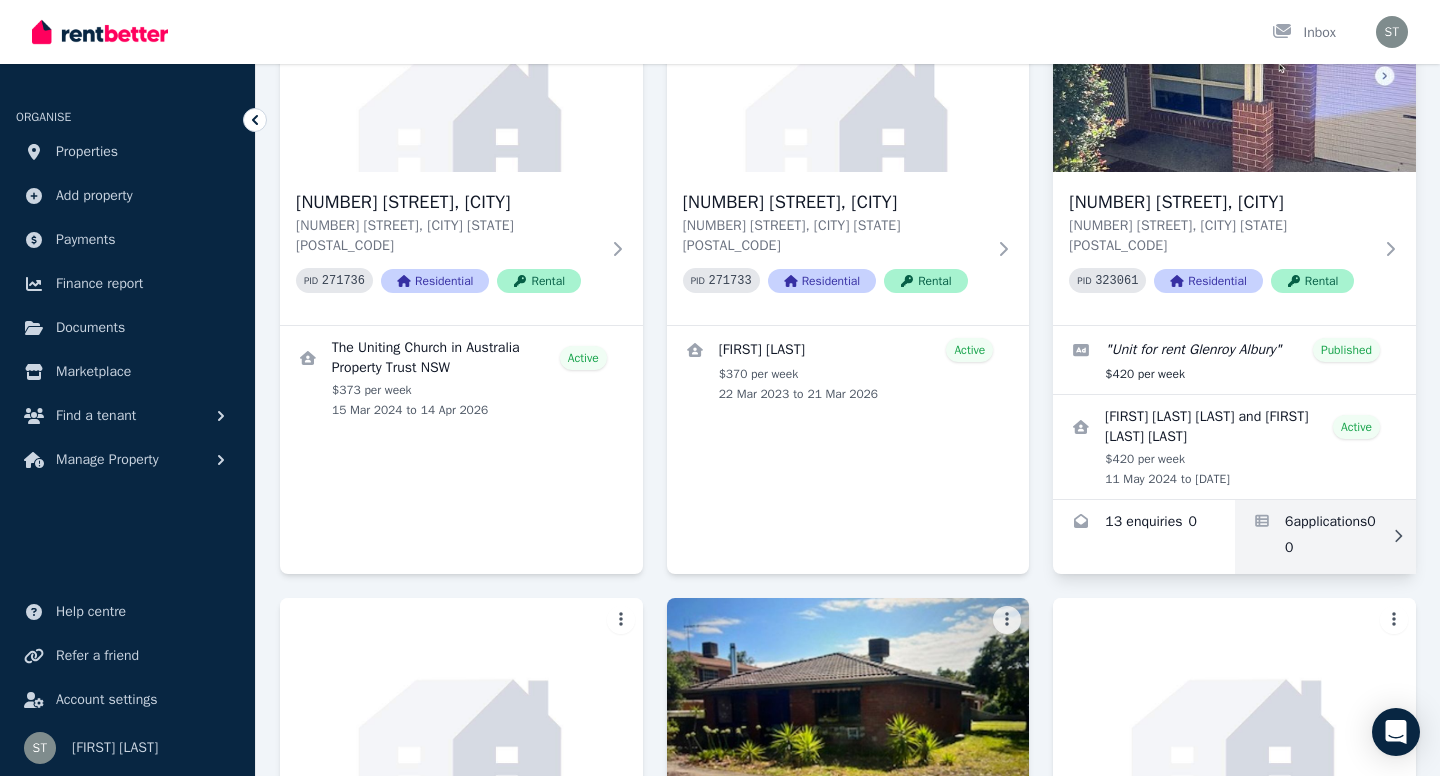 click at bounding box center [1325, 537] 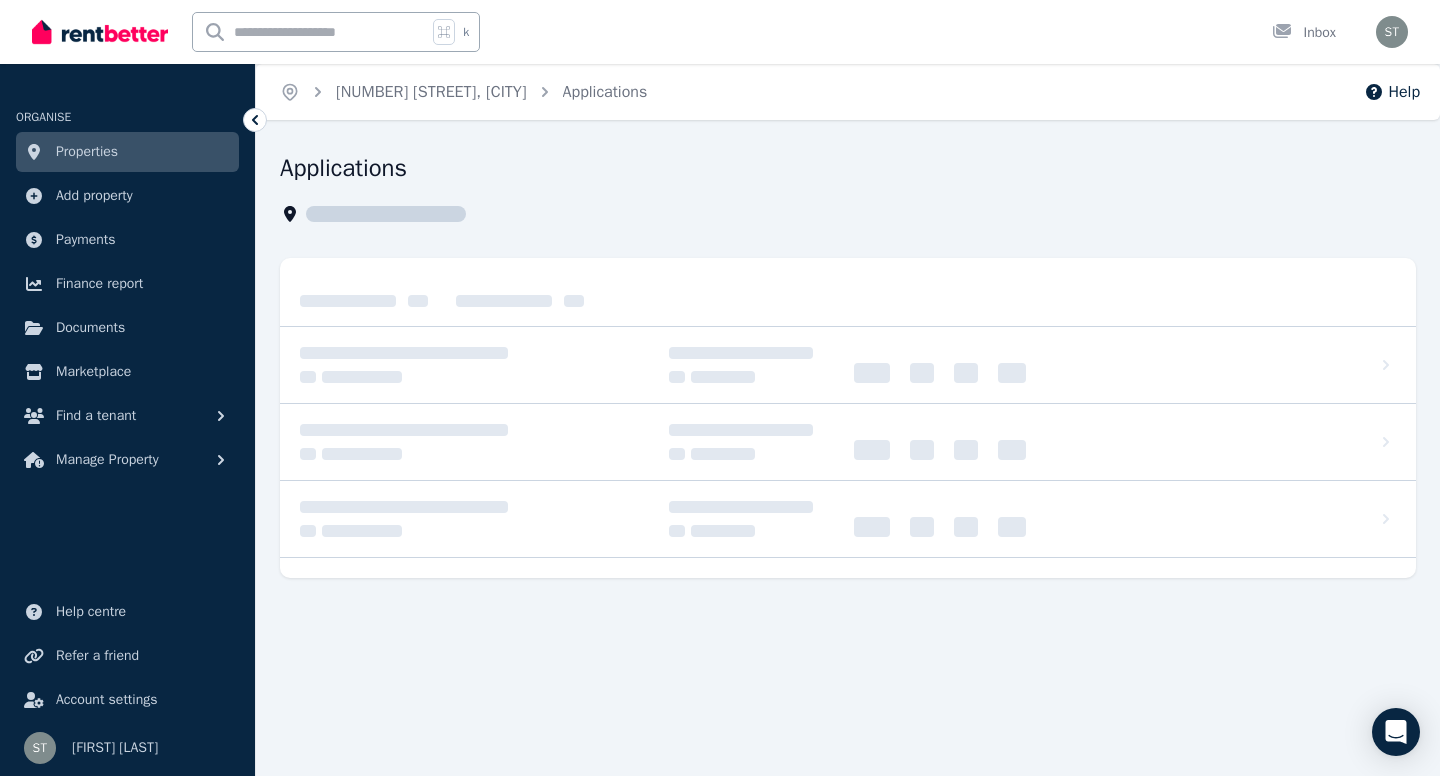 scroll, scrollTop: 0, scrollLeft: 0, axis: both 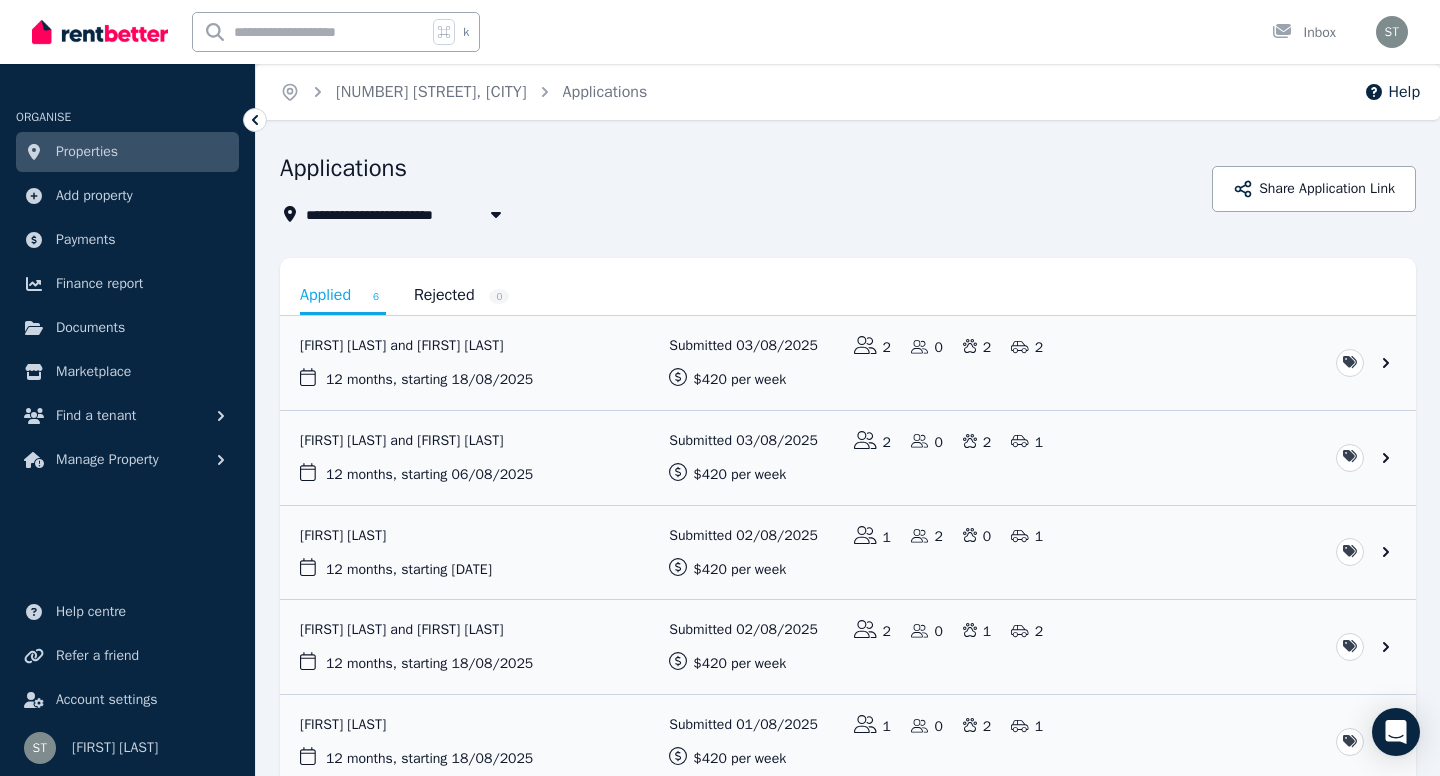 click on "**********" at bounding box center [848, 570] 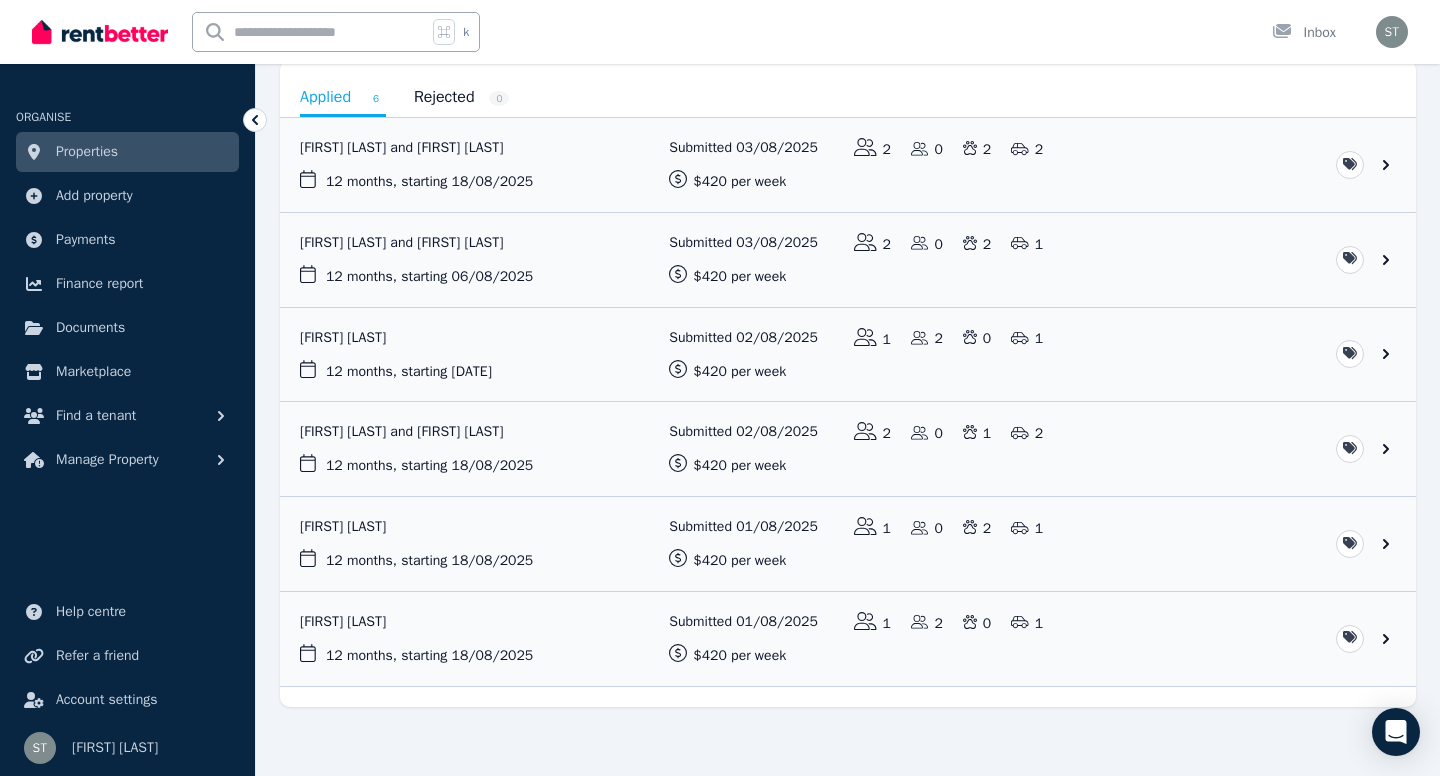 scroll, scrollTop: 208, scrollLeft: 0, axis: vertical 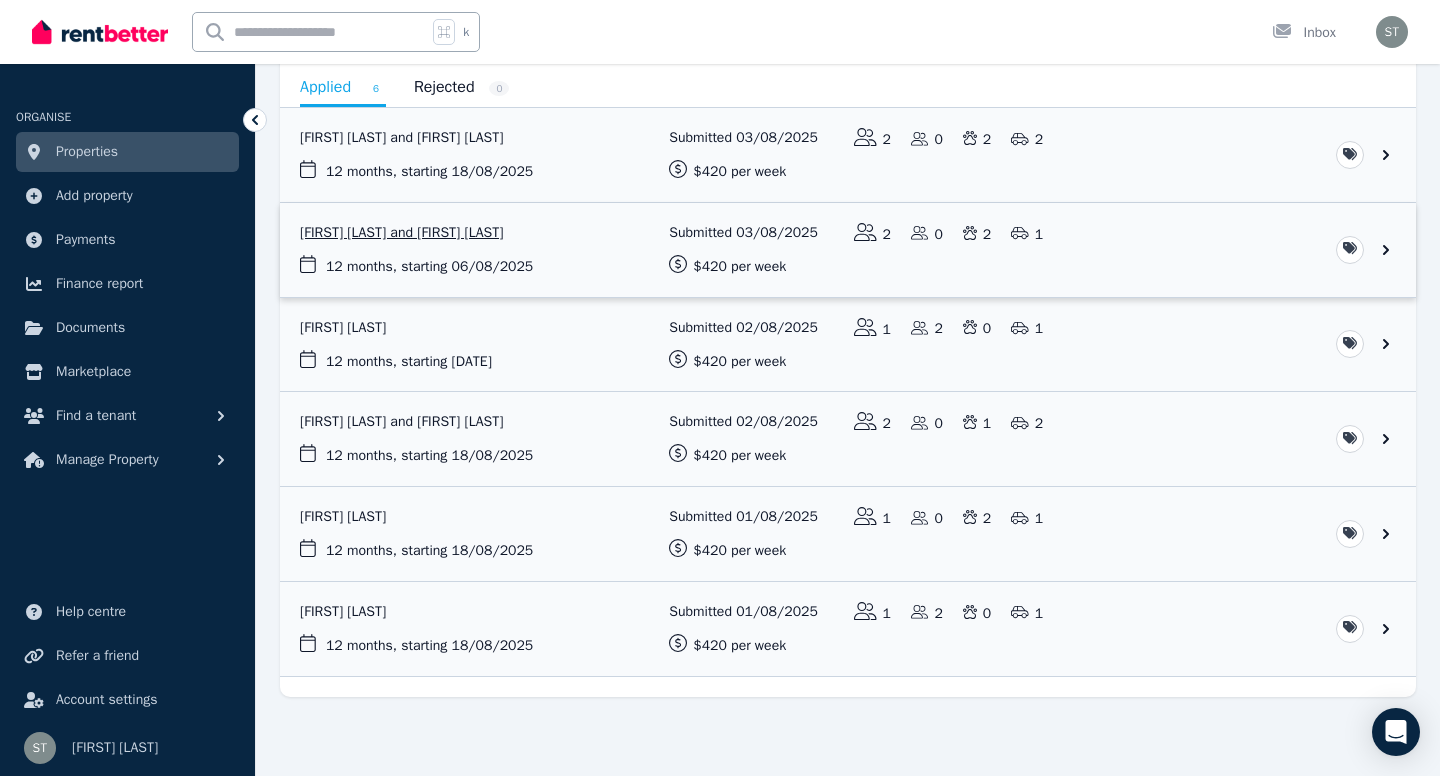 click at bounding box center (848, 250) 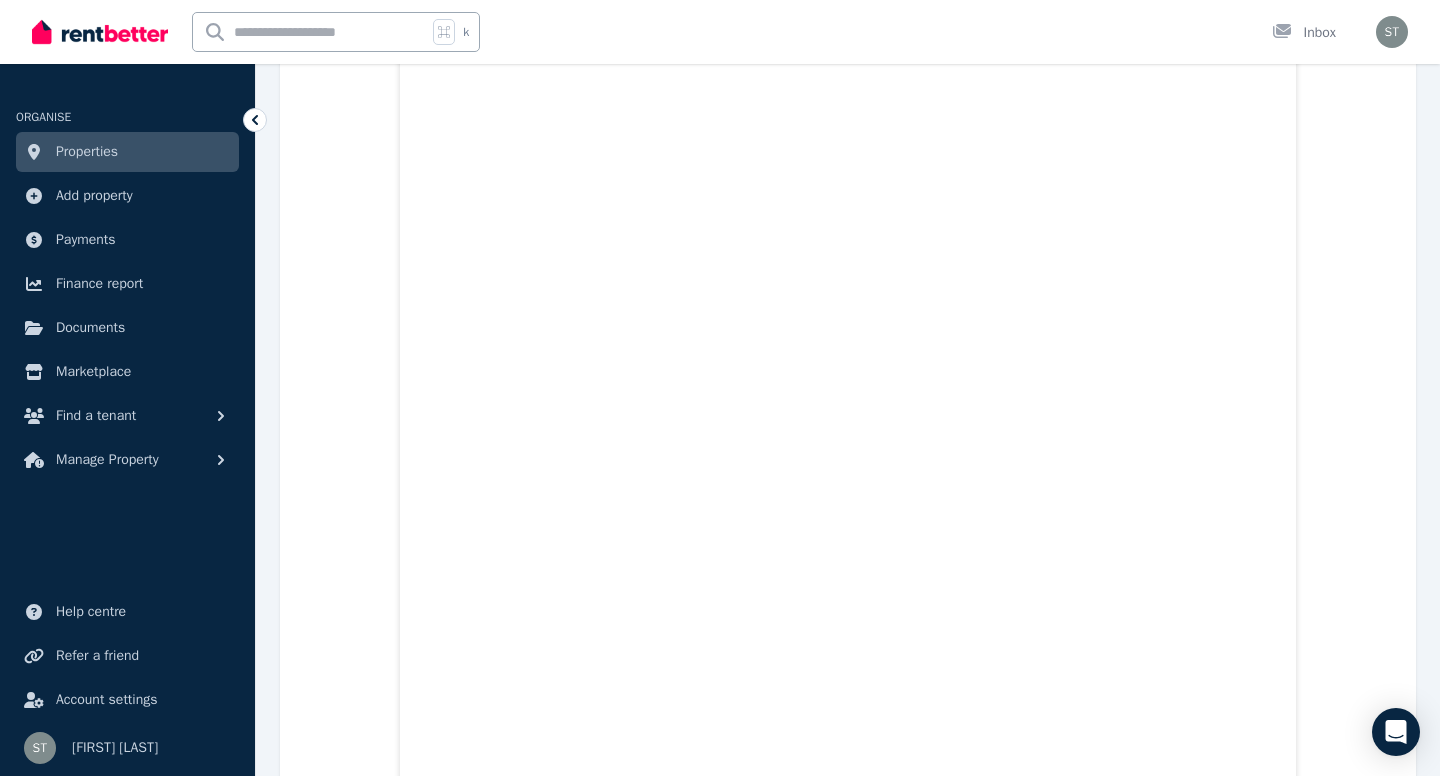 scroll, scrollTop: 1513, scrollLeft: 0, axis: vertical 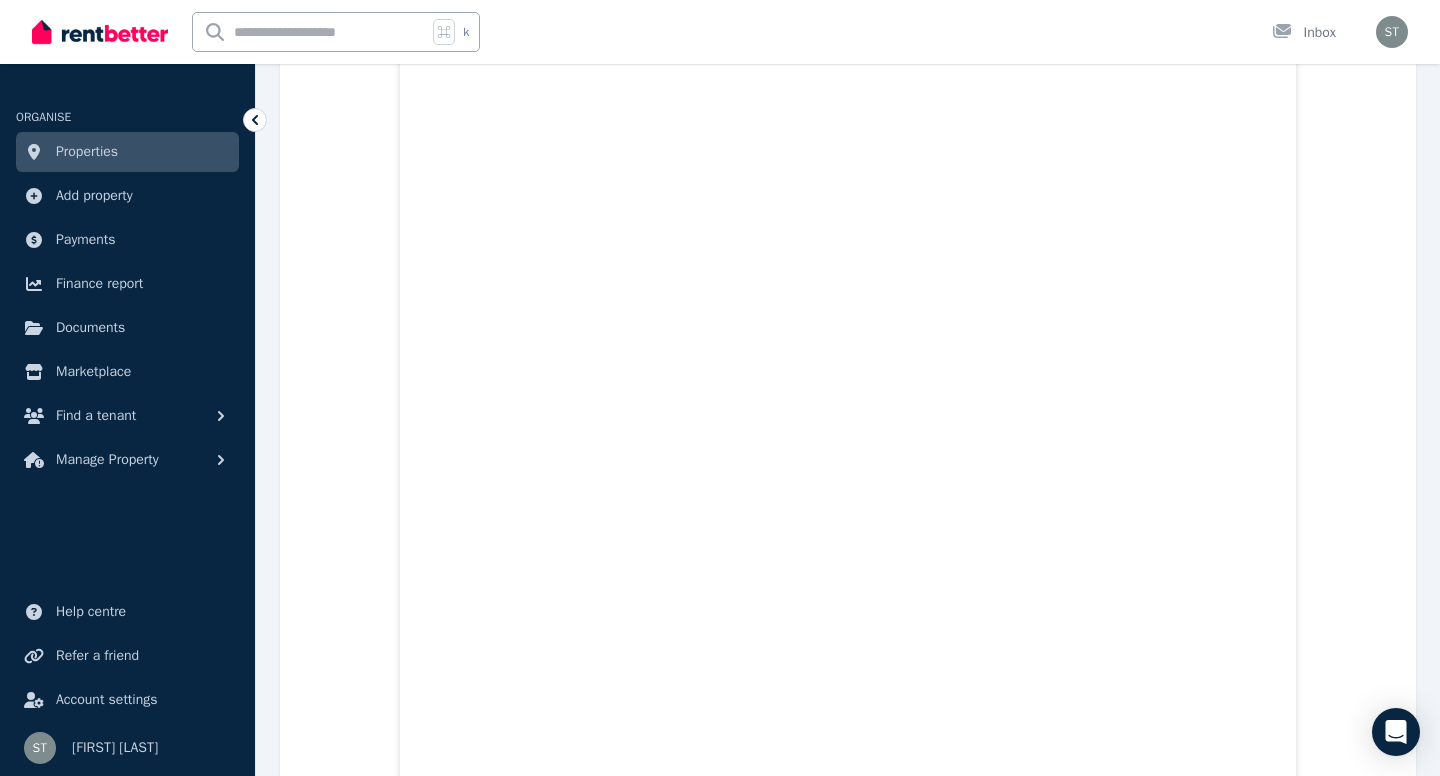 click on "Application.pdf BalanceConfirmation.pdf COS_Current_Worakarn_Wongjittraporn.pdf EMPLOYMENT_CONTRACT_Weraya_hot_bake.pdf IMG_3807.jpeg IMMI_Grant_Notification_SA_worakarn.pdf IMMI_Grant_Notification_Weraya_485.pdf PY0002622123489.PDF PY0016799120516.PDF PY0020579121473.PDF PaySlipHotbakeWeraya1007_17072025.pdf Pay_slip_Hyatt_23.6_6.7.PDF.PDF Payslip_Hyatt[LAST]9.06_22.06.PDF Proof_of_balance_Weraya.pdf Proof_of_balance_WorakarnWeraya.pdf S_26296334_0.jpg S_26296335_0.jpg passport_m_i_nt.jpg tenancy_ledger_200433.pdf 2024_05_20_20_59_1.jpeg 2024_05_20_21_01.jpeg" at bounding box center [848, 14823] 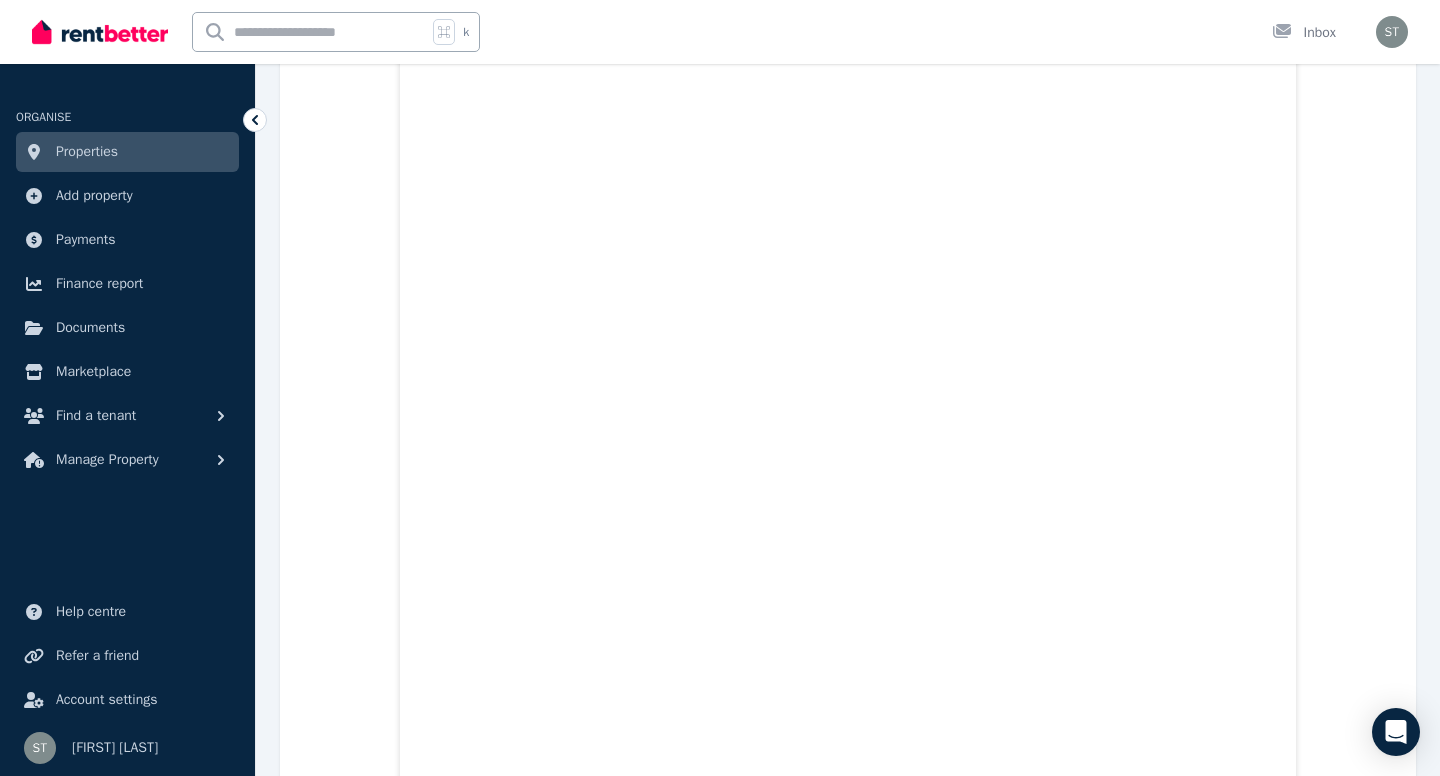 scroll, scrollTop: 5433, scrollLeft: 0, axis: vertical 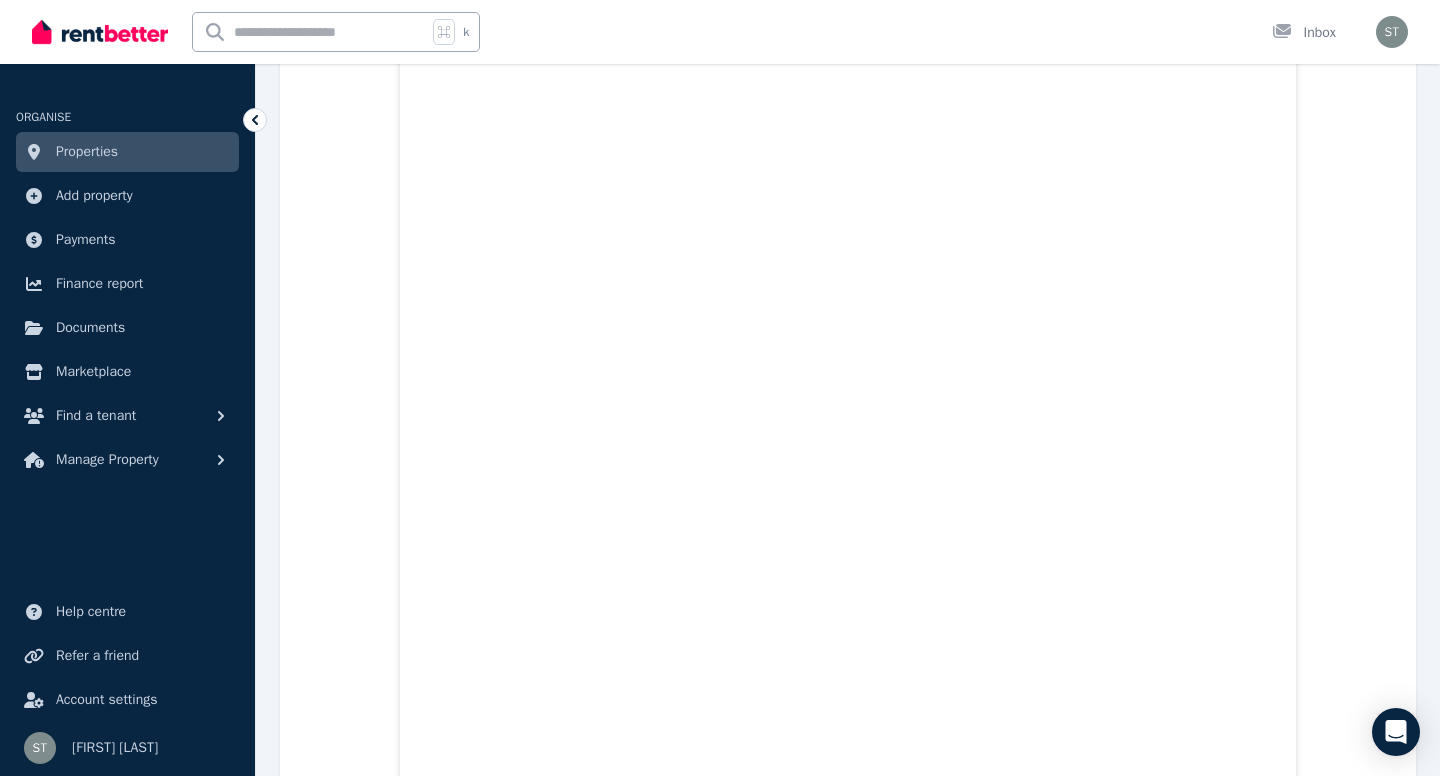click on "Application.pdf BalanceConfirmation.pdf COS_Current_Worakarn_Wongjittraporn.pdf EMPLOYMENT_CONTRACT_Weraya_hot_bake.pdf IMG_3807.jpeg IMMI_Grant_Notification_SA_worakarn.pdf IMMI_Grant_Notification_Weraya_485.pdf PY0002622123489.PDF PY0016799120516.PDF PY0020579121473.PDF PaySlipHotbakeWeraya1007_17072025.pdf Pay_slip_Hyatt_23.6_6.7.PDF.PDF Payslip_Hyatt[LAST]9.06_22.06.PDF Proof_of_balance_Weraya.pdf Proof_of_balance_WorakarnWeraya.pdf S_26296334_0.jpg S_26296335_0.jpg passport_m_i_nt.jpg tenancy_ledger_200433.pdf 2024_05_20_20_59_1.jpeg 2024_05_20_21_01.jpeg" at bounding box center [848, -14821] 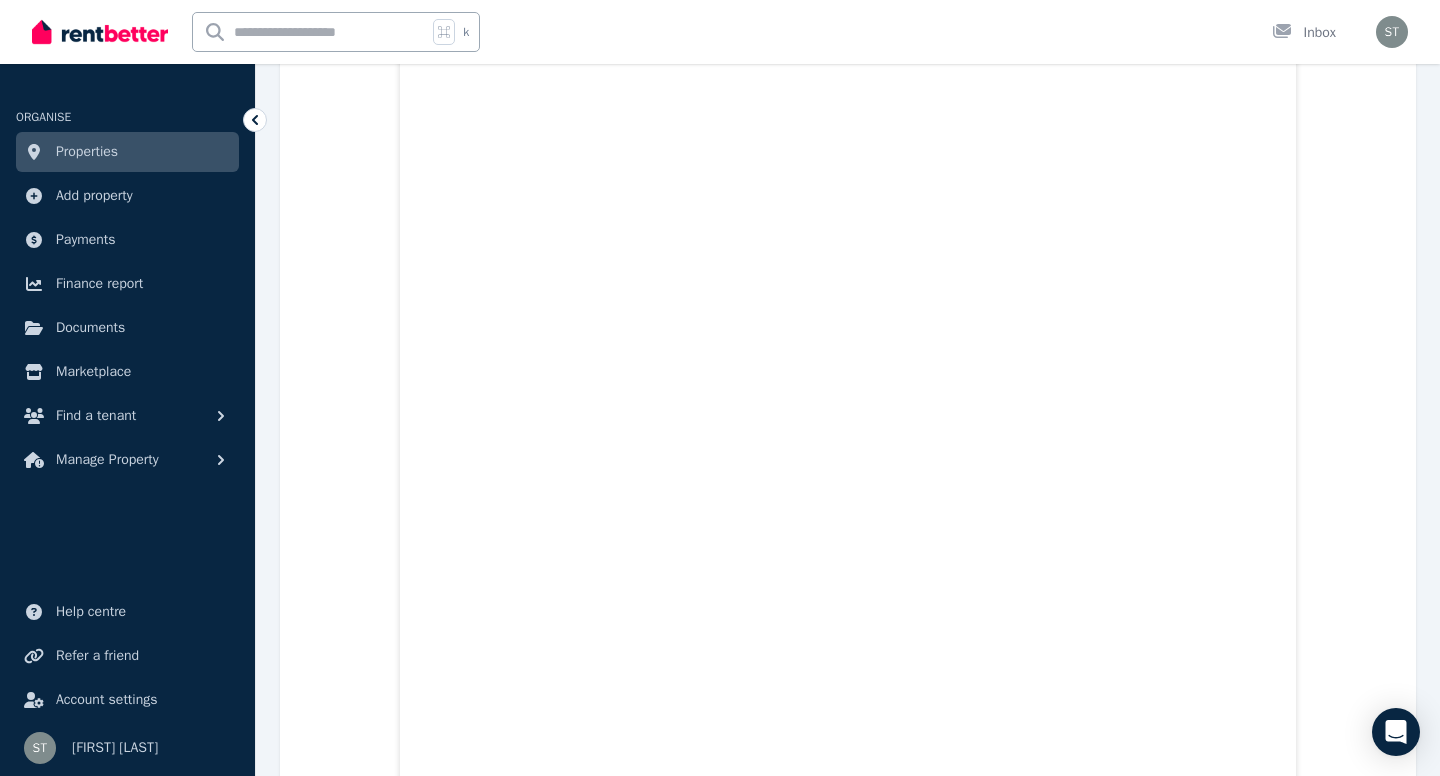 scroll, scrollTop: 38597, scrollLeft: 0, axis: vertical 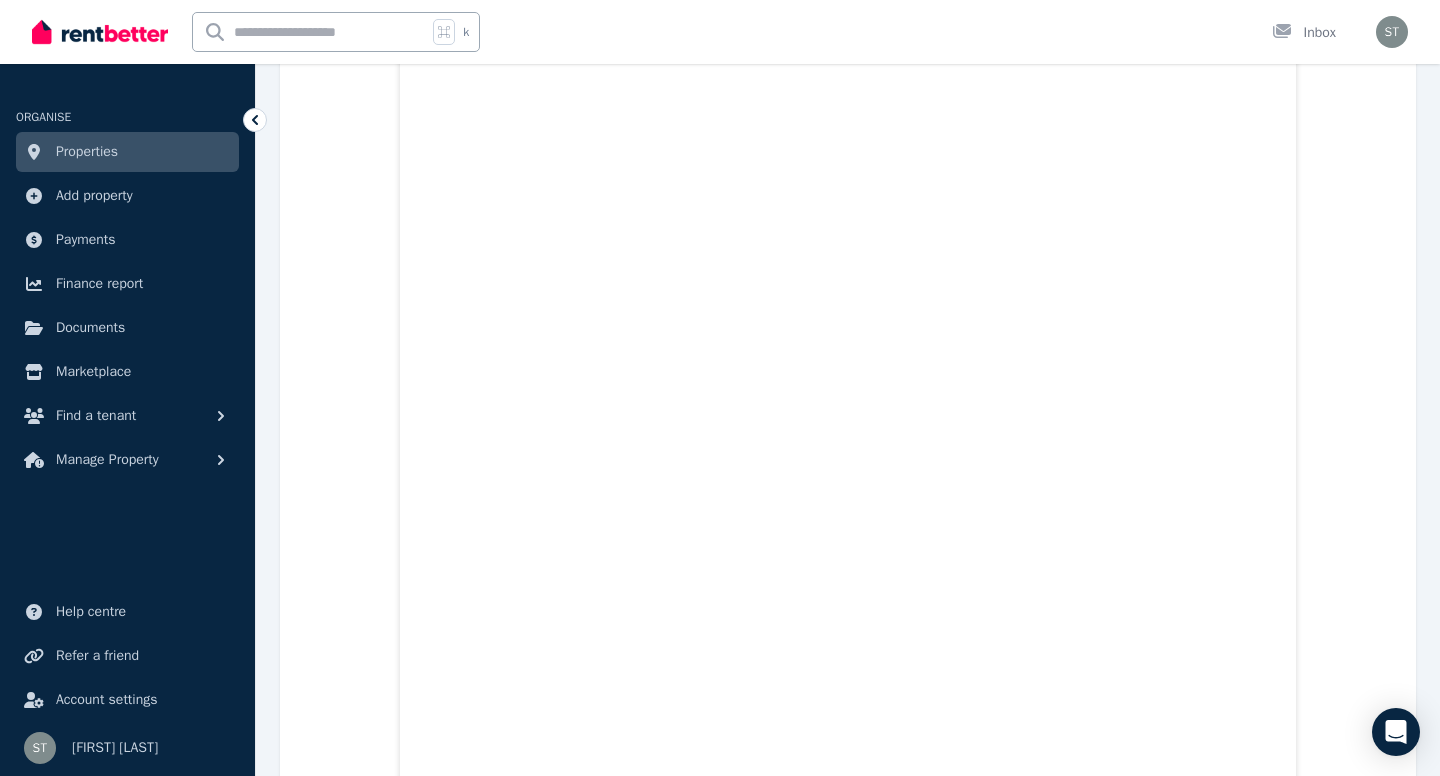 click on "Application.pdf BalanceConfirmation.pdf COS_Current_Worakarn_Wongjittraporn.pdf EMPLOYMENT_CONTRACT_Weraya_hot_bake.pdf IMG_3807.jpeg IMMI_Grant_Notification_SA_worakarn.pdf IMMI_Grant_Notification_Weraya_485.pdf PY0002622123489.PDF PY0016799120516.PDF PY0020579121473.PDF PaySlipHotbakeWeraya1007_17072025.pdf Pay_slip_Hyatt_23.6_6.7.PDF.PDF Payslip_Hyatt[LAST]9.06_22.06.PDF Proof_of_balance_Weraya.pdf Proof_of_balance_WorakarnWeraya.pdf S_26296334_0.jpg S_26296335_0.jpg passport_m_i_nt.jpg tenancy_ledger_200433.pdf 2024_05_20_20_59_1.jpeg 2024_05_20_21_01.jpeg" at bounding box center [848, -18581] 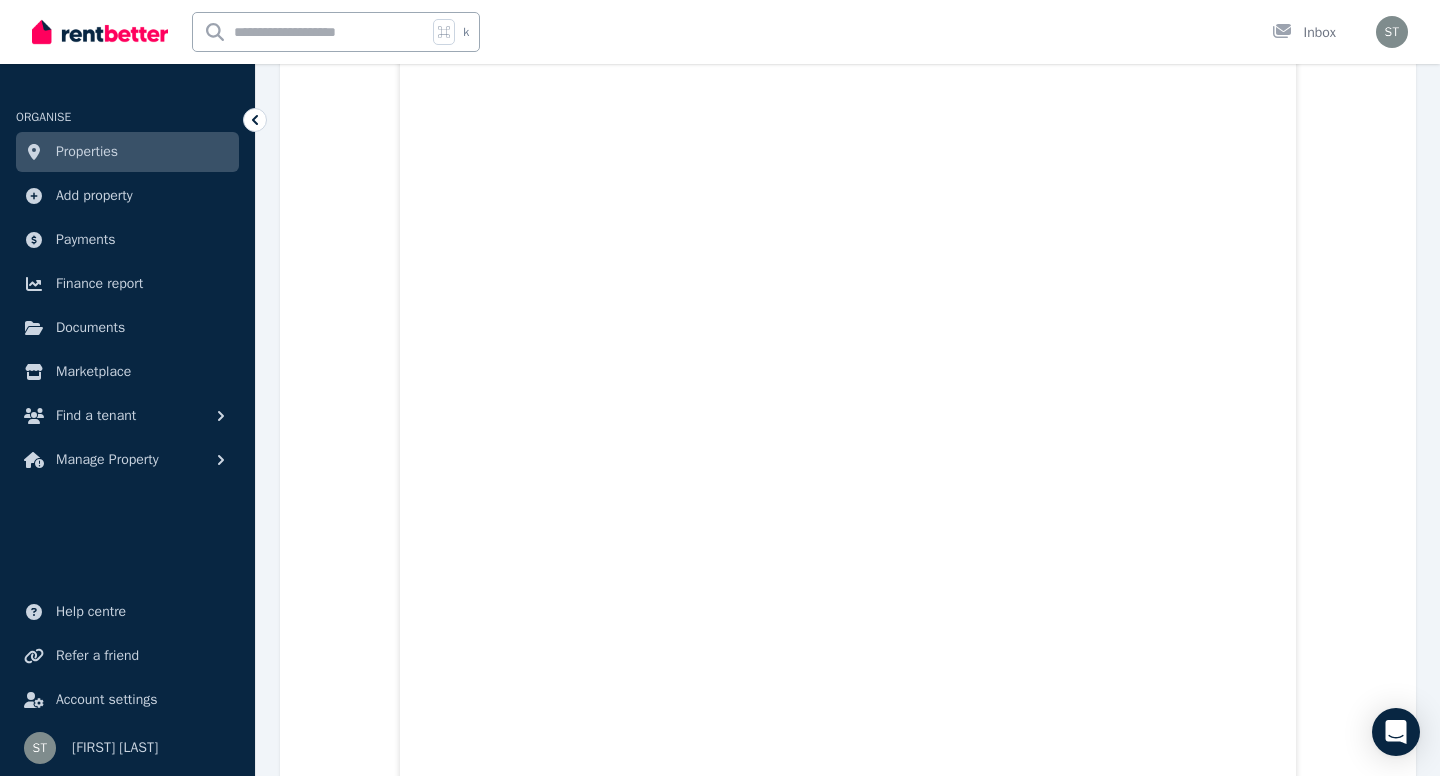 scroll, scrollTop: 34237, scrollLeft: 0, axis: vertical 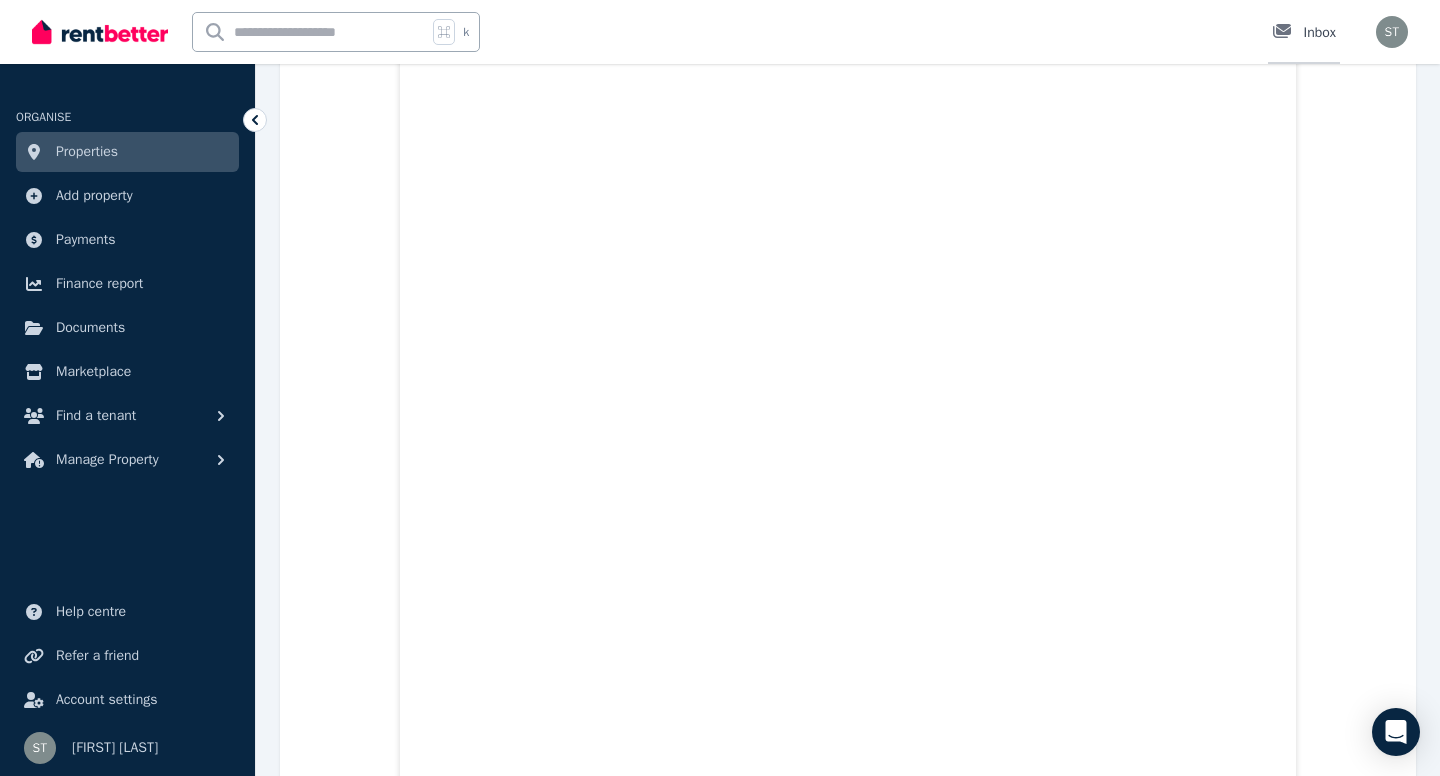 click at bounding box center (1288, 33) 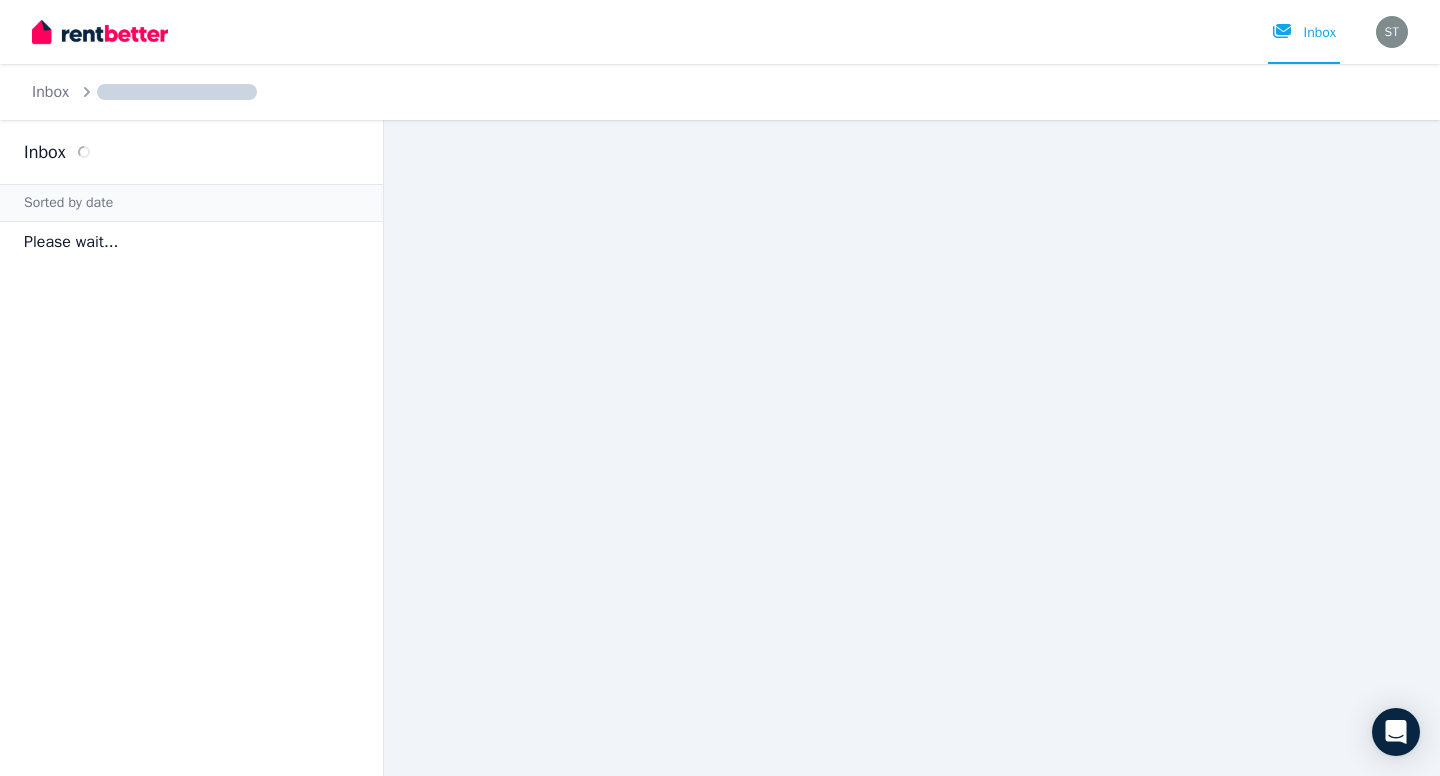 scroll, scrollTop: 0, scrollLeft: 0, axis: both 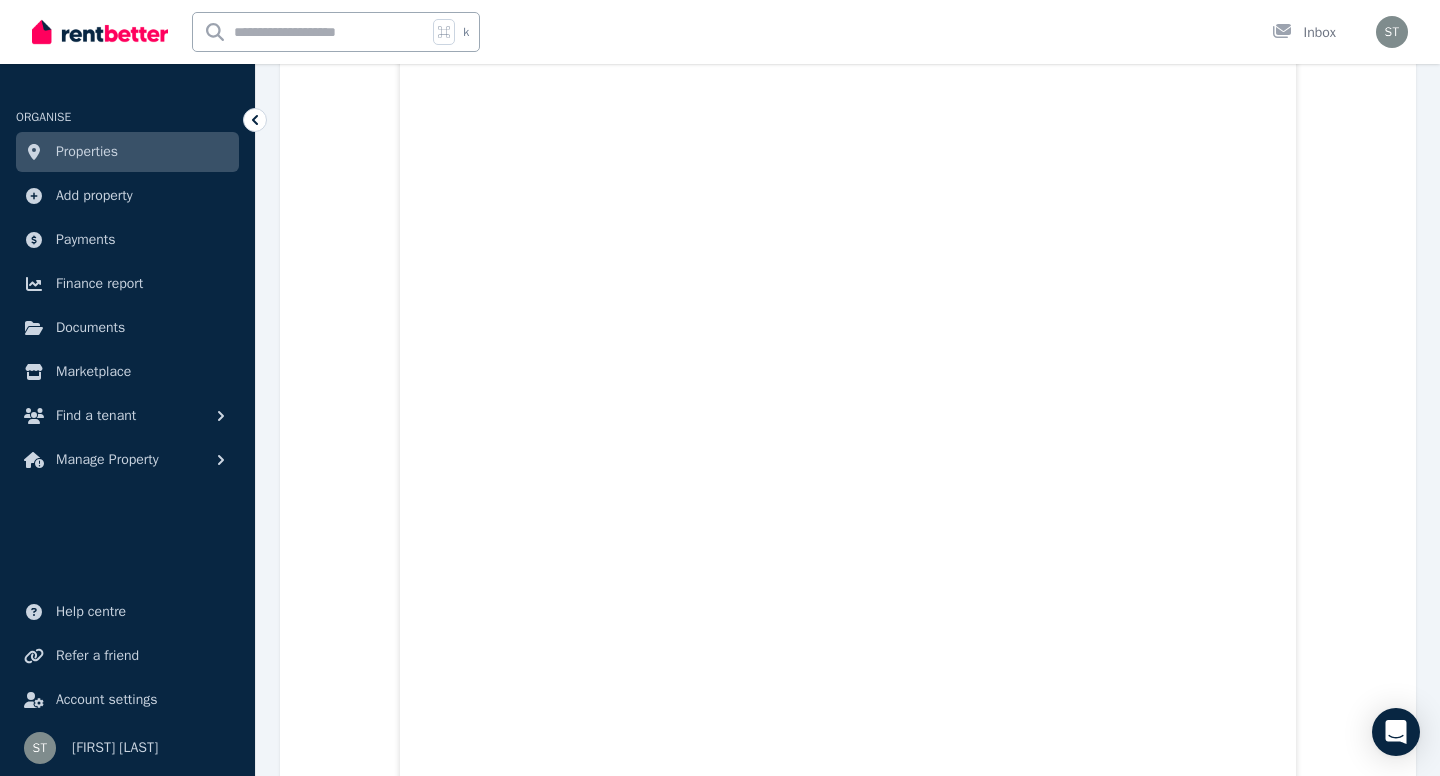 click on "Application.pdf BalanceConfirmation.pdf COS_Current_Worakarn_Wongjittraporn.pdf EMPLOYMENT_CONTRACT_Weraya_hot_bake.pdf IMG_3807.jpeg IMMI_Grant_Notification_SA_worakarn.pdf IMMI_Grant_Notification_Weraya_485.pdf PY0002622123489.PDF PY0016799120516.PDF PY0020579121473.PDF PaySlipHotbakeWeraya1007_17072025.pdf Pay_slip_Hyatt_23.6_6.7.PDF.PDF Payslip_Hyatt[LAST]9.06_22.06.PDF Proof_of_balance_Weraya.pdf Proof_of_balance_WorakarnWeraya.pdf S_26296334_0.jpg S_26296335_0.jpg passport_m_i_nt.jpg tenancy_ledger_200433.pdf 2024_05_20_20_59_1.jpeg 2024_05_20_21_01.jpeg" at bounding box center (848, 19112) 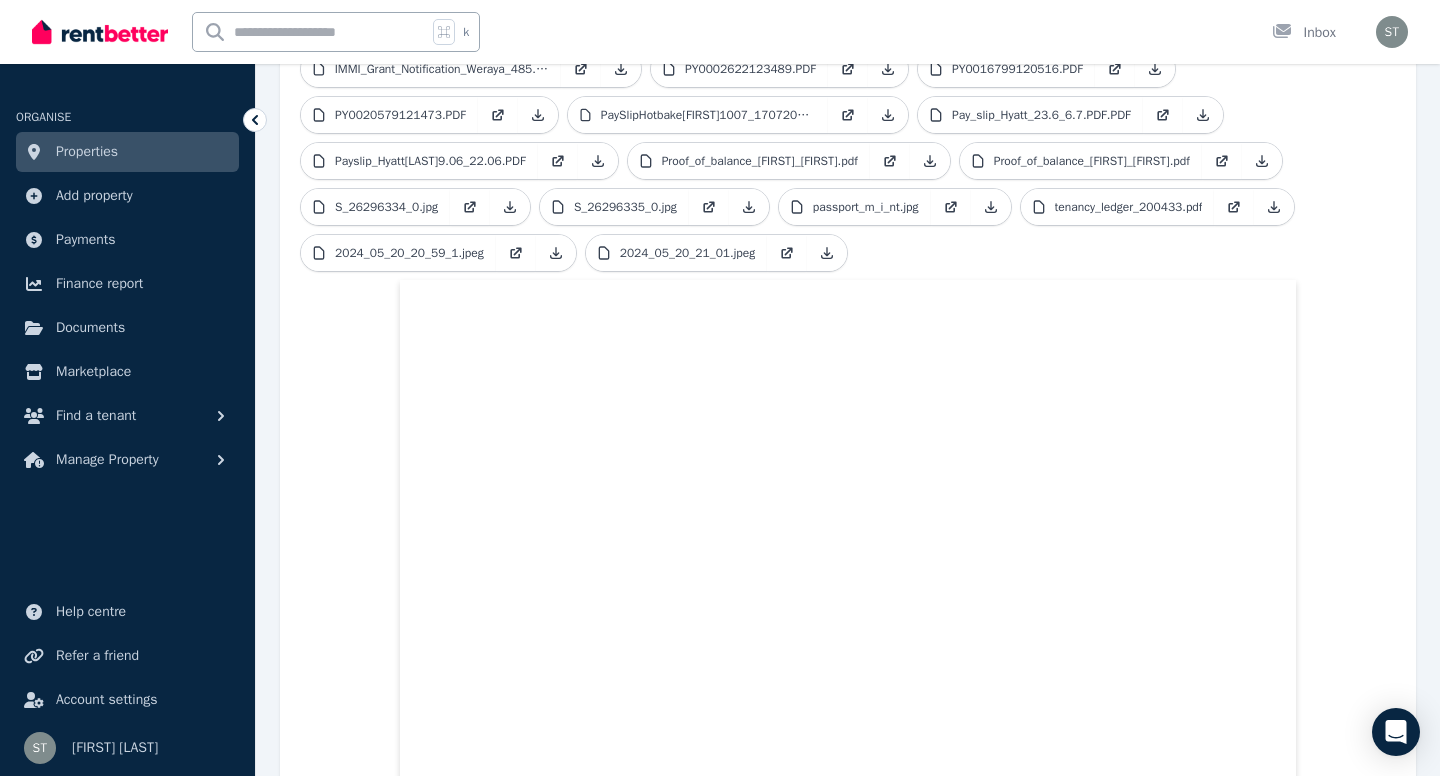 scroll, scrollTop: 544, scrollLeft: 0, axis: vertical 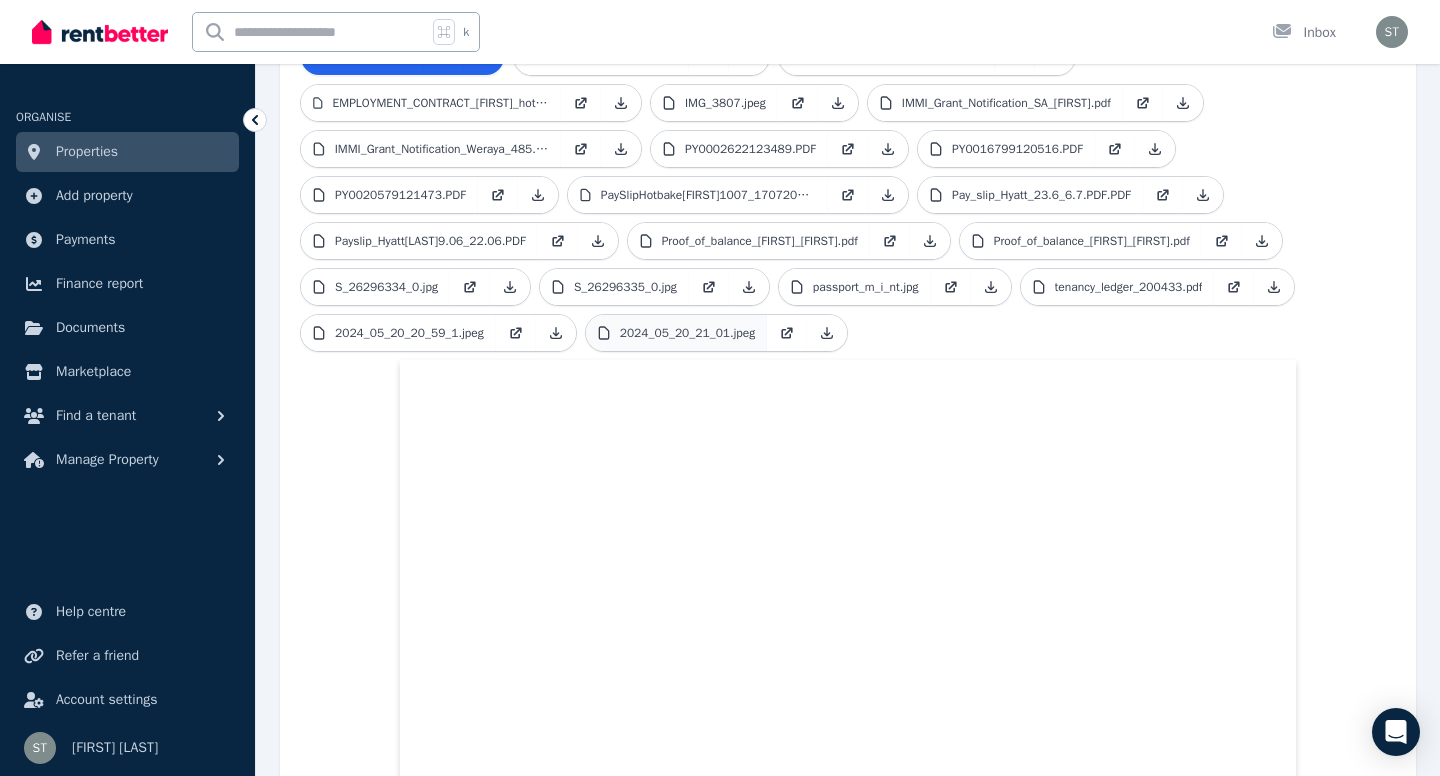 click on "2024_05_20_21_01.jpeg" at bounding box center [688, 333] 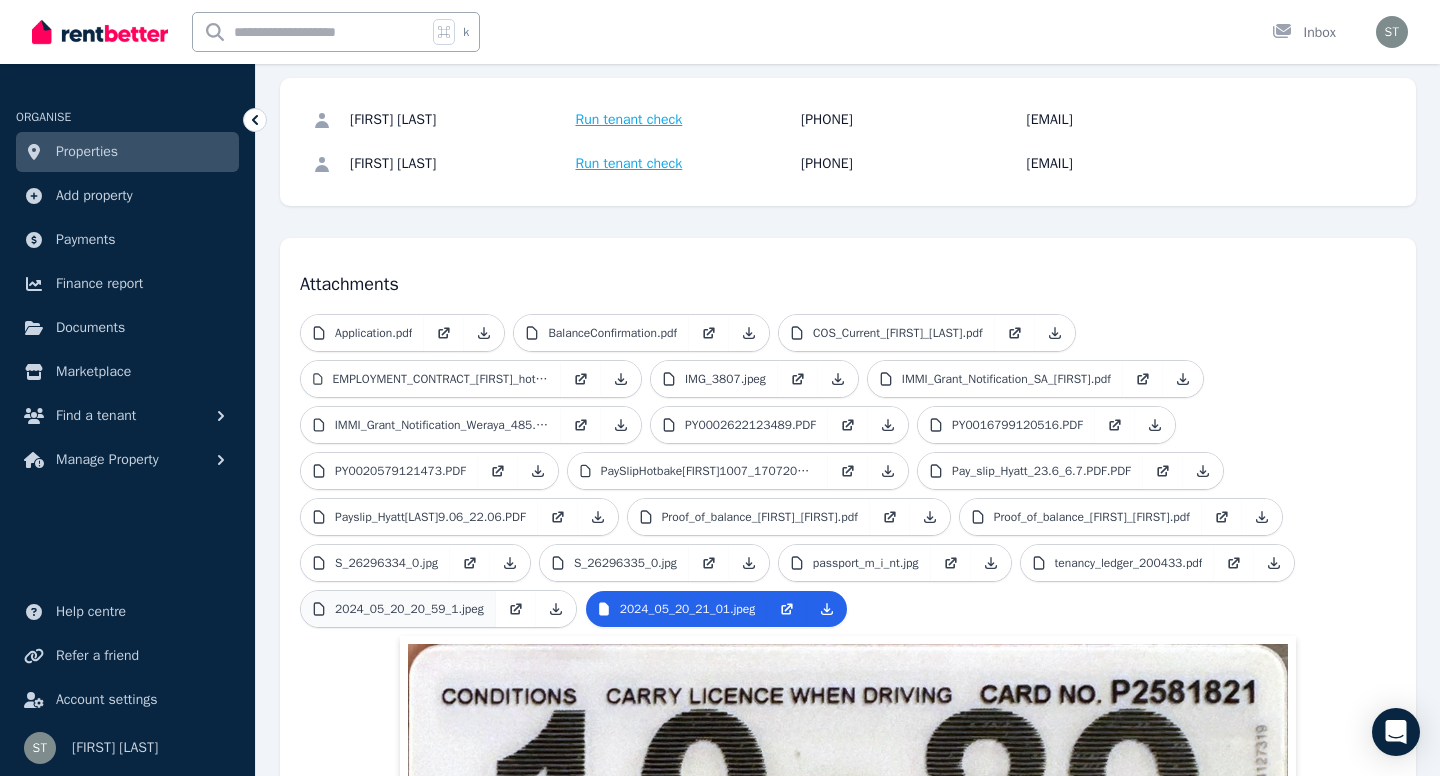 click on "2024_05_20_20_59_1.jpeg" at bounding box center [409, 609] 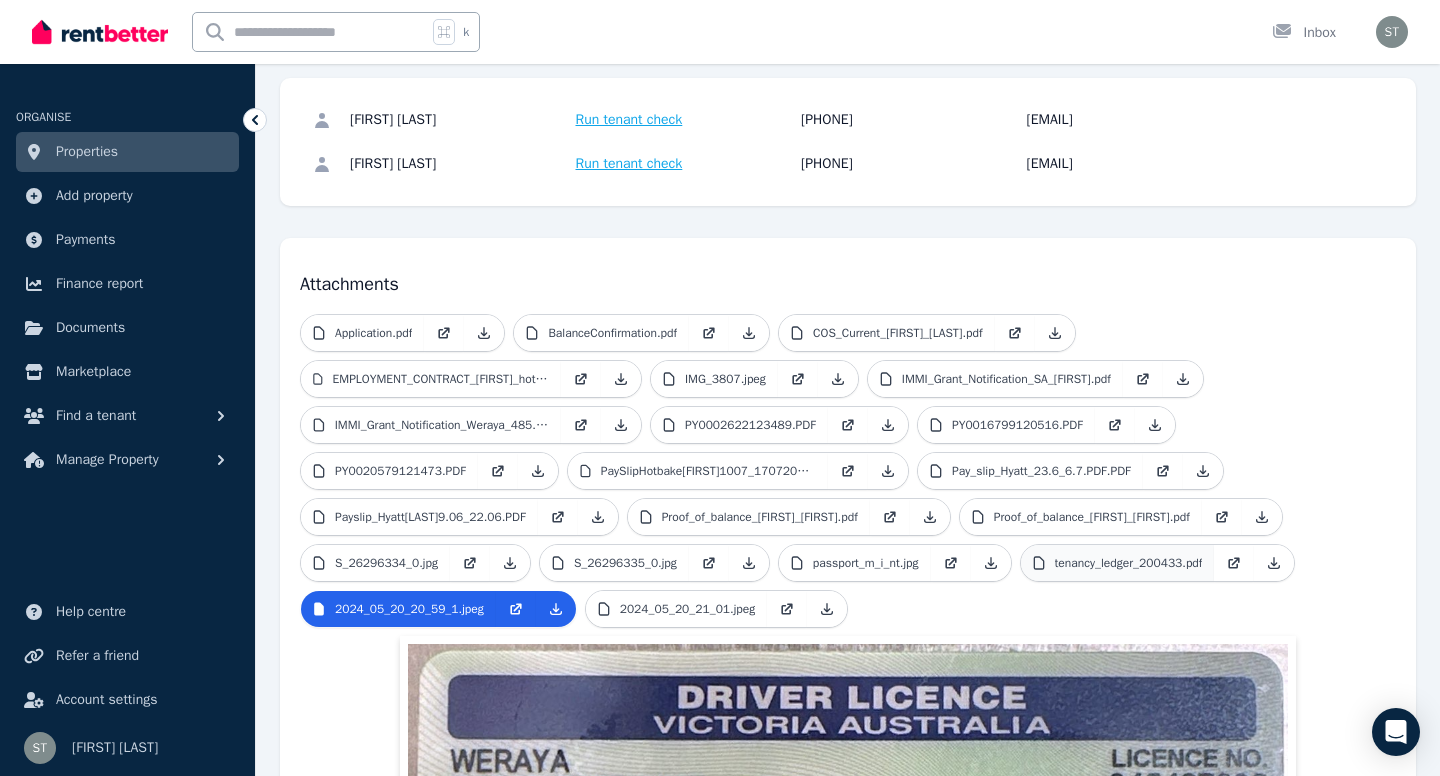 click on "tenancy_ledger_200433.pdf" at bounding box center [1129, 563] 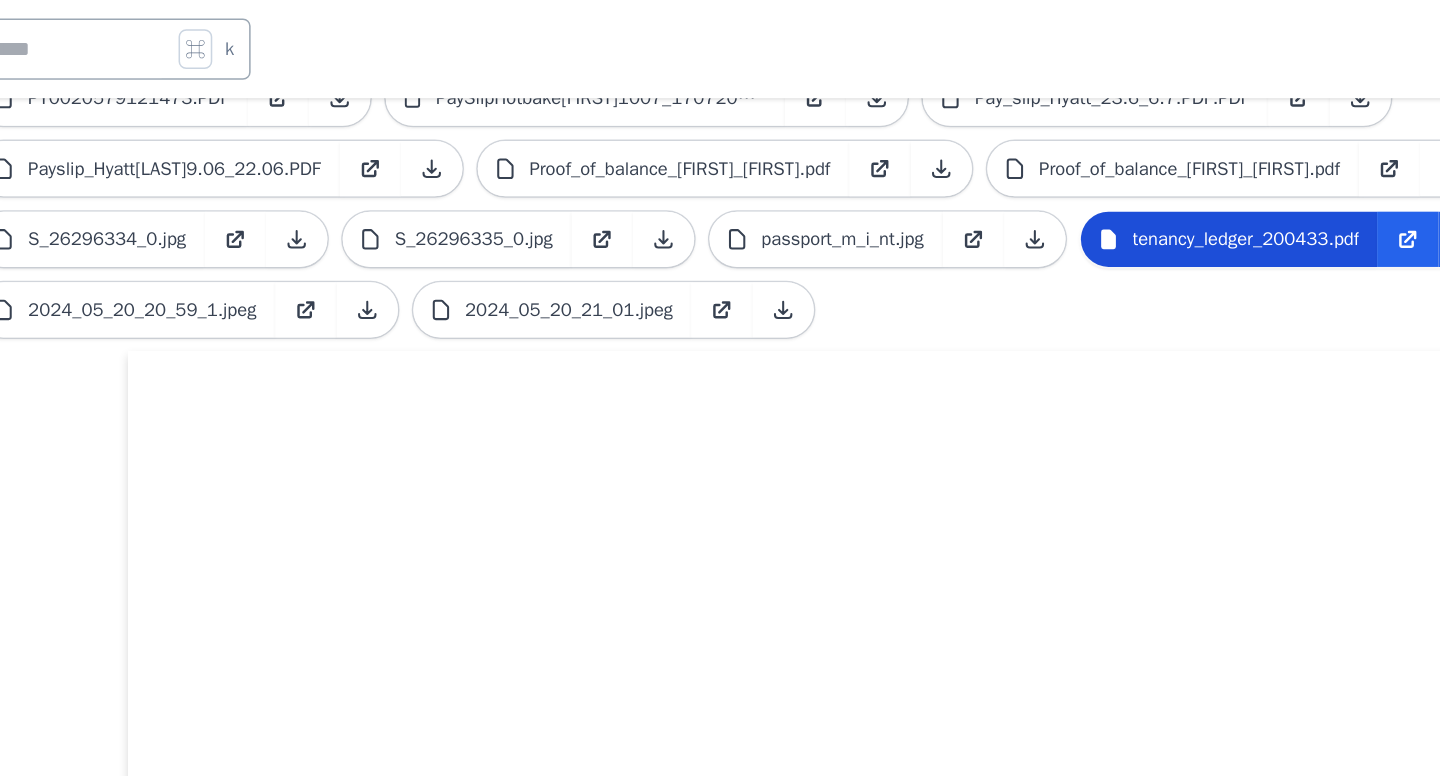 scroll, scrollTop: 622, scrollLeft: 0, axis: vertical 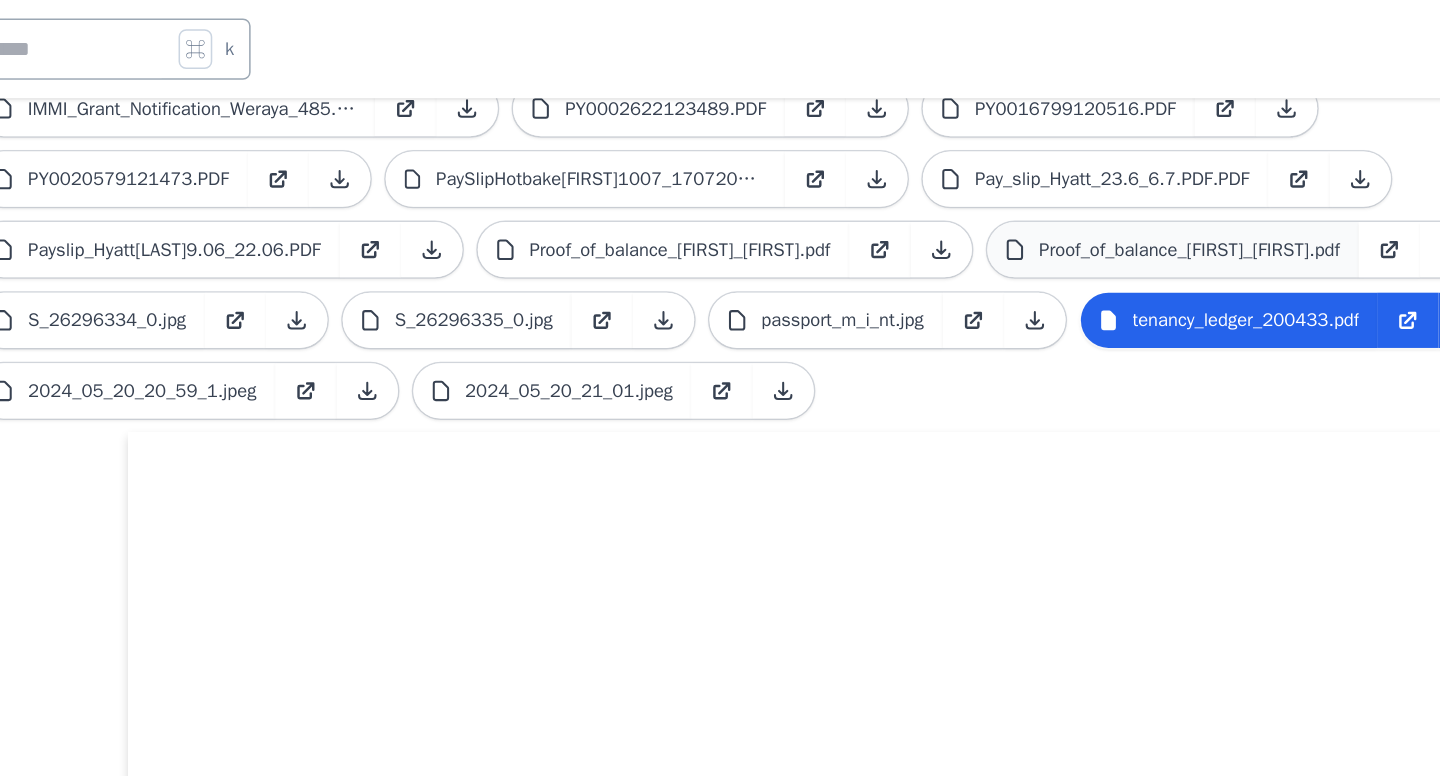 click on "Proof_of_balance_[FIRST]_[FIRST].pdf" at bounding box center (1092, 163) 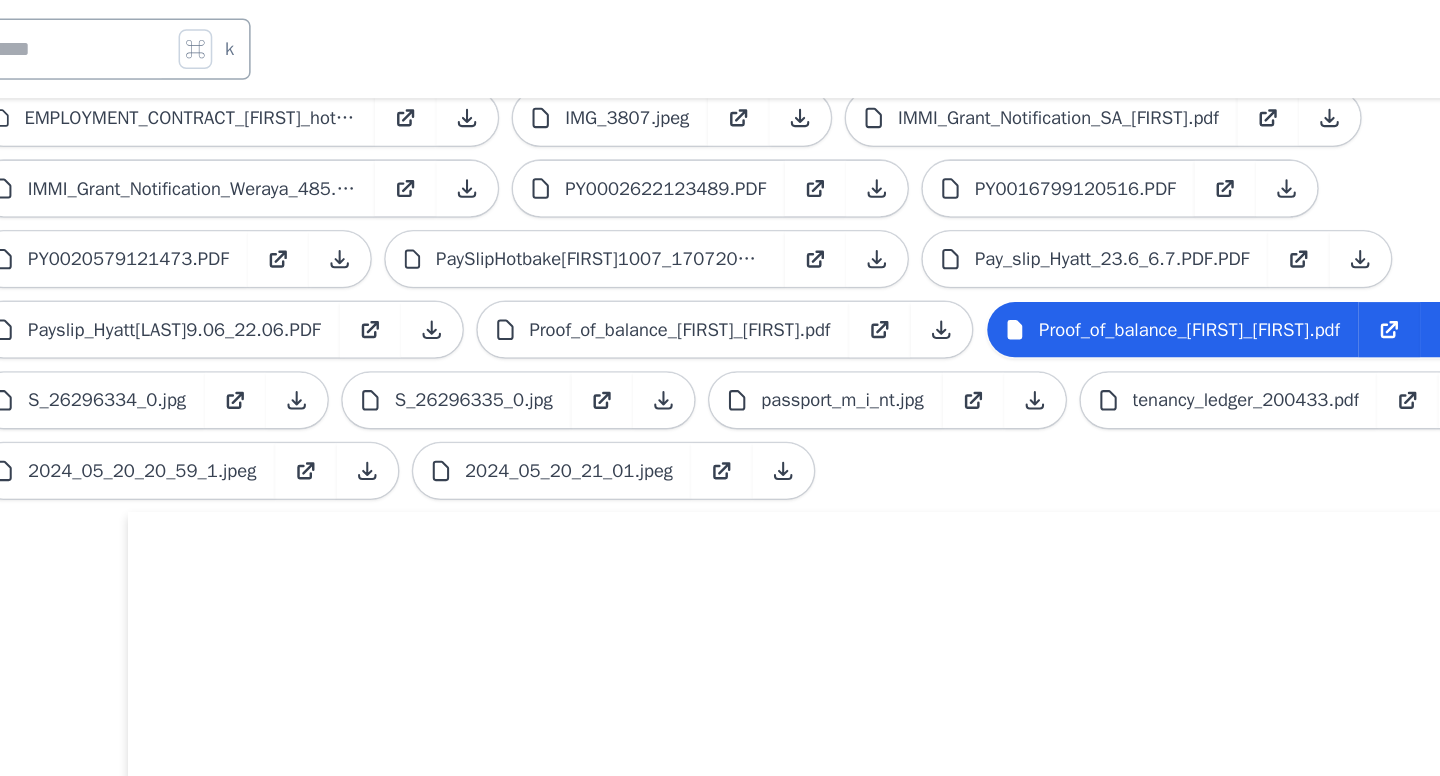 scroll, scrollTop: 544, scrollLeft: 0, axis: vertical 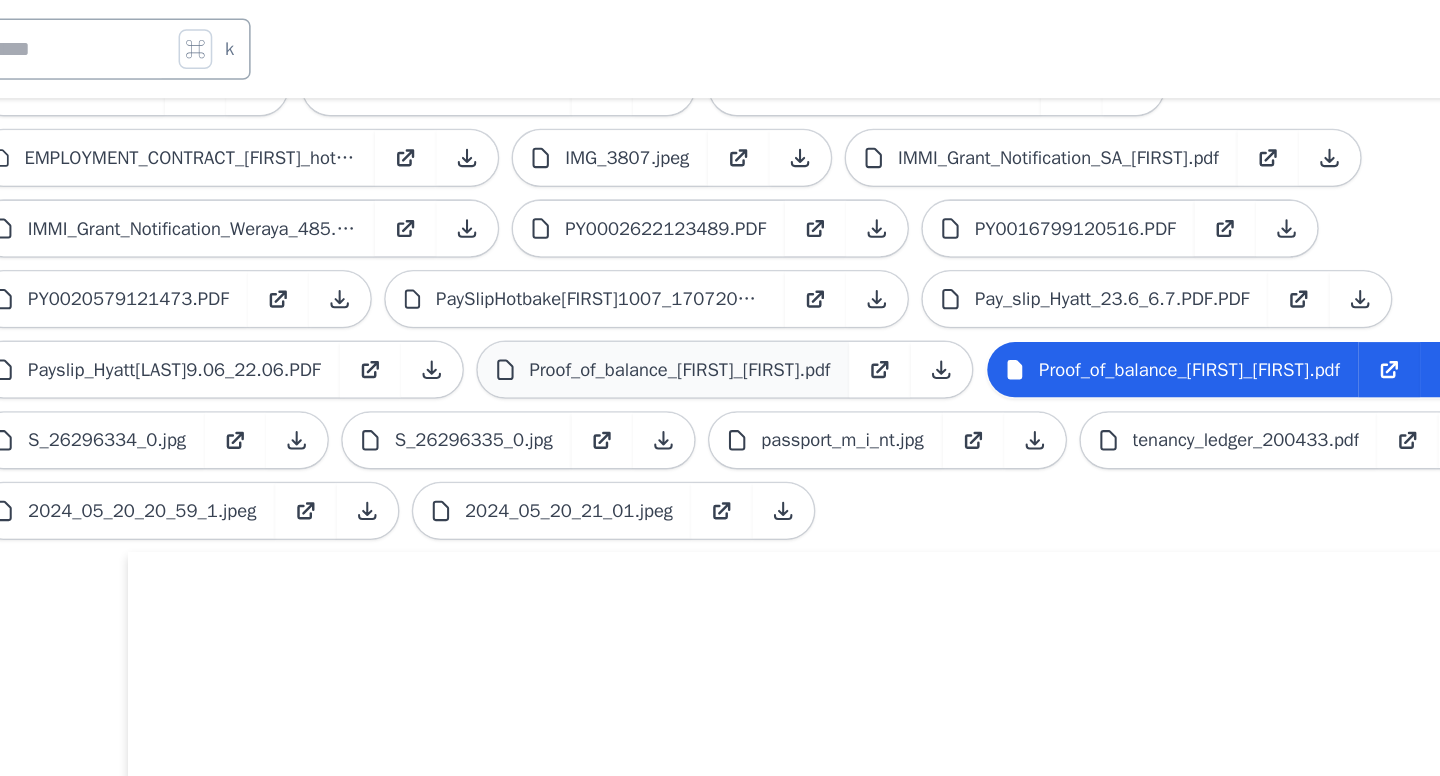 click on "Proof_of_balance_[FIRST]_[FIRST].pdf" at bounding box center [760, 241] 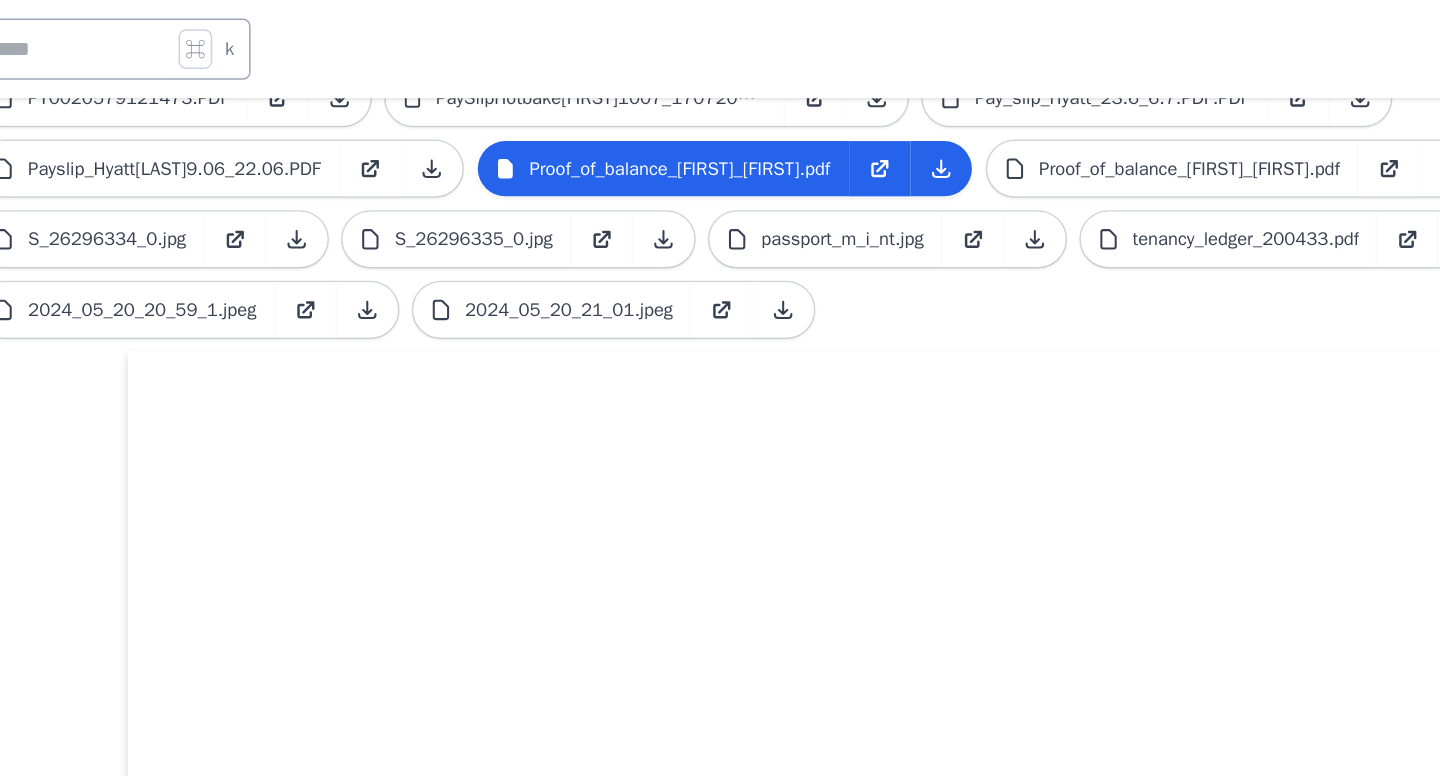 scroll, scrollTop: 622, scrollLeft: 0, axis: vertical 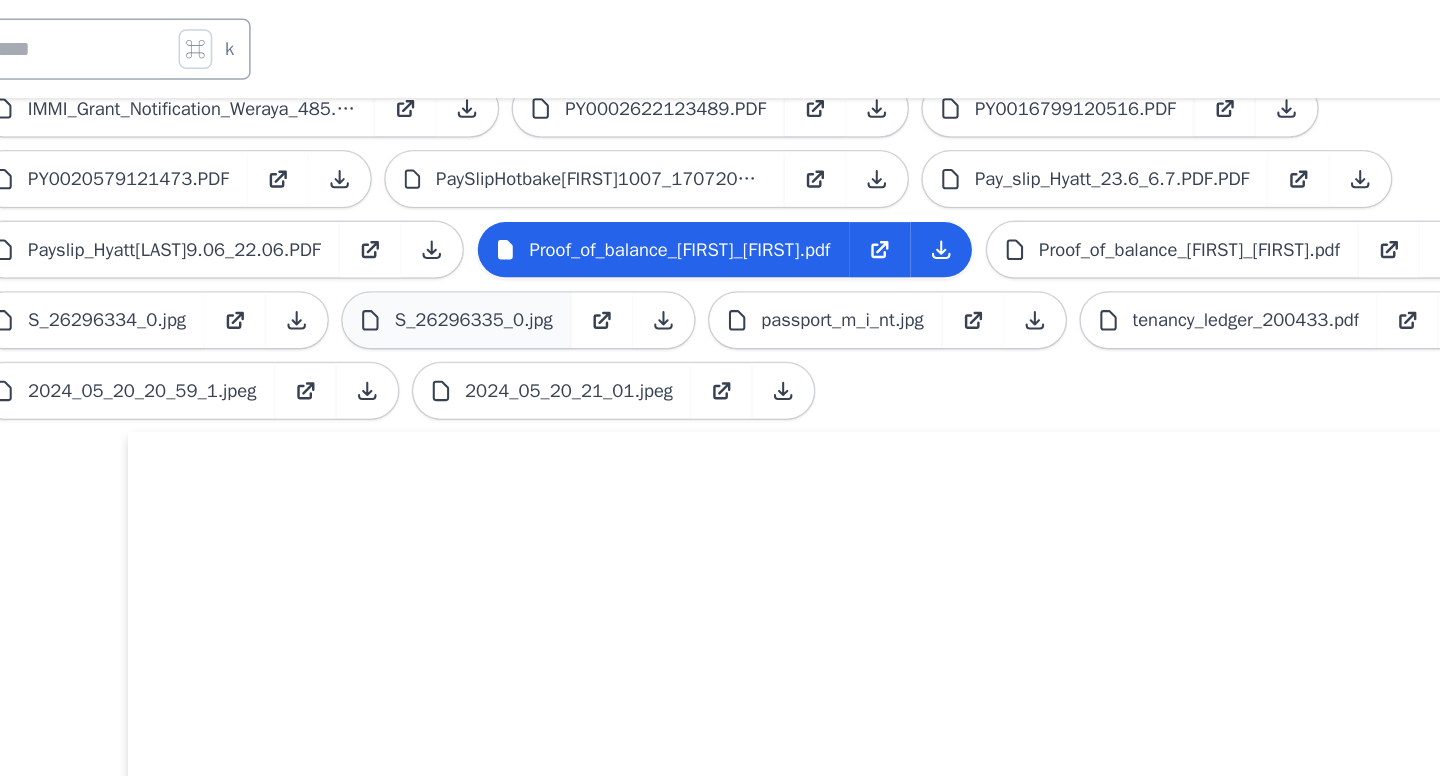 click on "S_26296335_0.jpg" at bounding box center [625, 209] 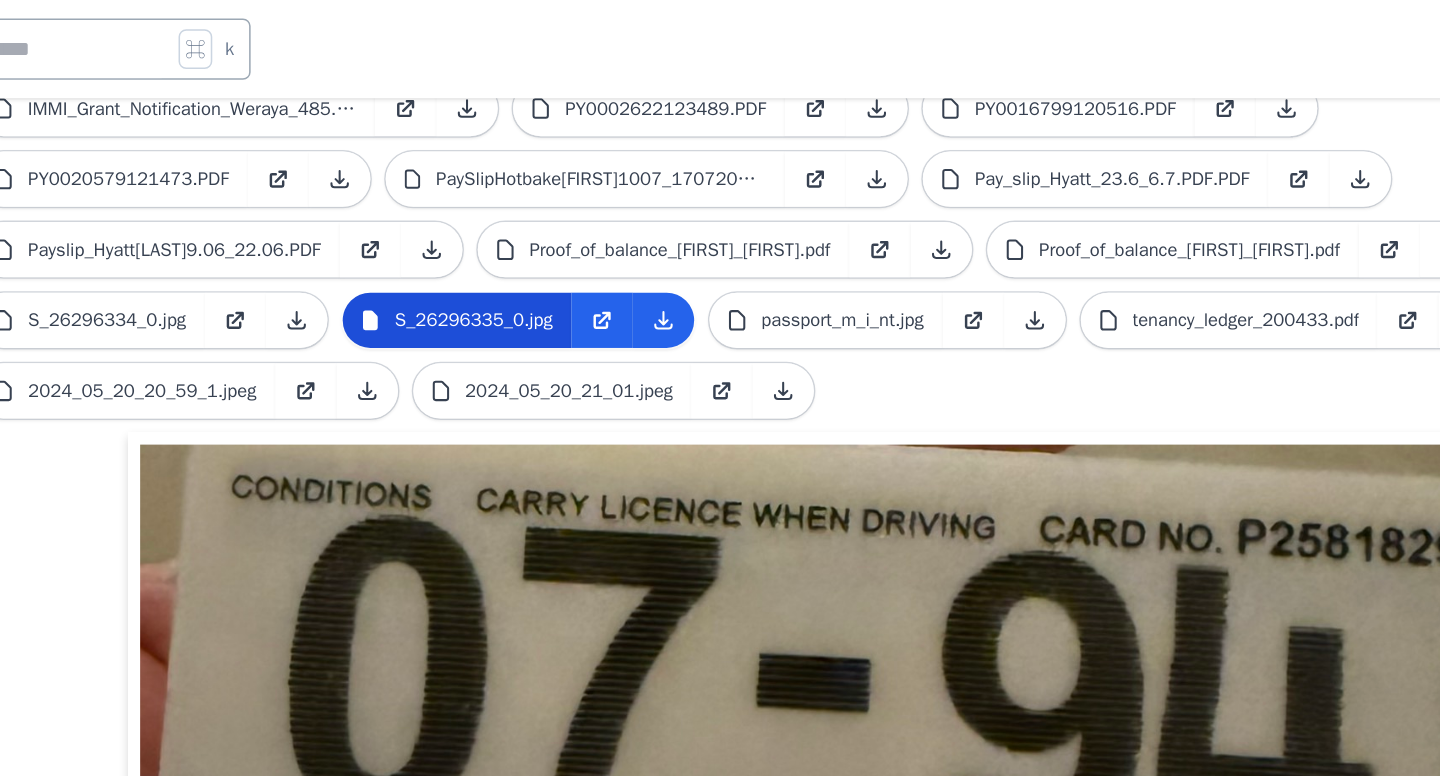 scroll, scrollTop: 268, scrollLeft: 0, axis: vertical 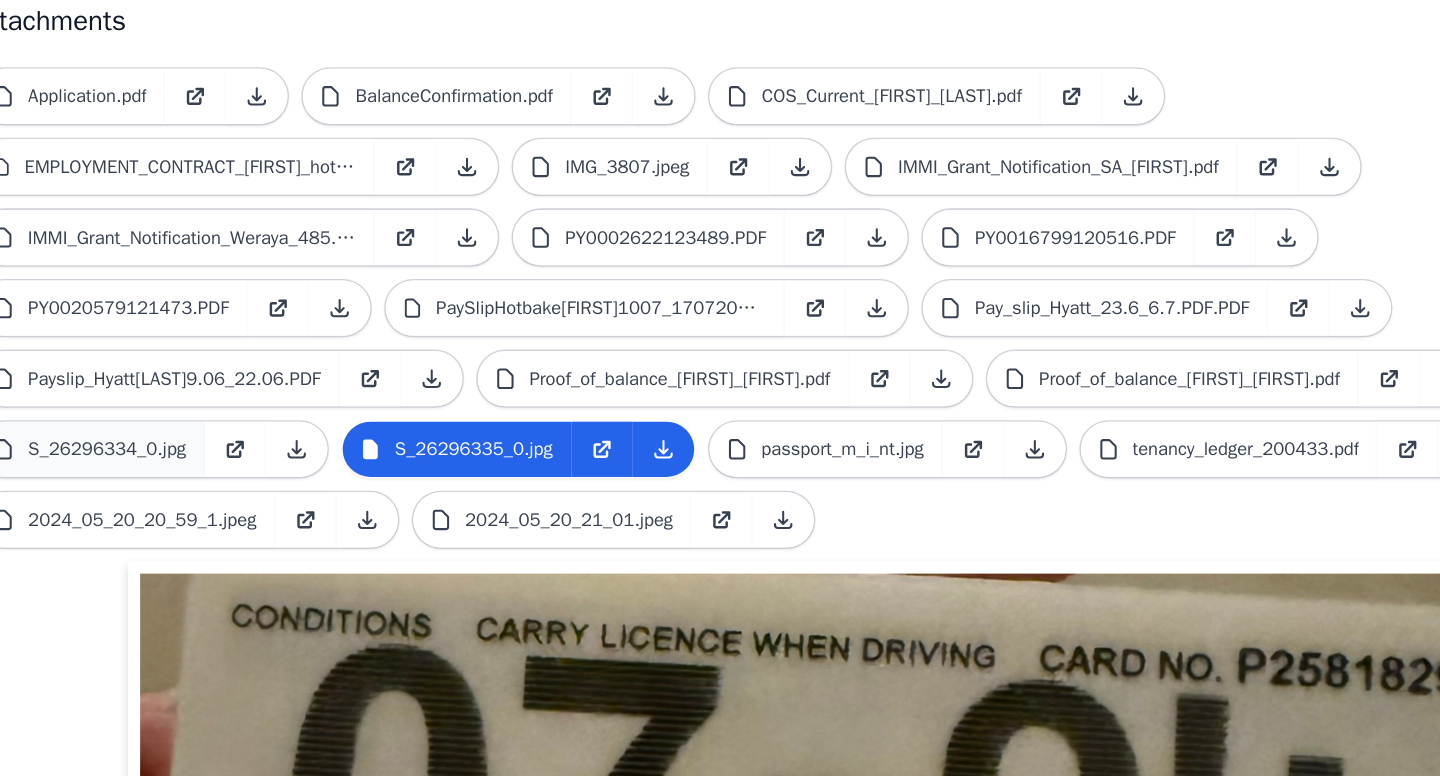 click on "S_26296334_0.jpg" at bounding box center (386, 563) 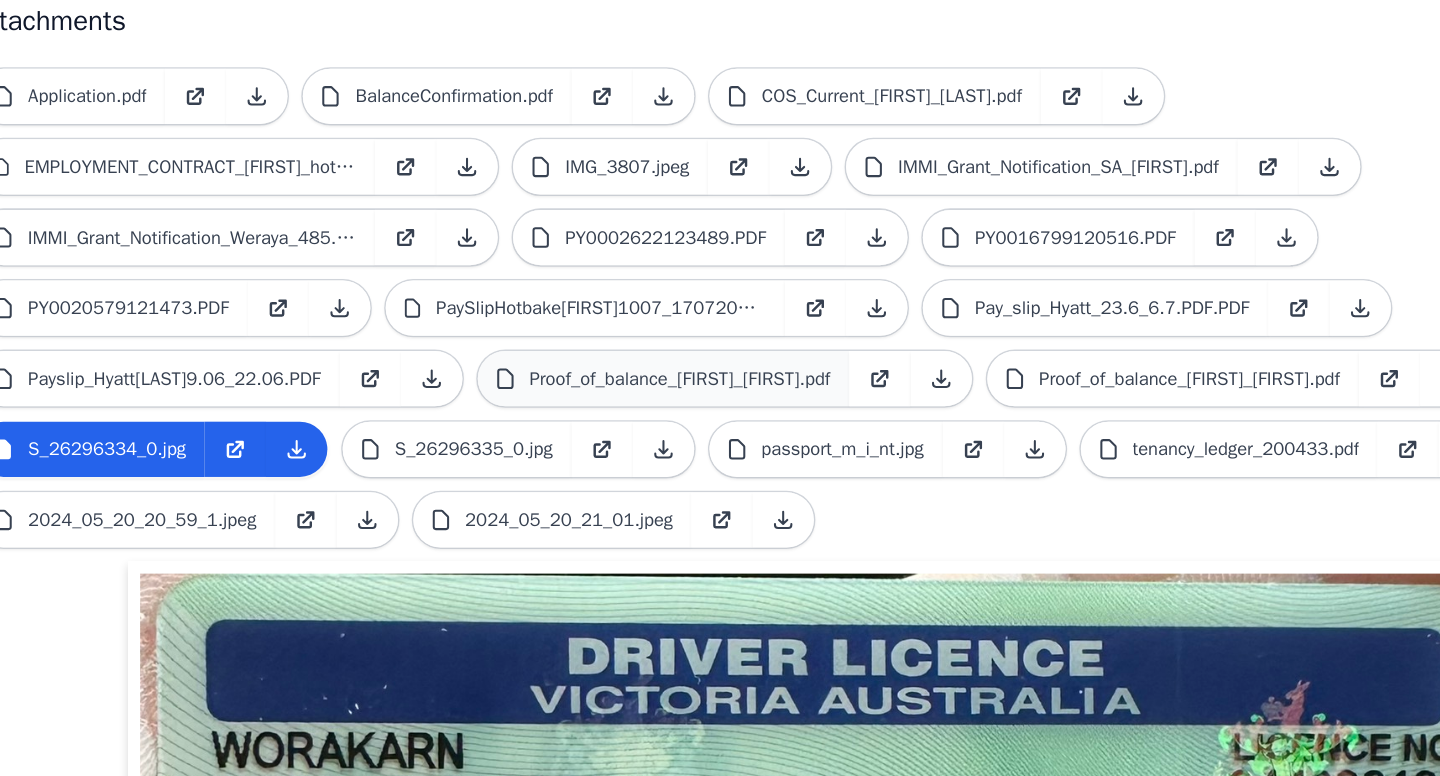 click on "Proof_of_balance_[FIRST]_[FIRST].pdf" at bounding box center (760, 517) 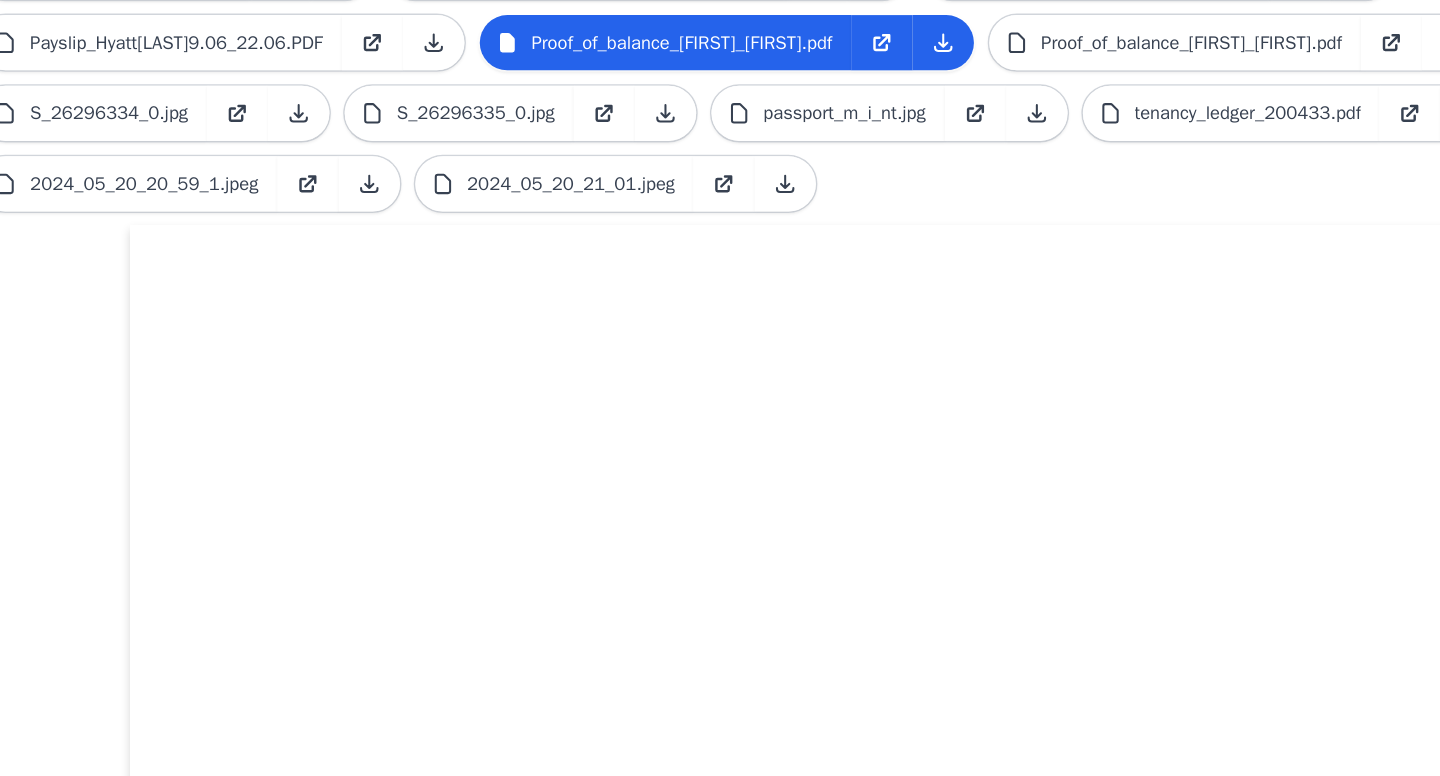 scroll, scrollTop: 632, scrollLeft: 0, axis: vertical 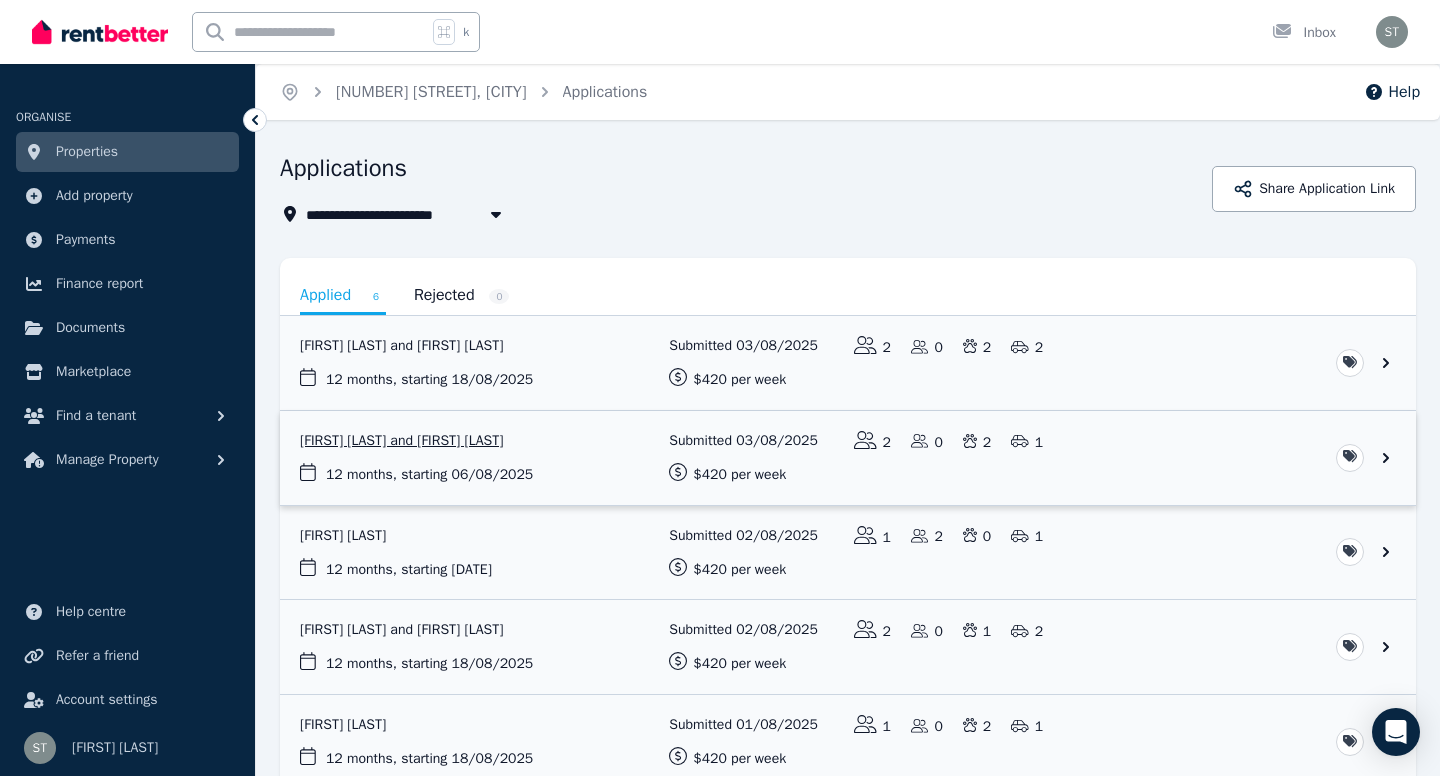 click at bounding box center [848, 458] 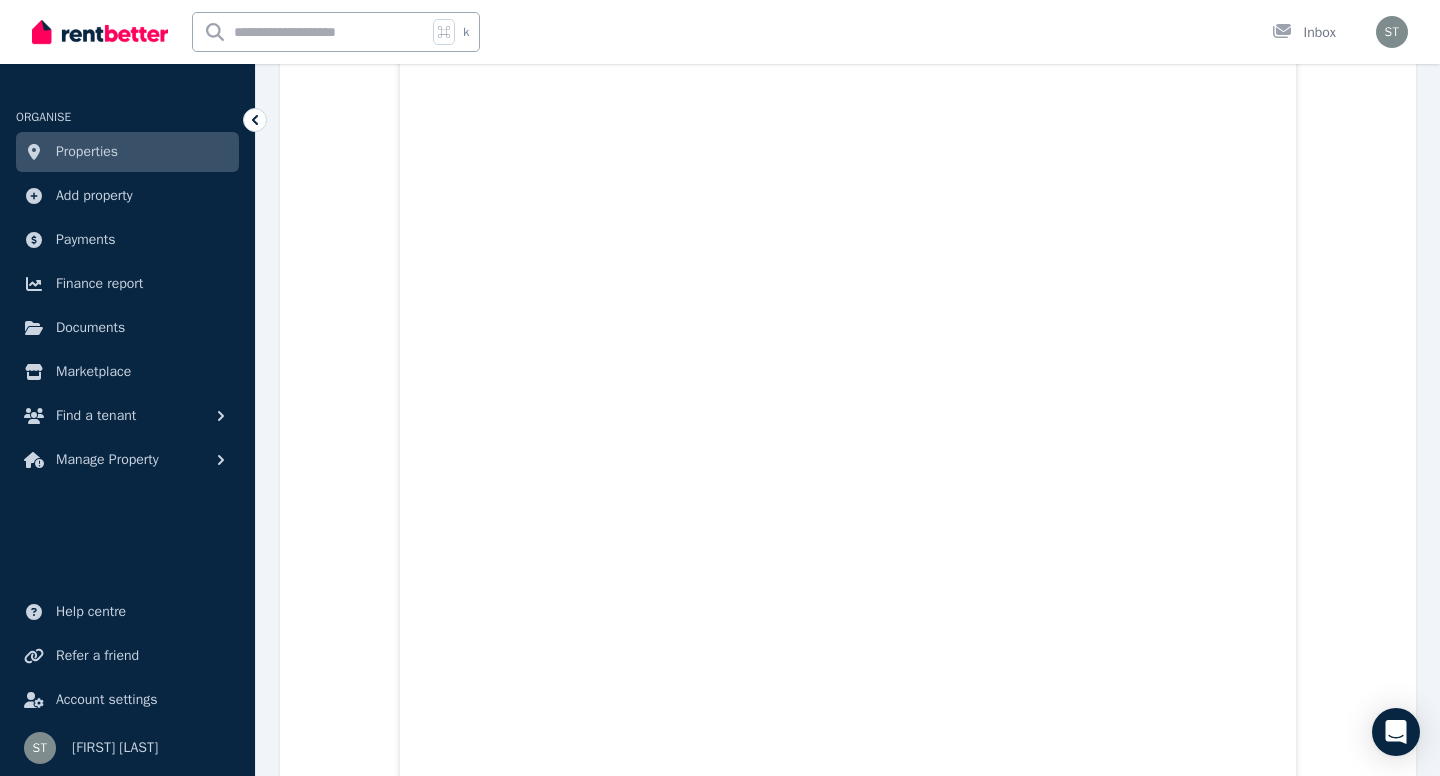 scroll, scrollTop: 904, scrollLeft: 0, axis: vertical 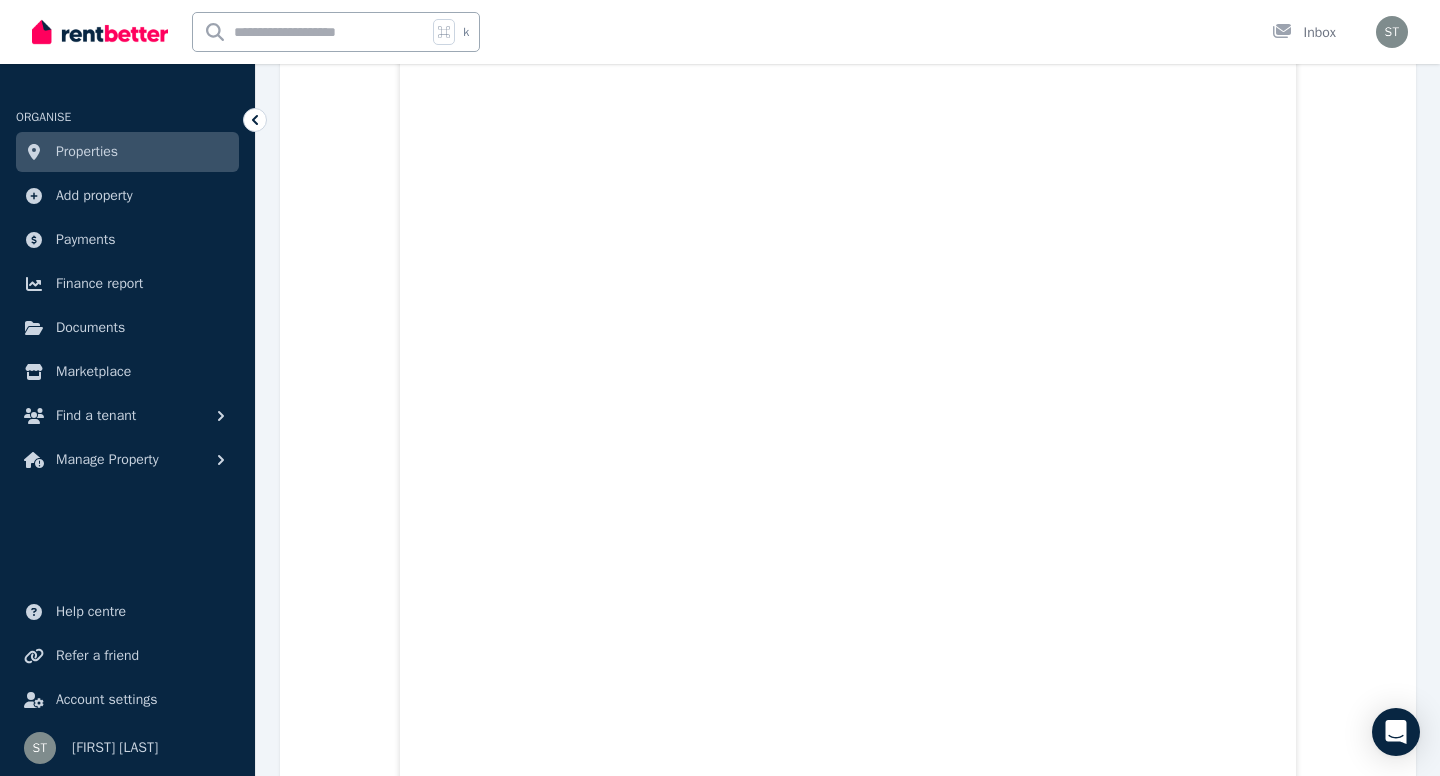 click on "Application.pdf BalanceConfirmation.pdf COS_Current_Worakarn_Wongjittraporn.pdf EMPLOYMENT_CONTRACT_Weraya_hot_bake.pdf IMG_3807.jpeg IMMI_Grant_Notification_SA_worakarn.pdf IMMI_Grant_Notification_Weraya_485.pdf PY0002622123489.PDF PY0016799120516.PDF PY0020579121473.PDF PaySlipHotbakeWeraya1007_17072025.pdf Pay_slip_Hyatt_23.6_6.7.PDF.PDF Payslip_Hyatt[LAST]9.06_22.06.PDF Proof_of_balance_Weraya.pdf Proof_of_balance_WorakarnWeraya.pdf S_26296334_0.jpg S_26296335_0.jpg passport_m_i_nt.jpg tenancy_ledger_200433.pdf 2024_05_20_20_59_1.jpeg 2024_05_20_21_01.jpeg" at bounding box center (848, 19112) 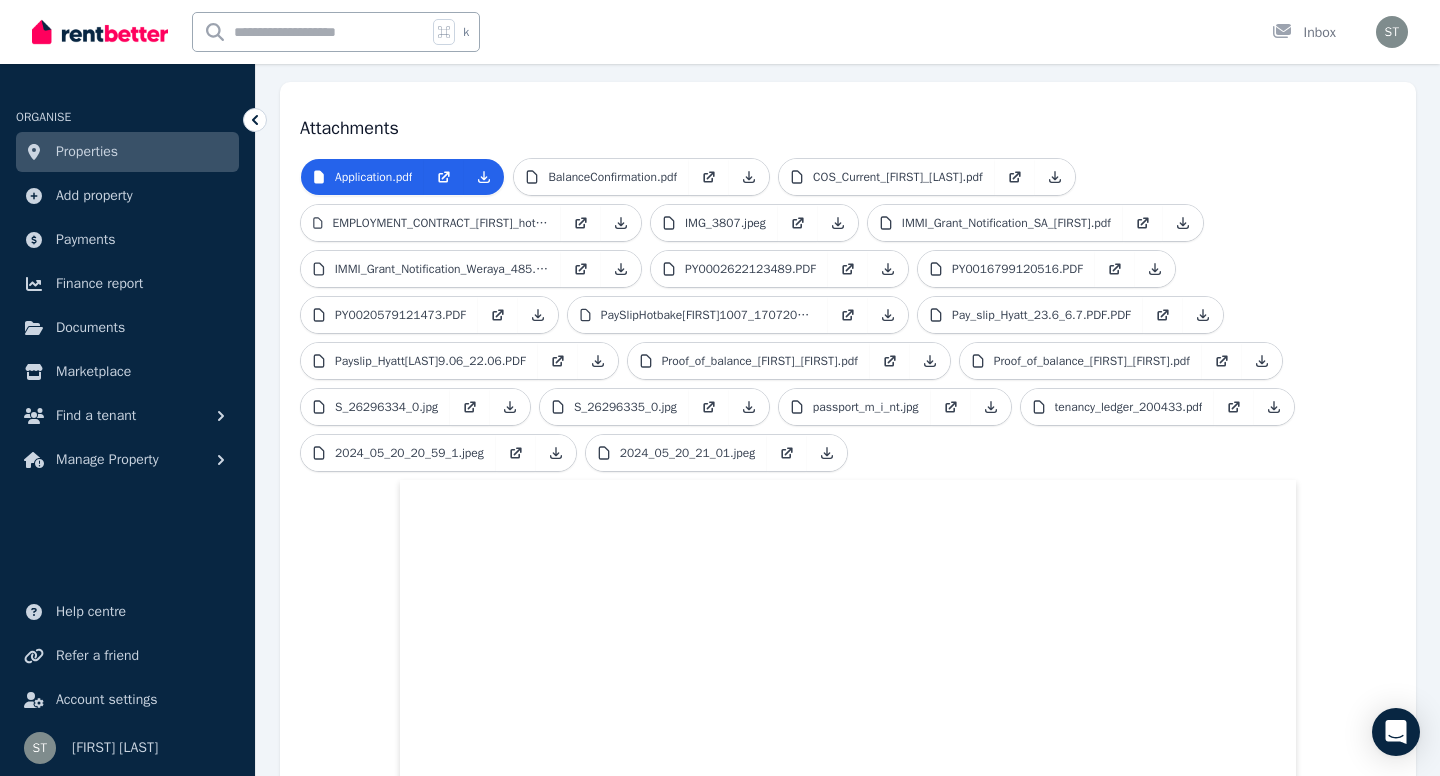 scroll, scrollTop: 384, scrollLeft: 0, axis: vertical 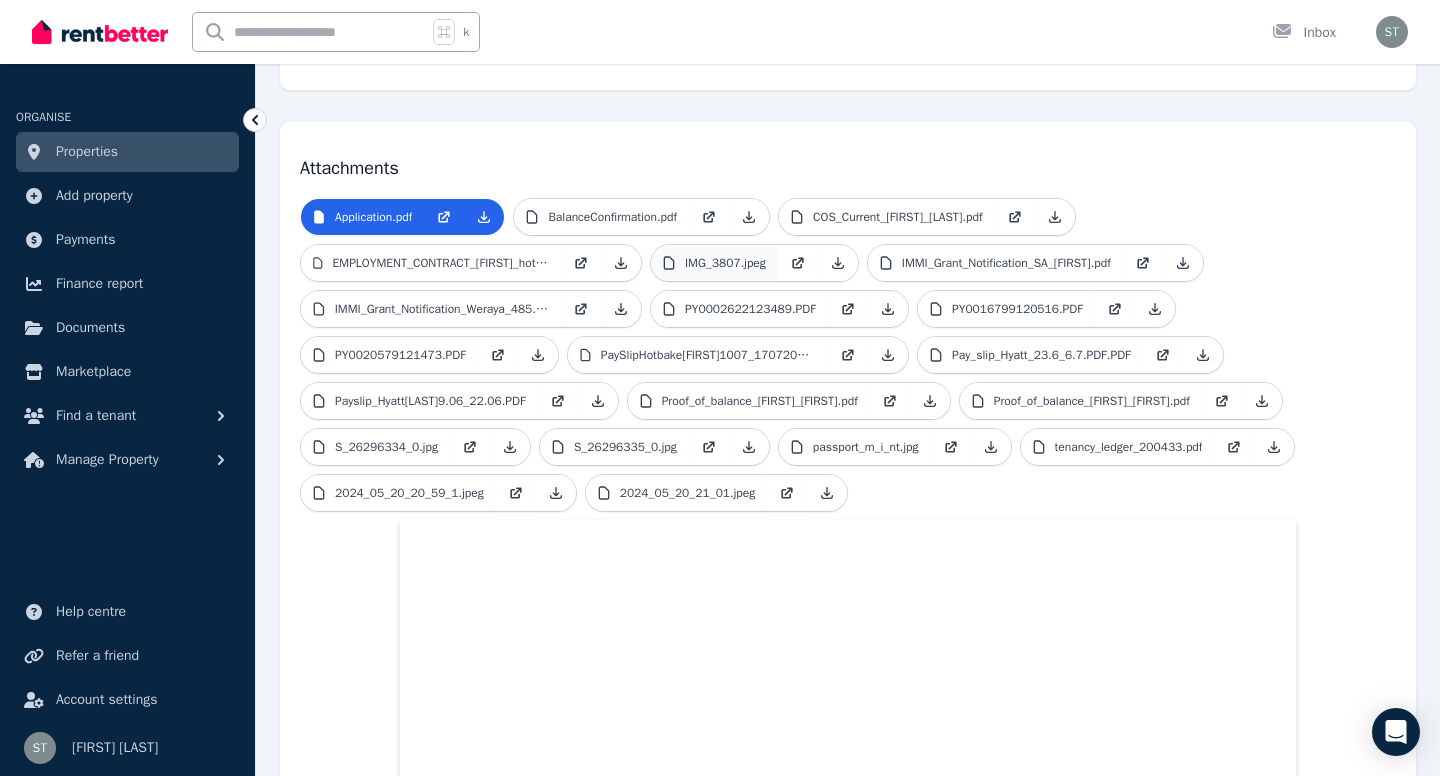 click on "IMG_3807.jpeg" at bounding box center [725, 263] 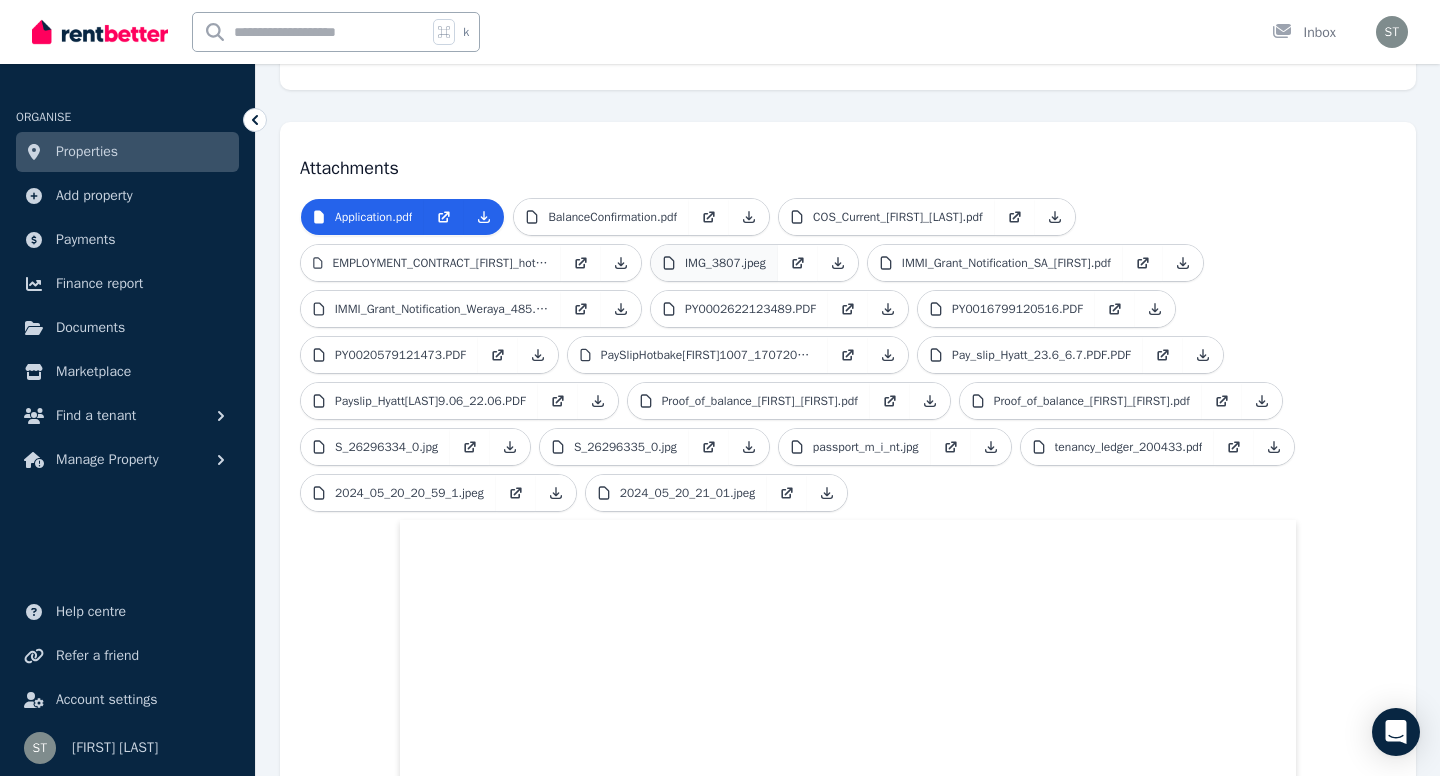 scroll, scrollTop: 268, scrollLeft: 0, axis: vertical 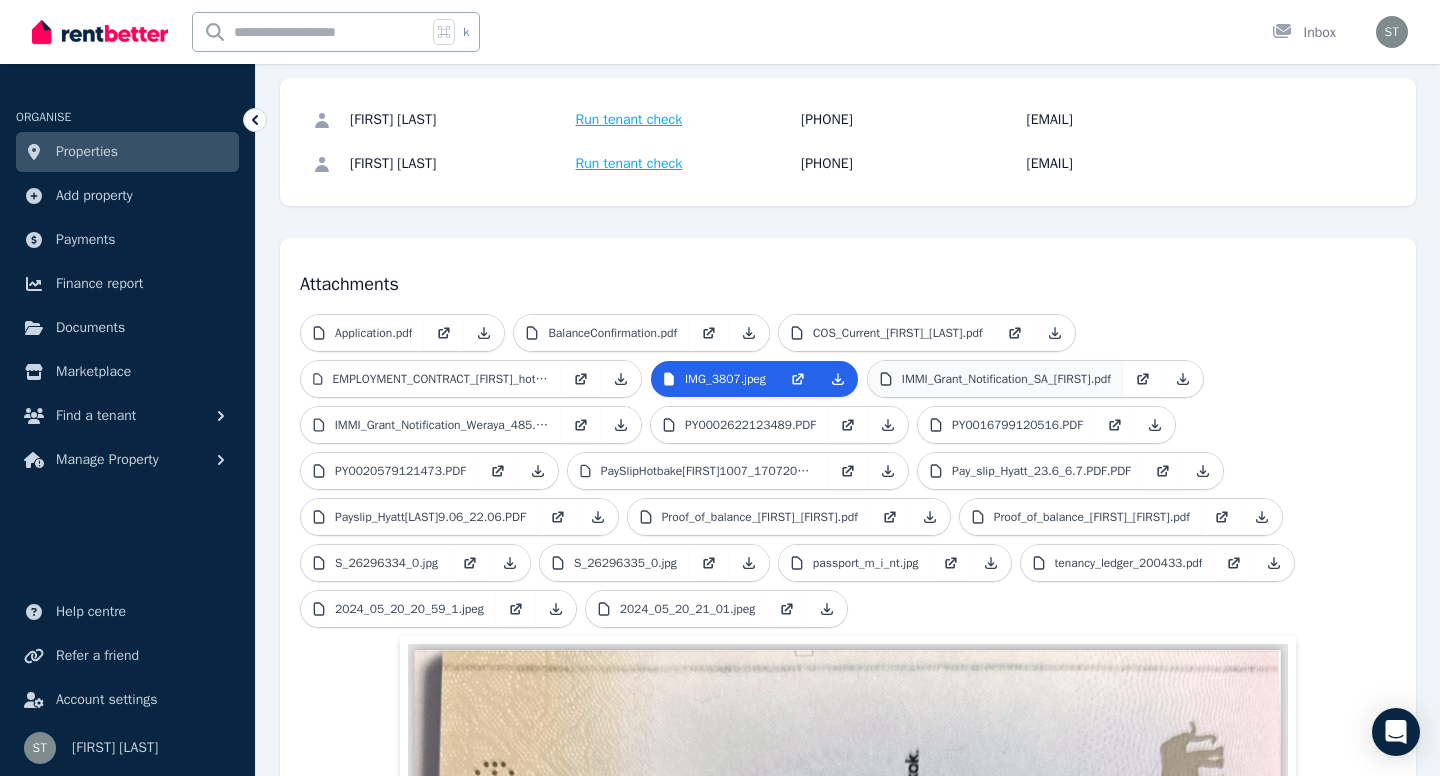 click on "IMMI_Grant_Notification_SA_[FIRST].pdf" at bounding box center [1006, 379] 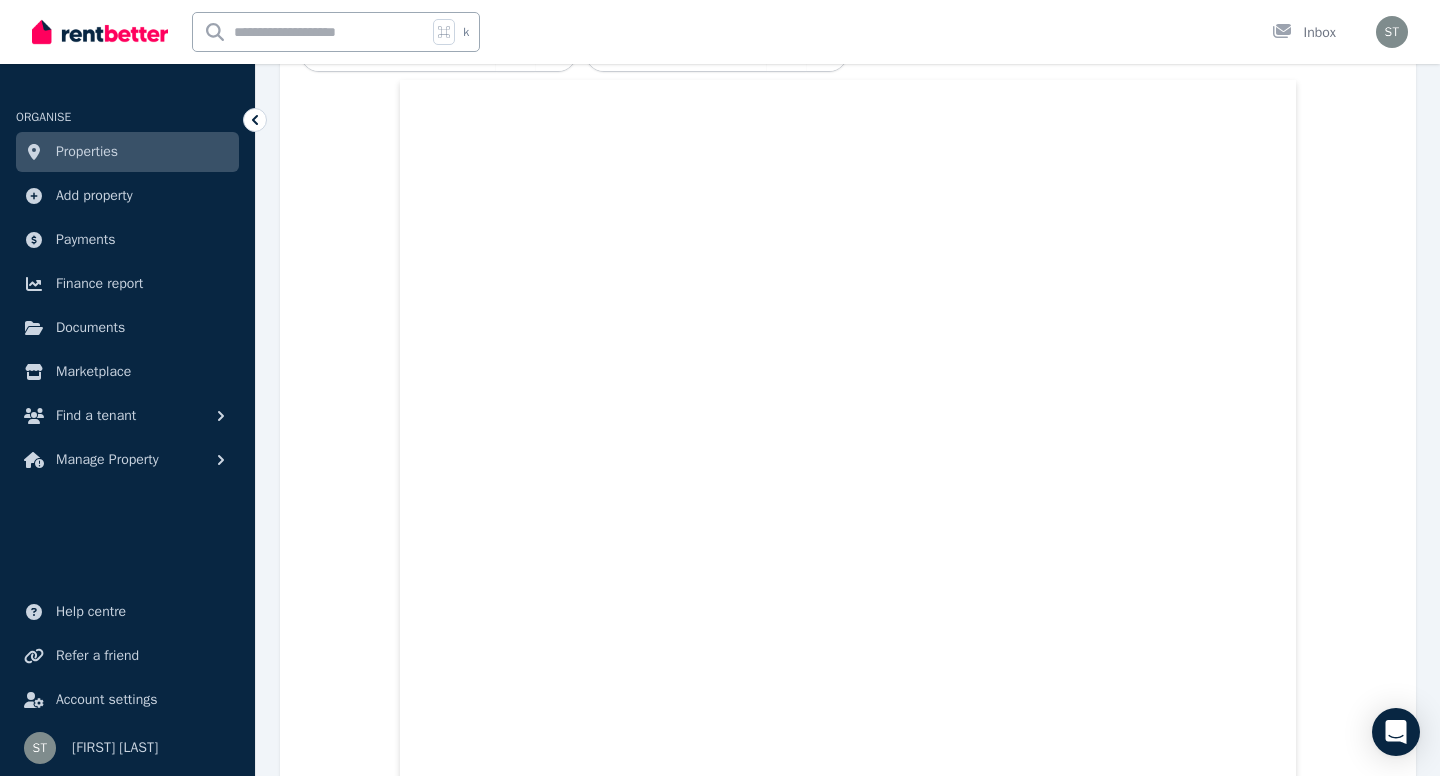 scroll, scrollTop: 784, scrollLeft: 0, axis: vertical 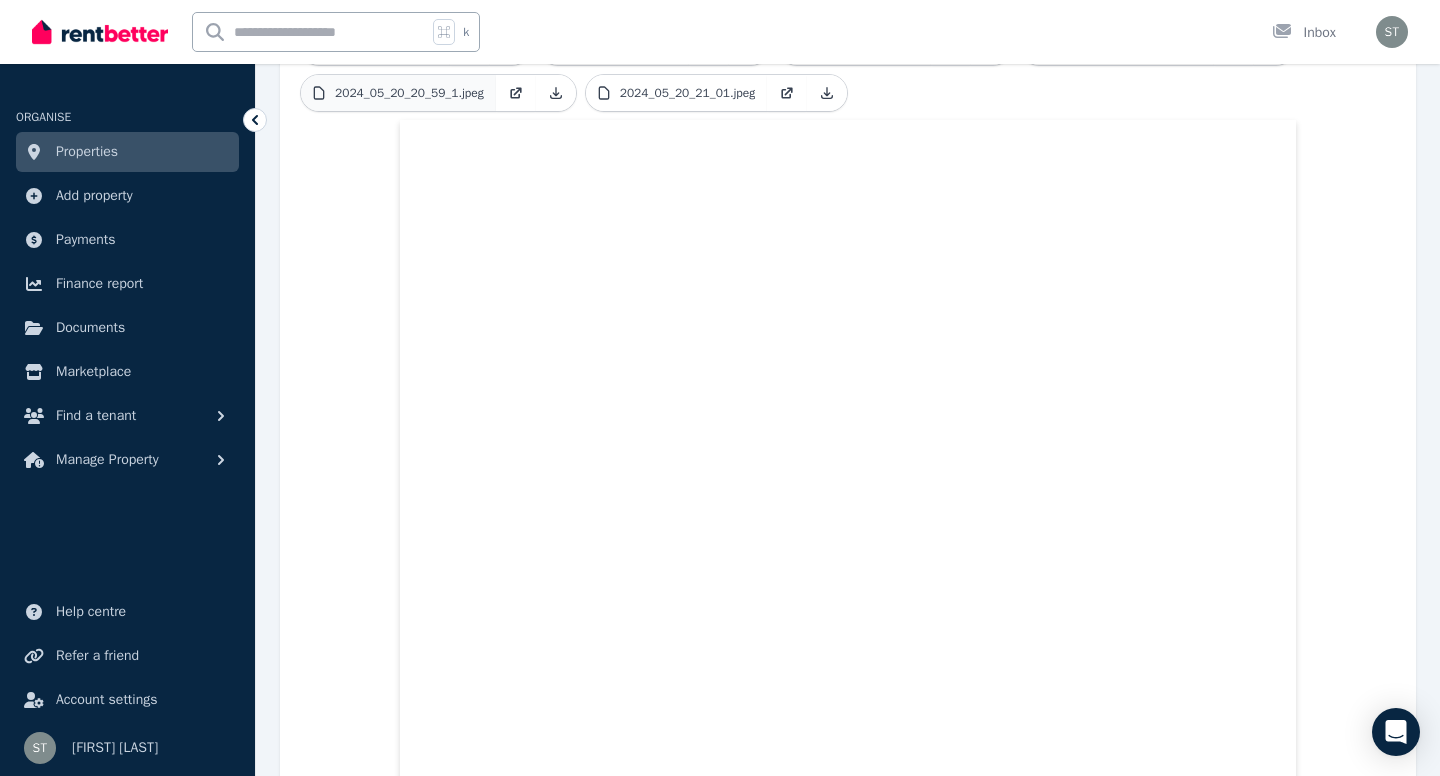 click on "2024_05_20_20_59_1.jpeg" at bounding box center [409, 93] 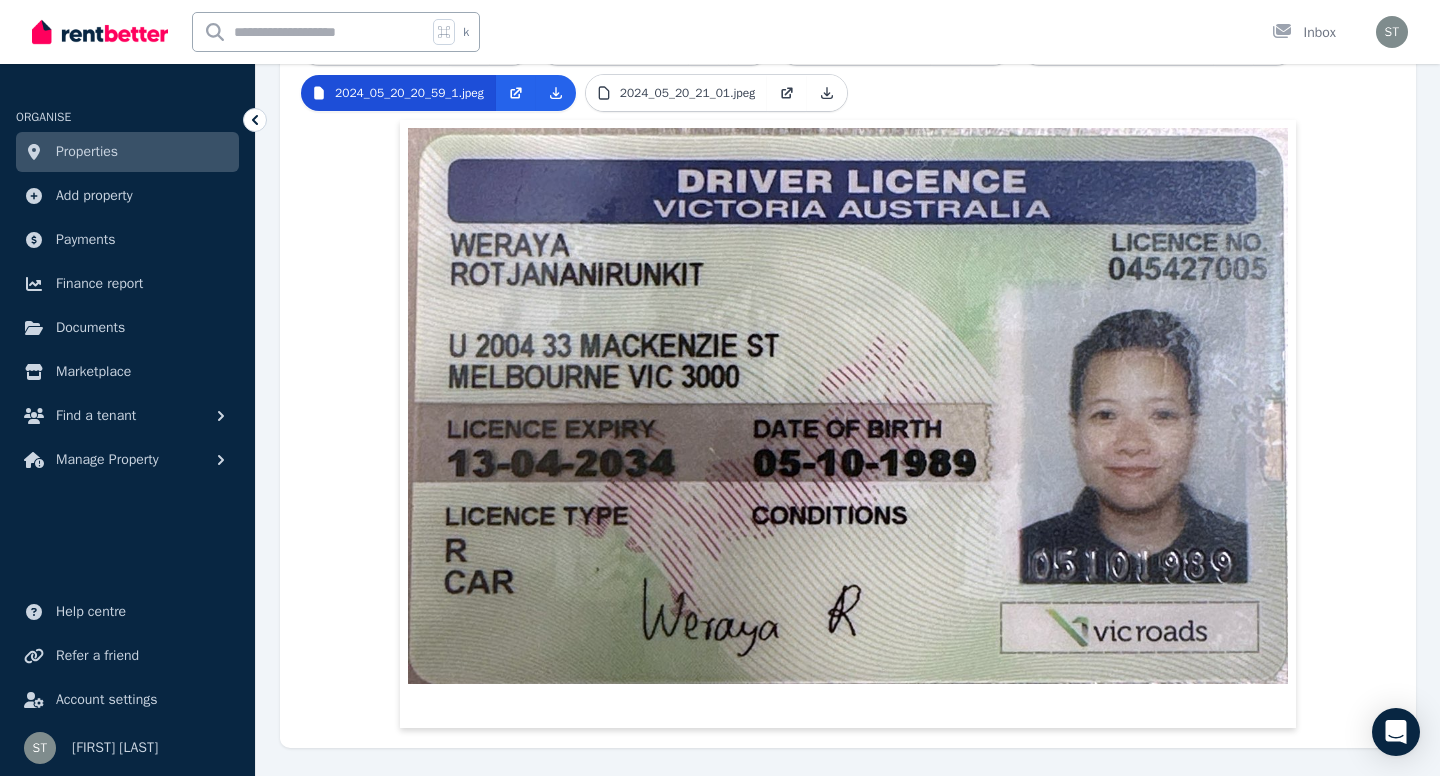 scroll, scrollTop: 268, scrollLeft: 0, axis: vertical 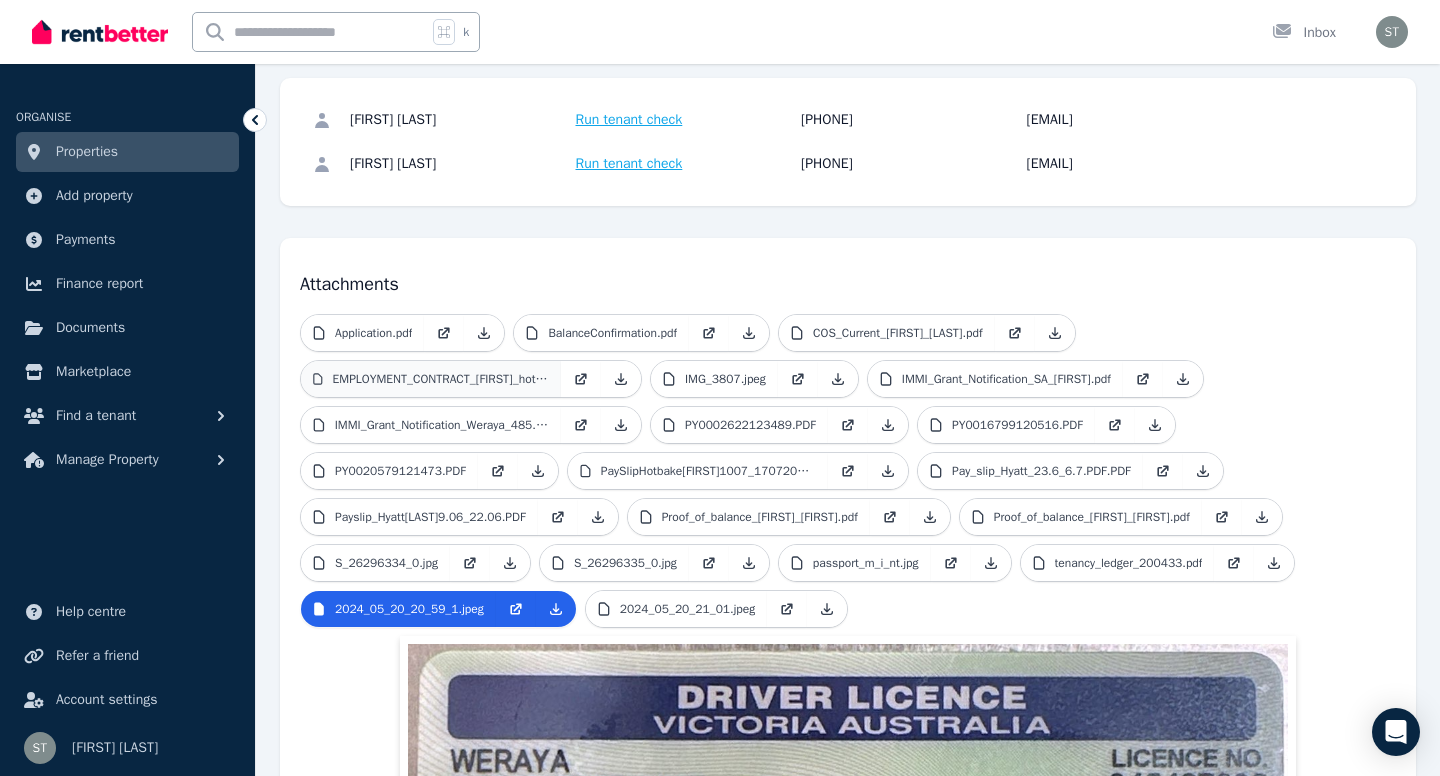 click on "EMPLOYMENT_CONTRACT_[FIRST]_hot_bake.pdf" at bounding box center [441, 379] 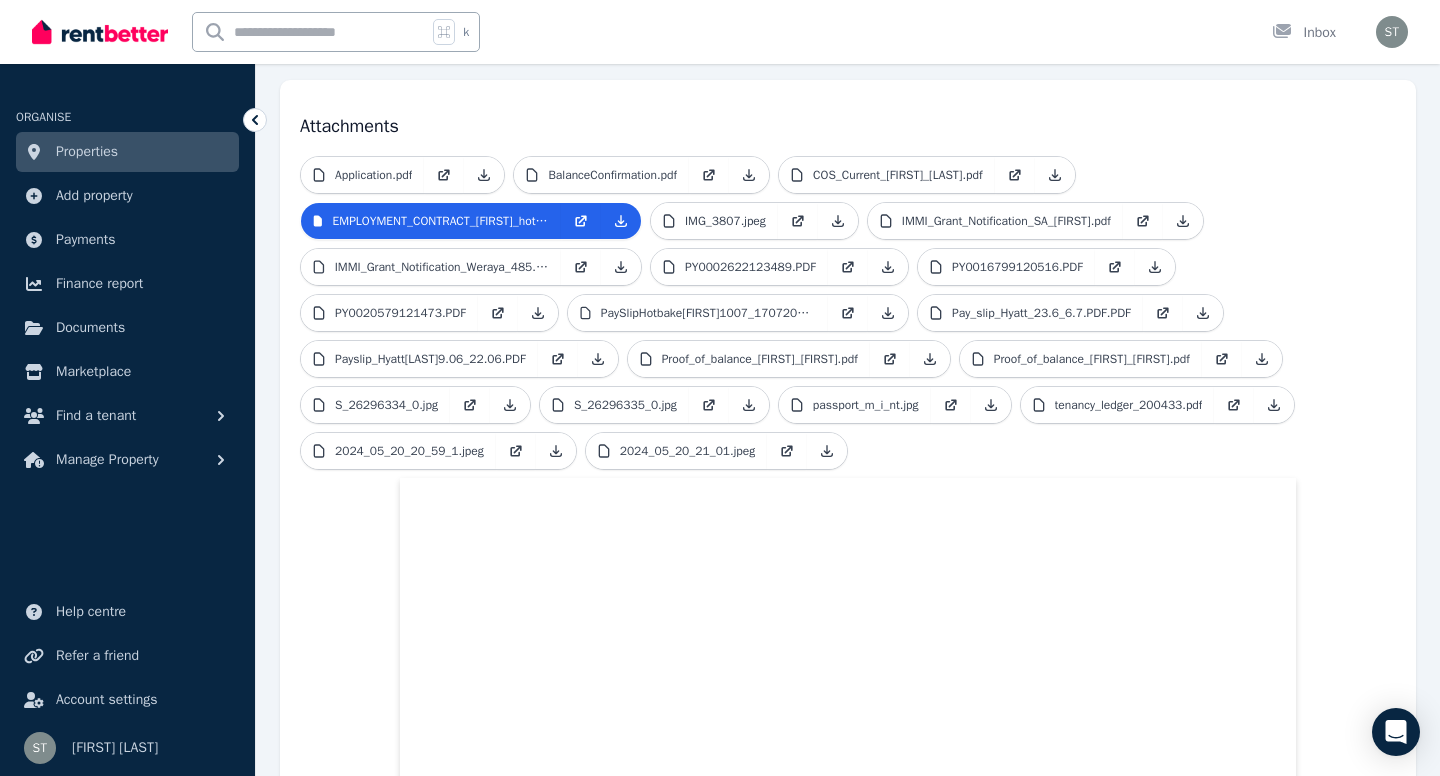 scroll, scrollTop: 424, scrollLeft: 0, axis: vertical 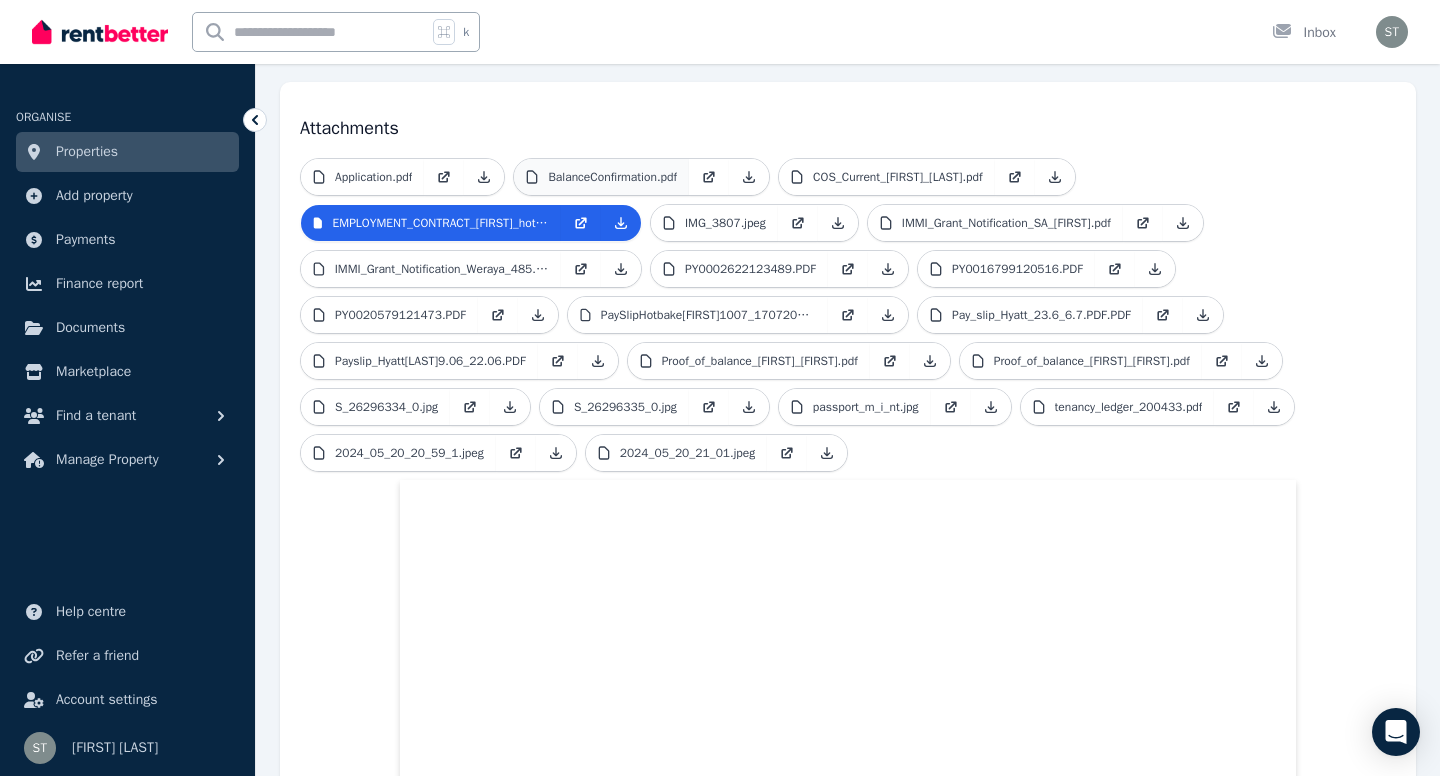 click on "BalanceConfirmation.pdf" at bounding box center [612, 177] 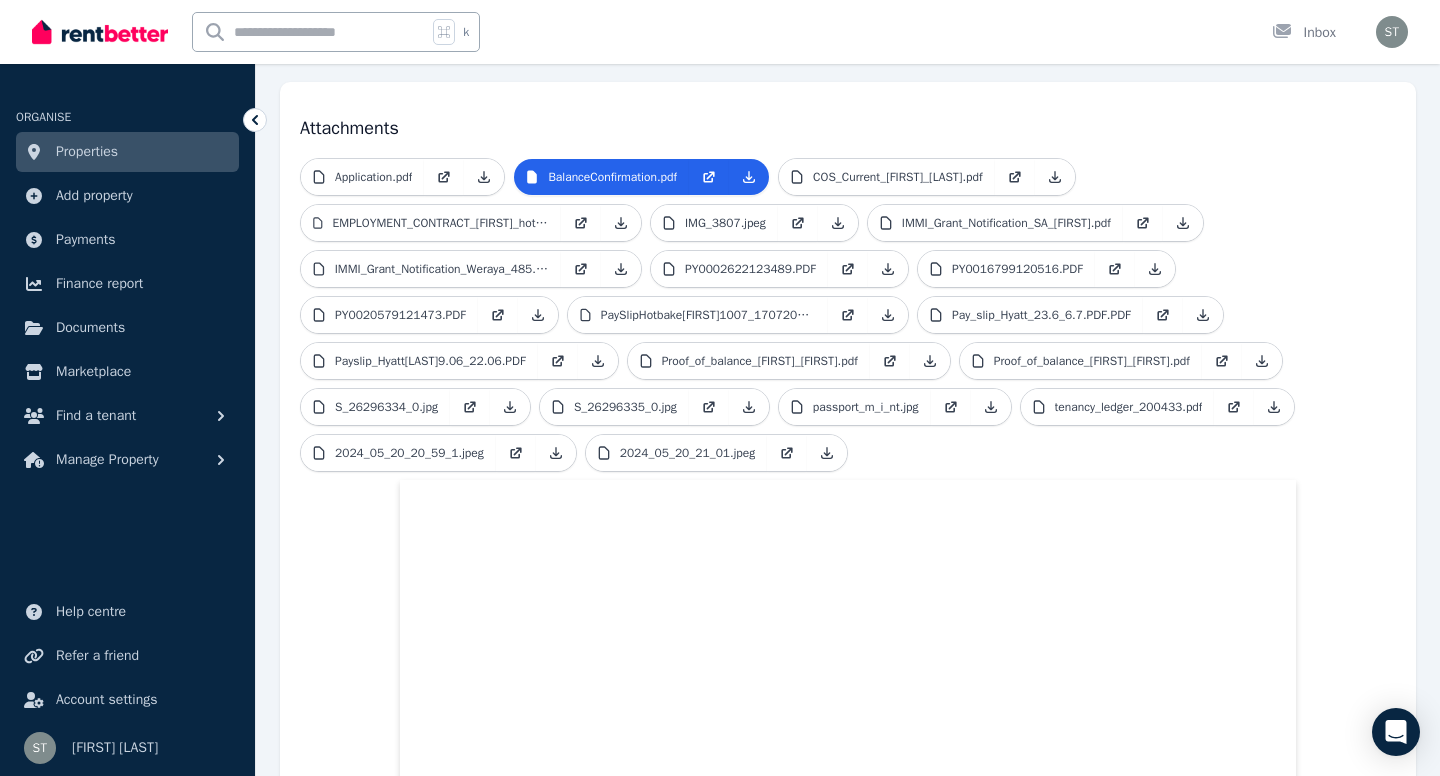 scroll, scrollTop: 384, scrollLeft: 0, axis: vertical 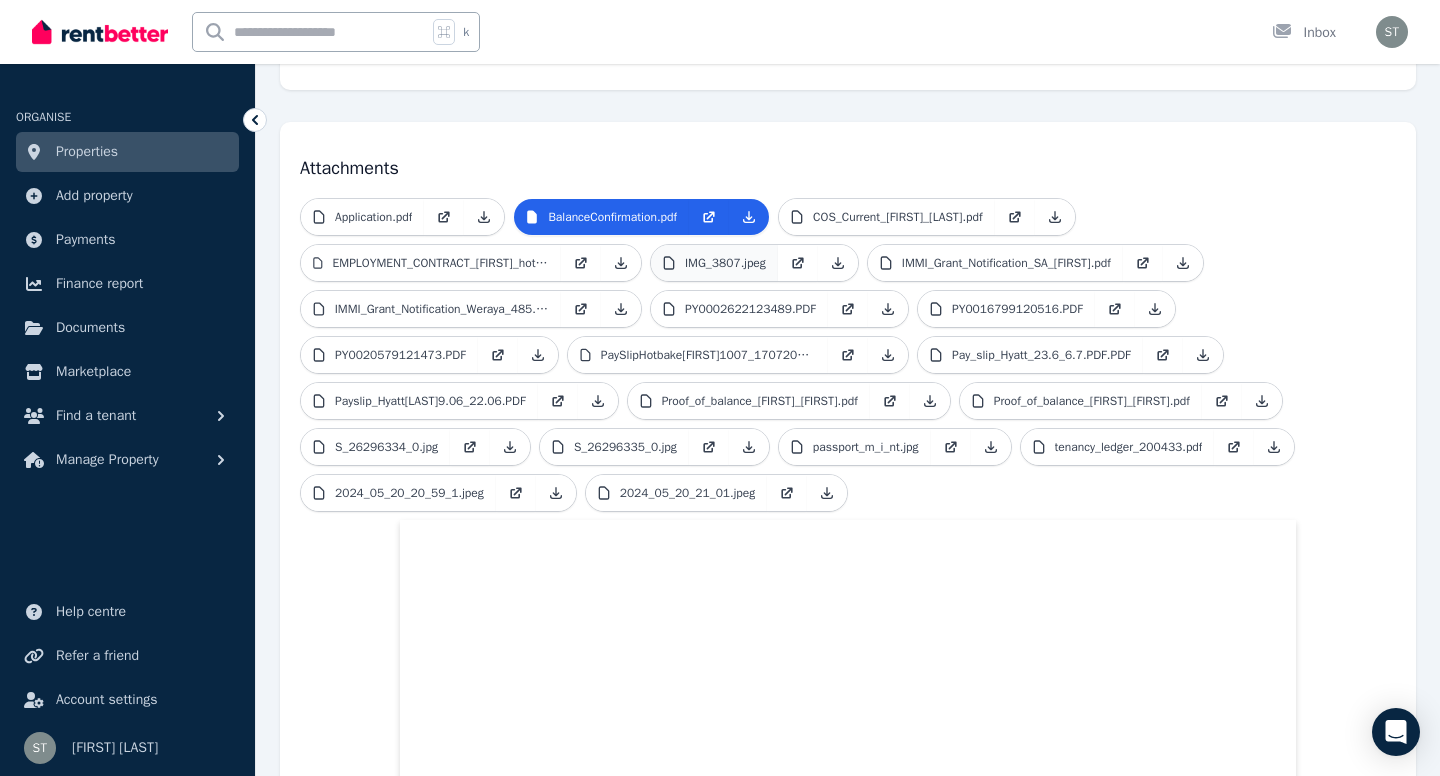 click on "IMG_3807.jpeg" at bounding box center [725, 263] 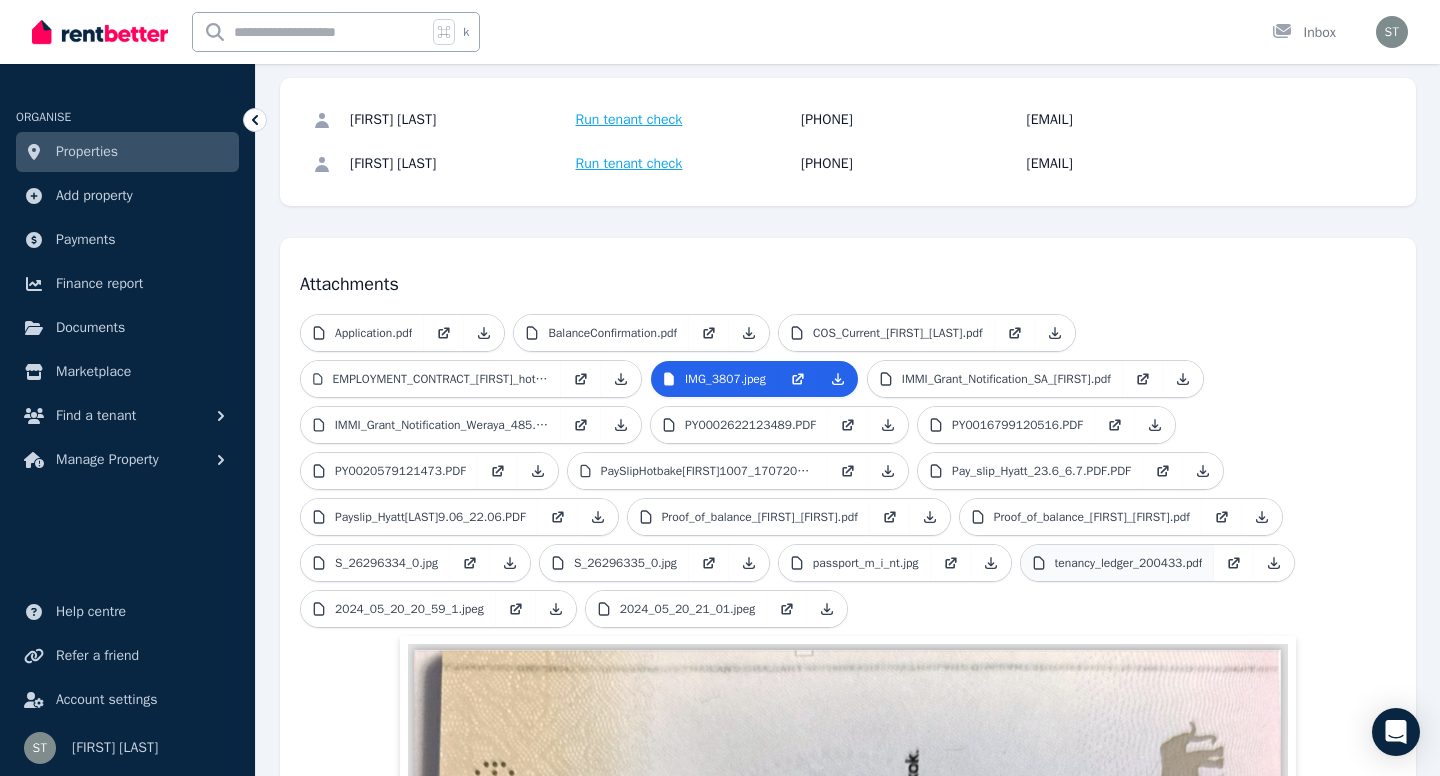 click on "tenancy_ledger_200433.pdf" at bounding box center (1129, 563) 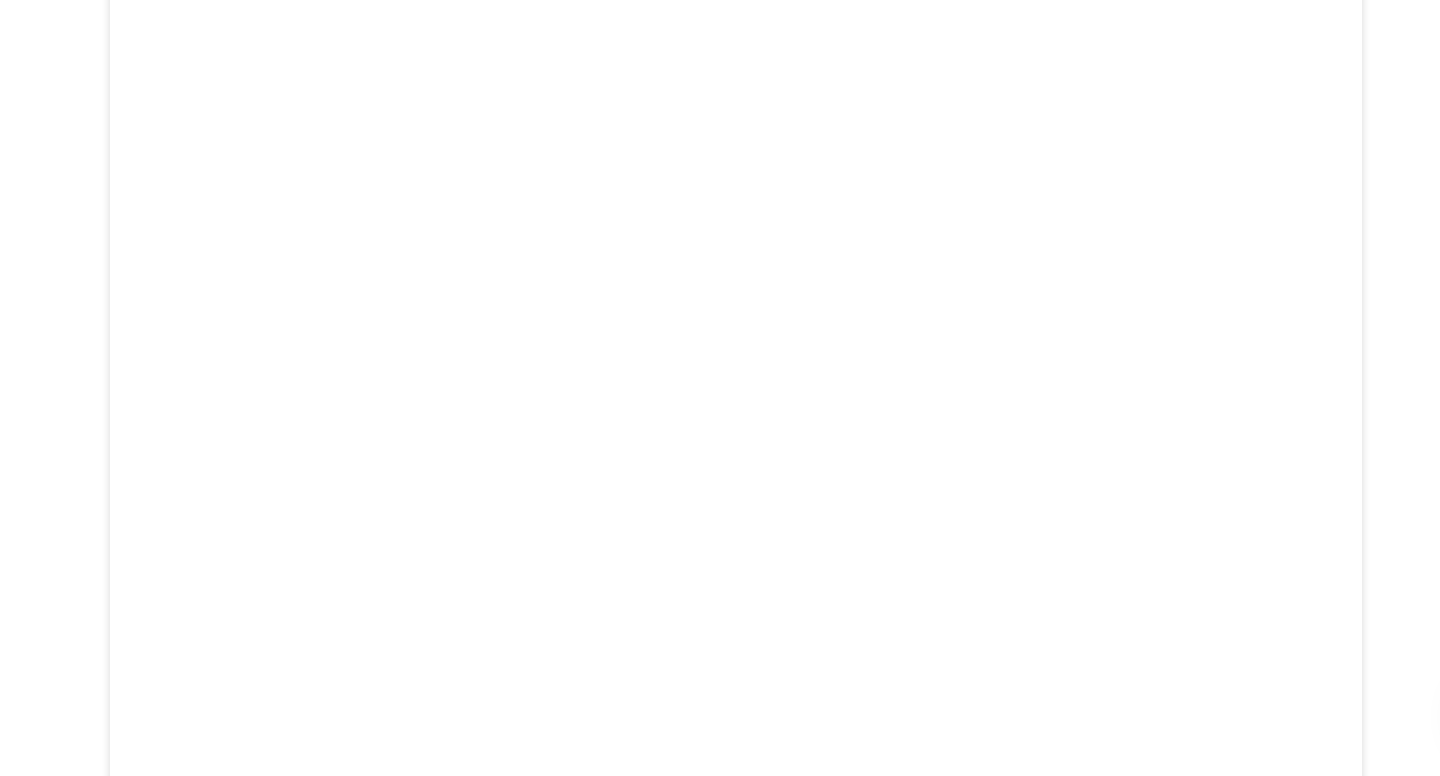scroll, scrollTop: 958, scrollLeft: 0, axis: vertical 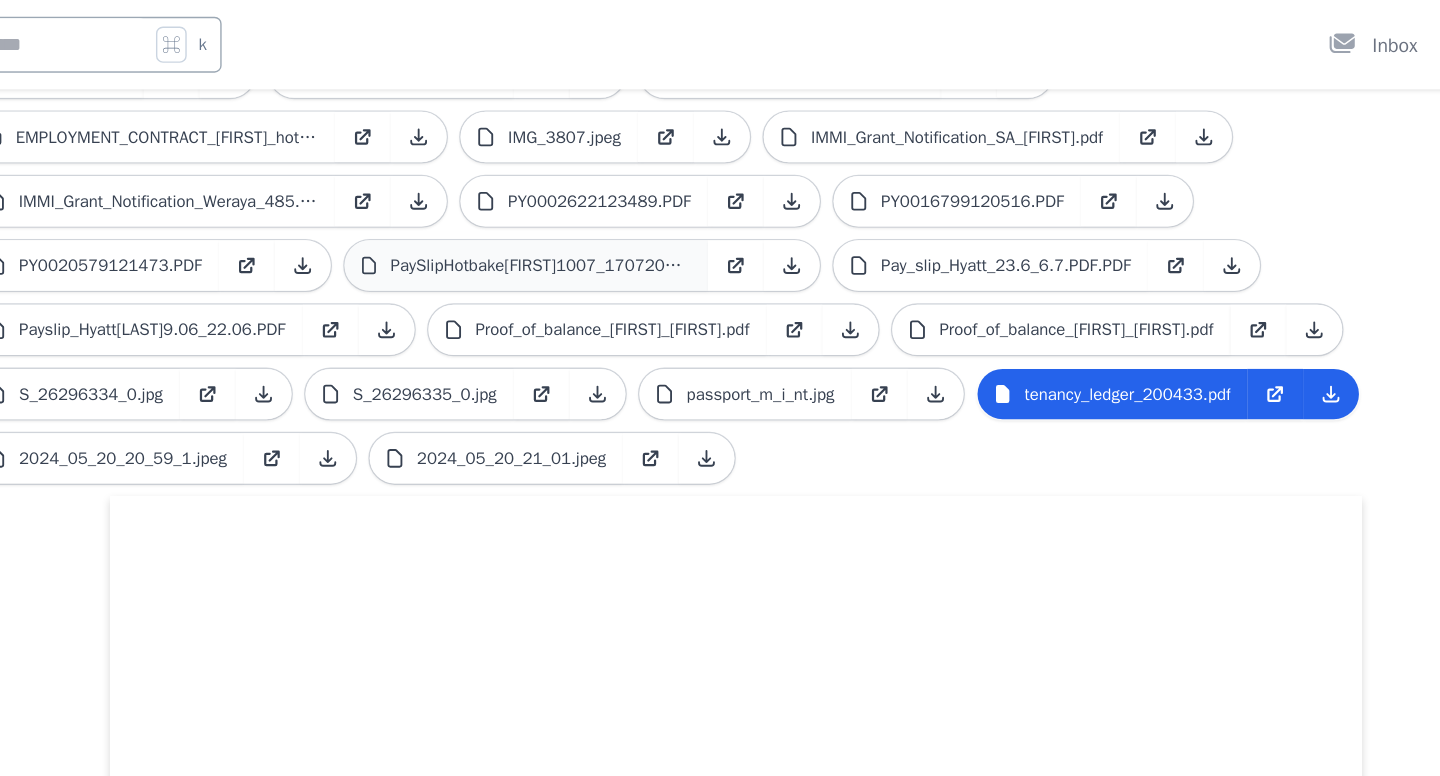 click on "PaySlipHotbake[FIRST]1007_17072025.pdf" at bounding box center (708, 190) 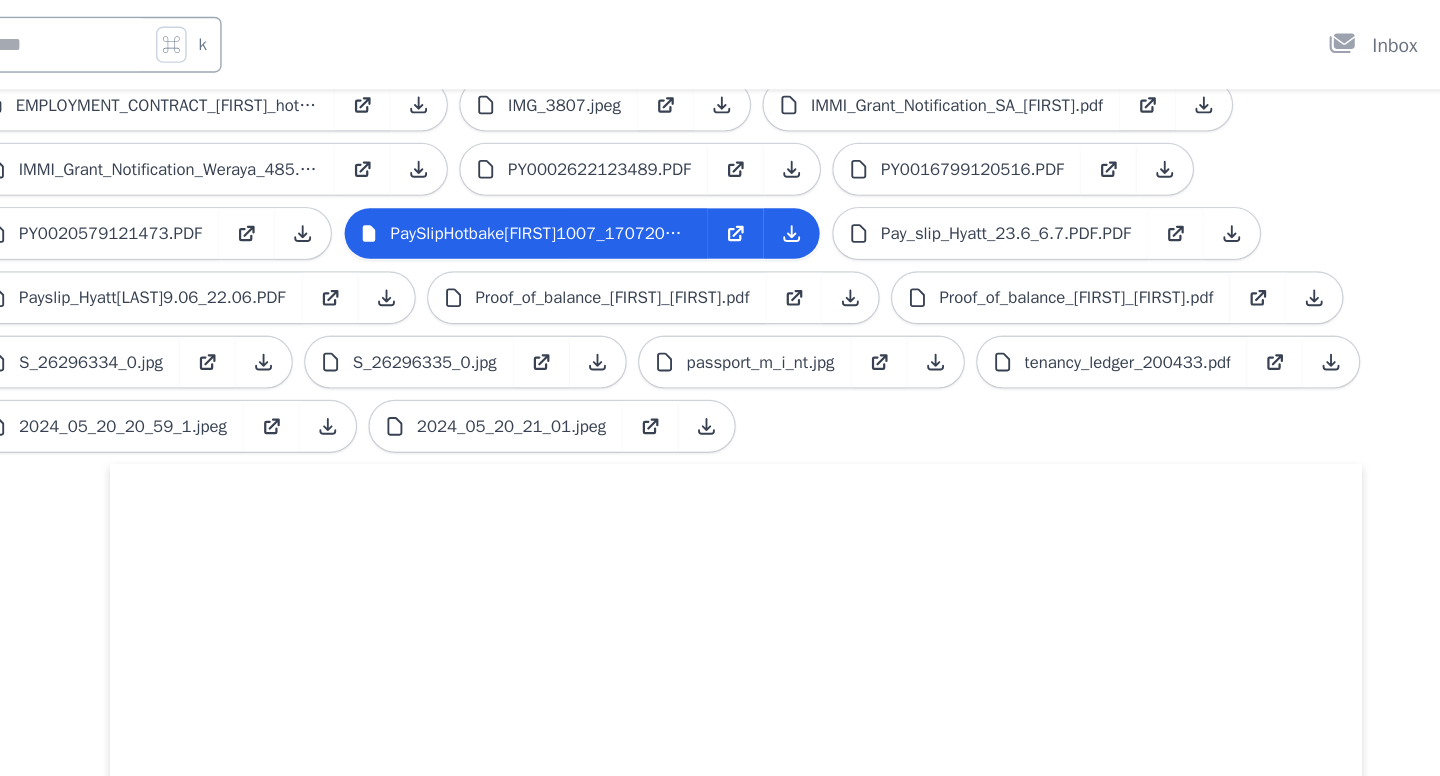 scroll, scrollTop: 486, scrollLeft: 0, axis: vertical 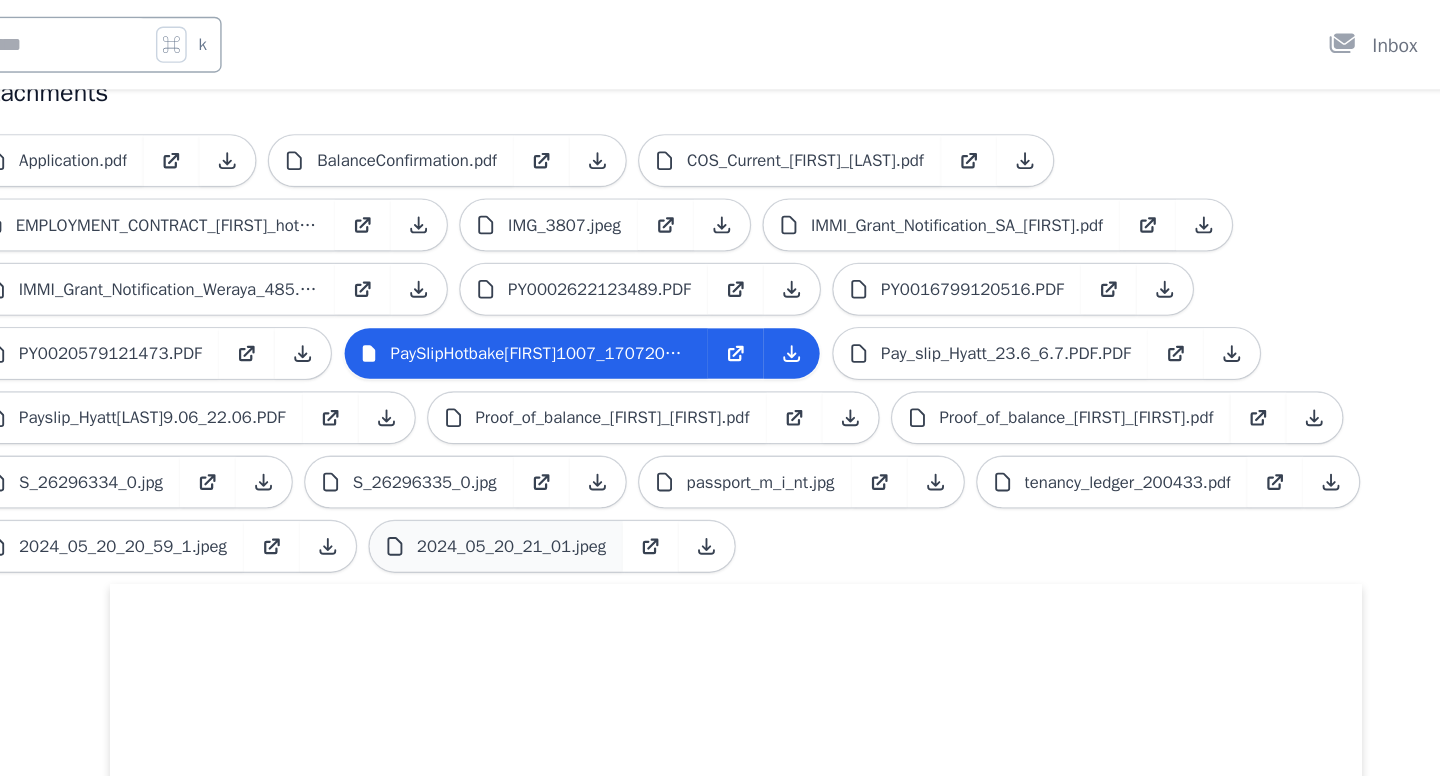 click on "2024_05_20_21_01.jpeg" at bounding box center (688, 391) 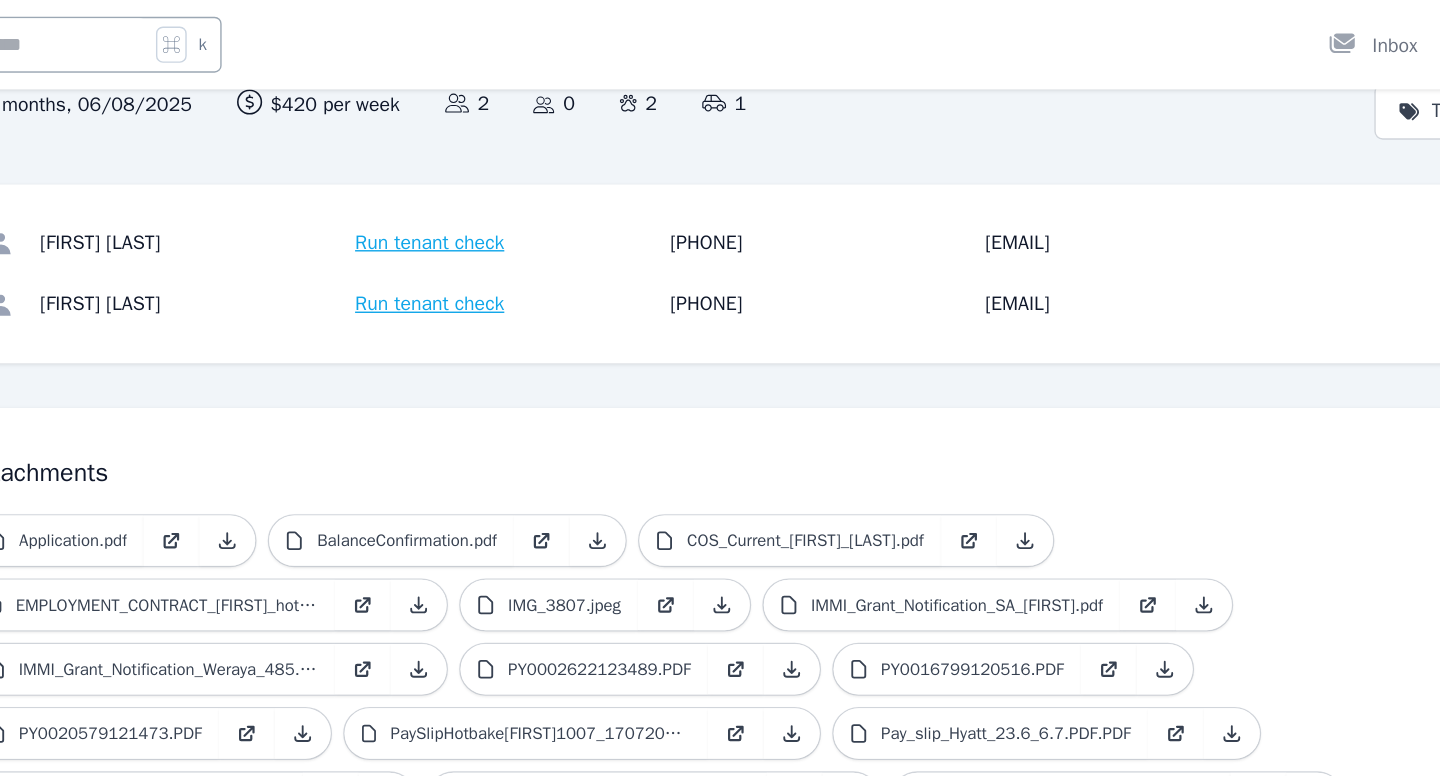 scroll, scrollTop: 185, scrollLeft: 0, axis: vertical 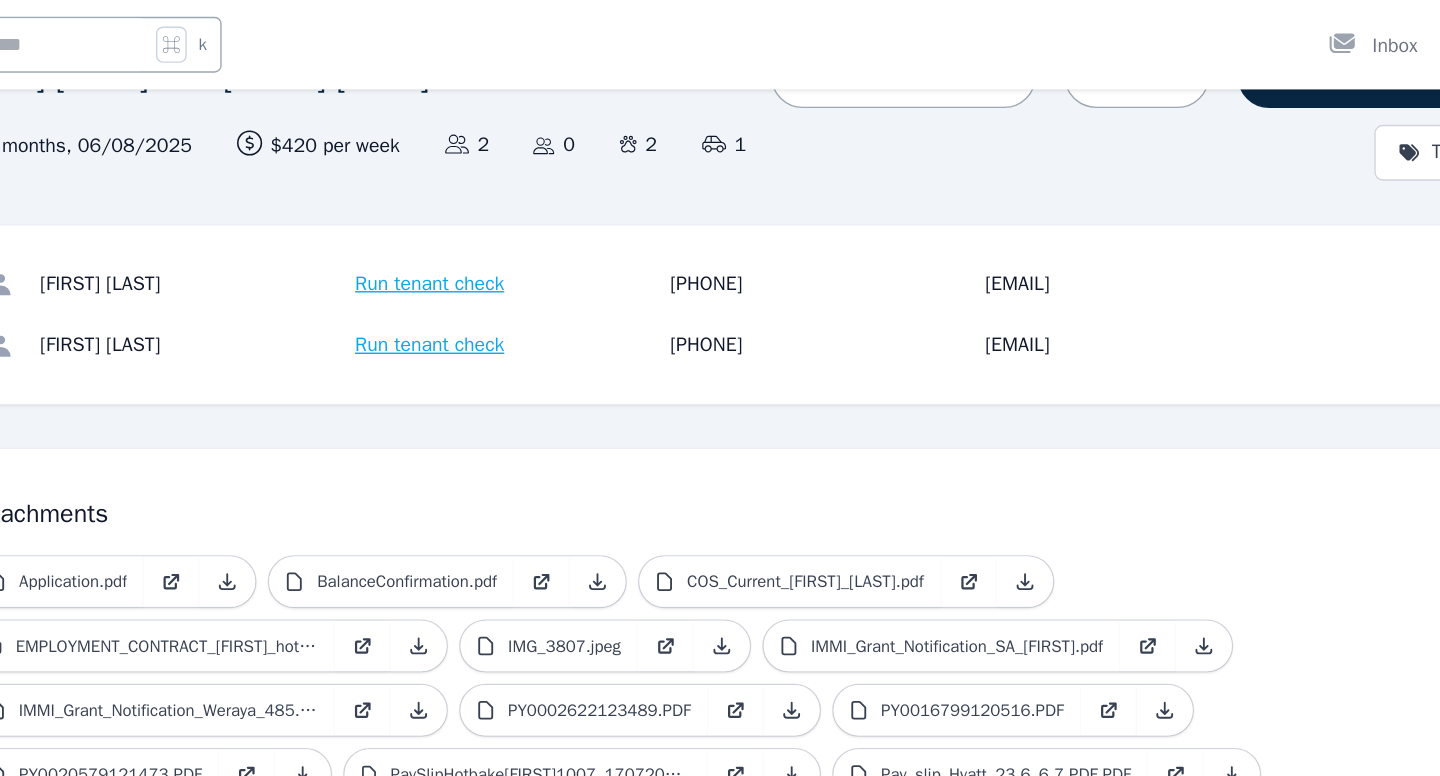 click on "[FIRST] [LAST]" at bounding box center [460, 247] 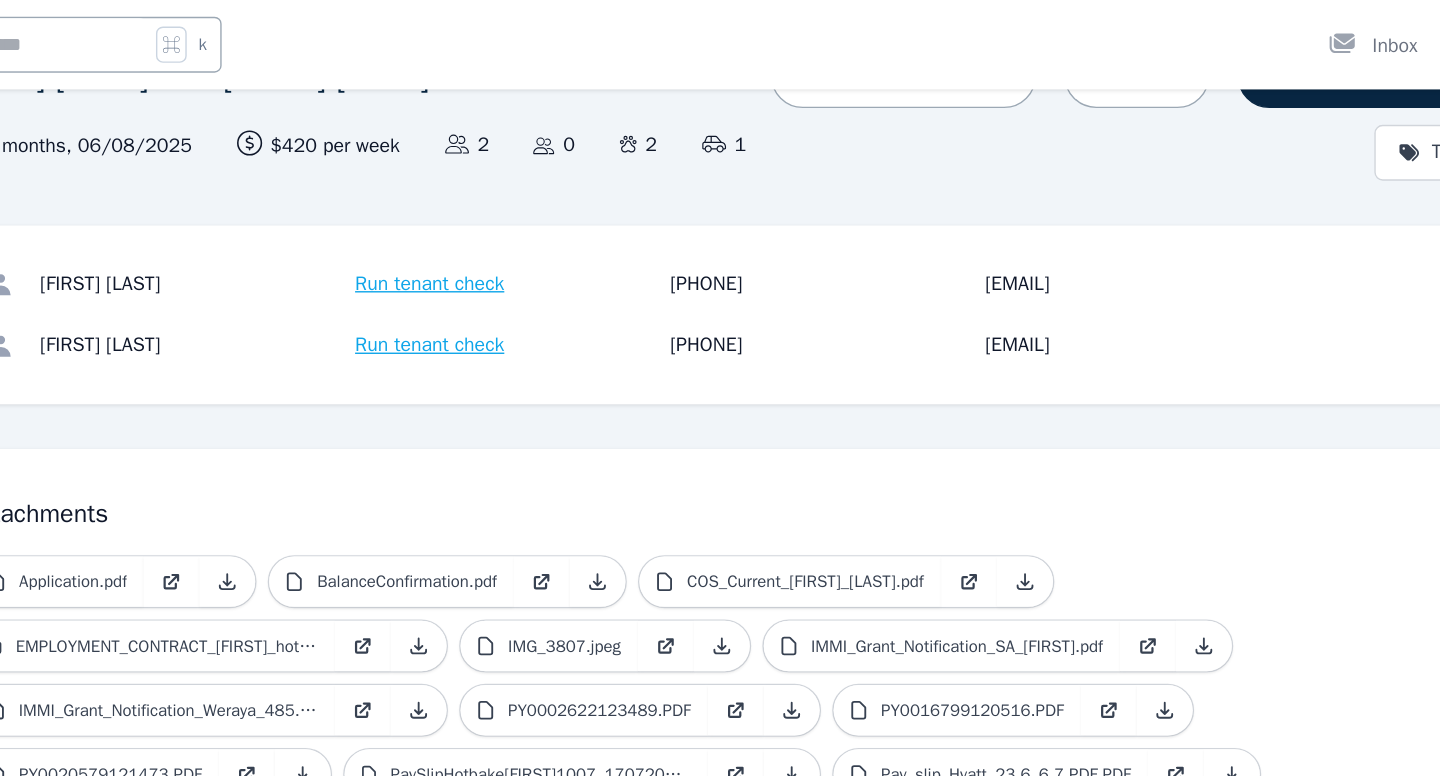 scroll, scrollTop: 147, scrollLeft: 0, axis: vertical 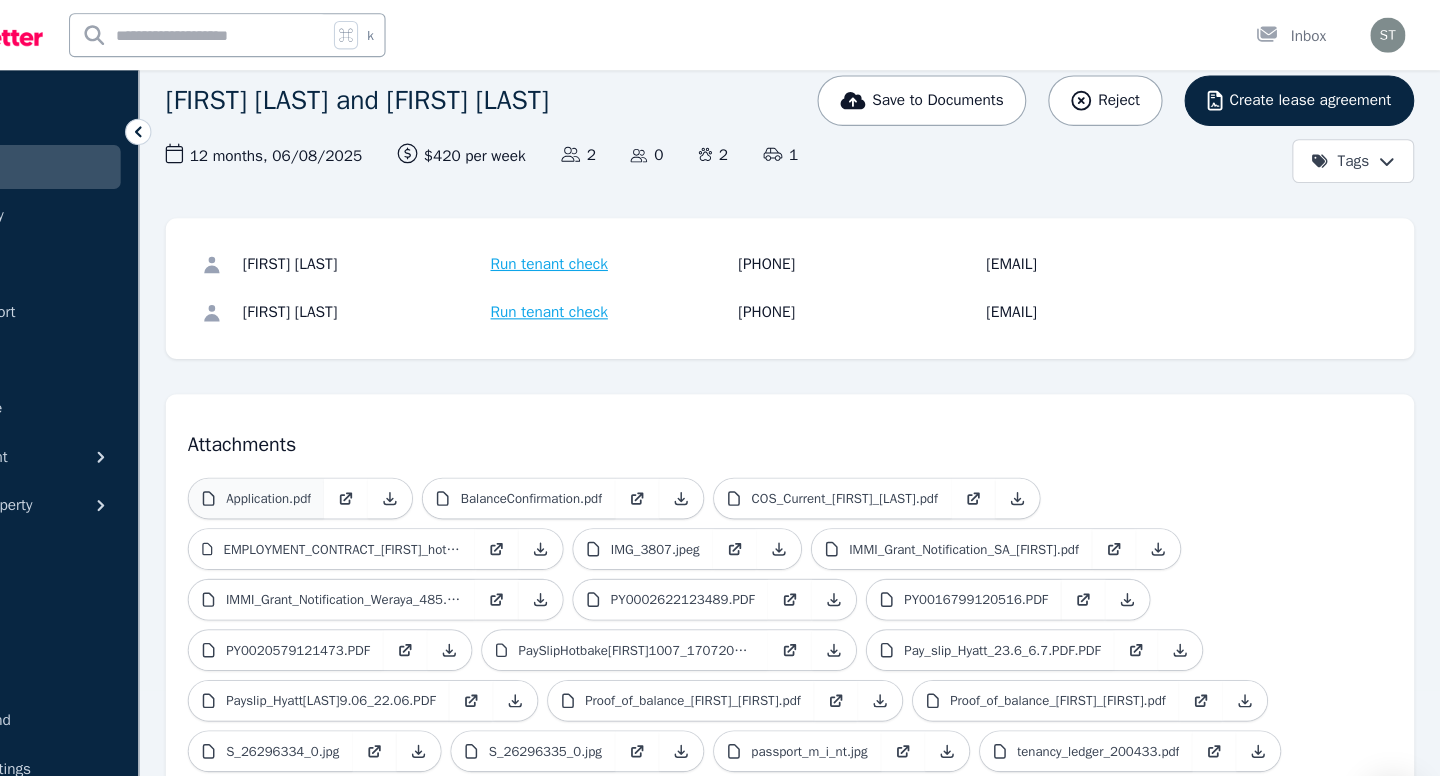 click on "Application.pdf" at bounding box center (373, 454) 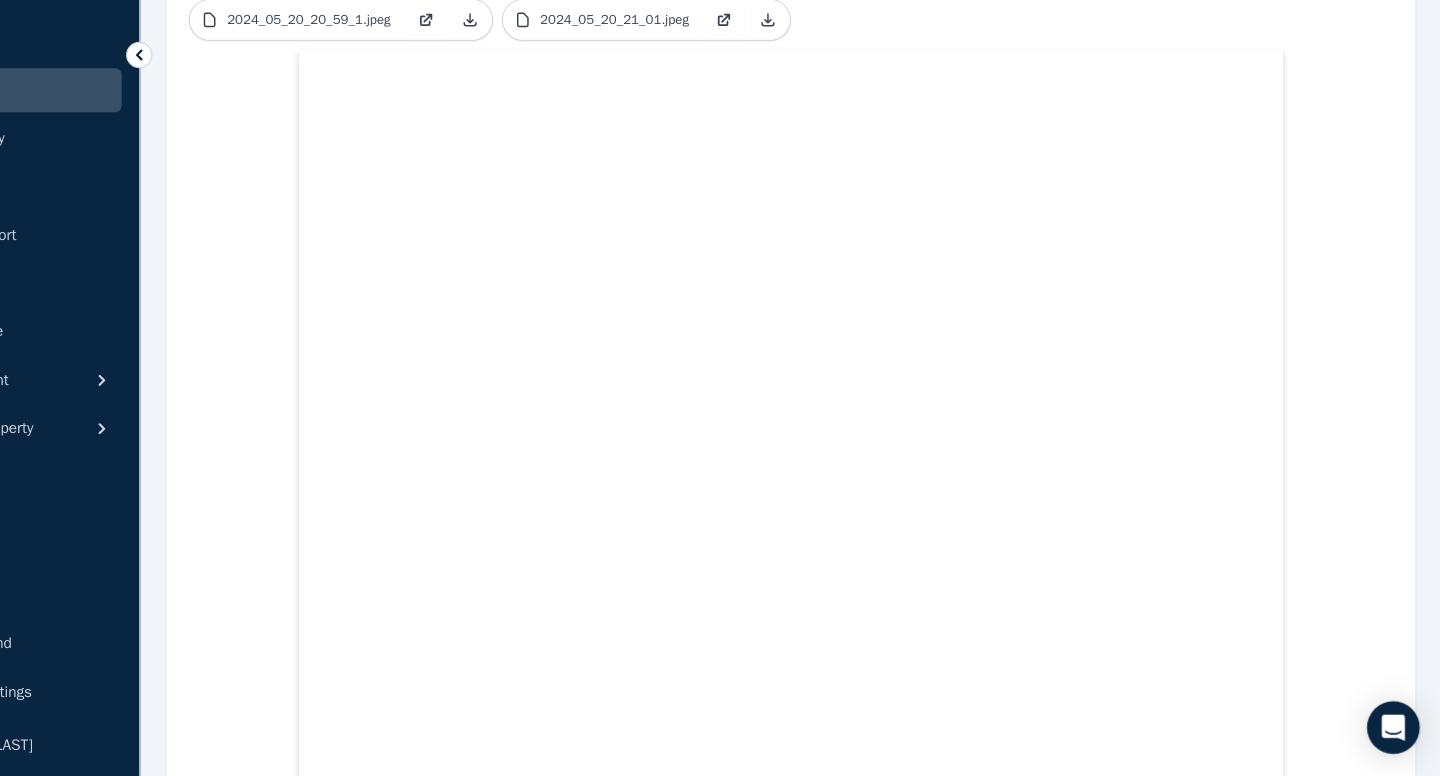scroll, scrollTop: 832, scrollLeft: 0, axis: vertical 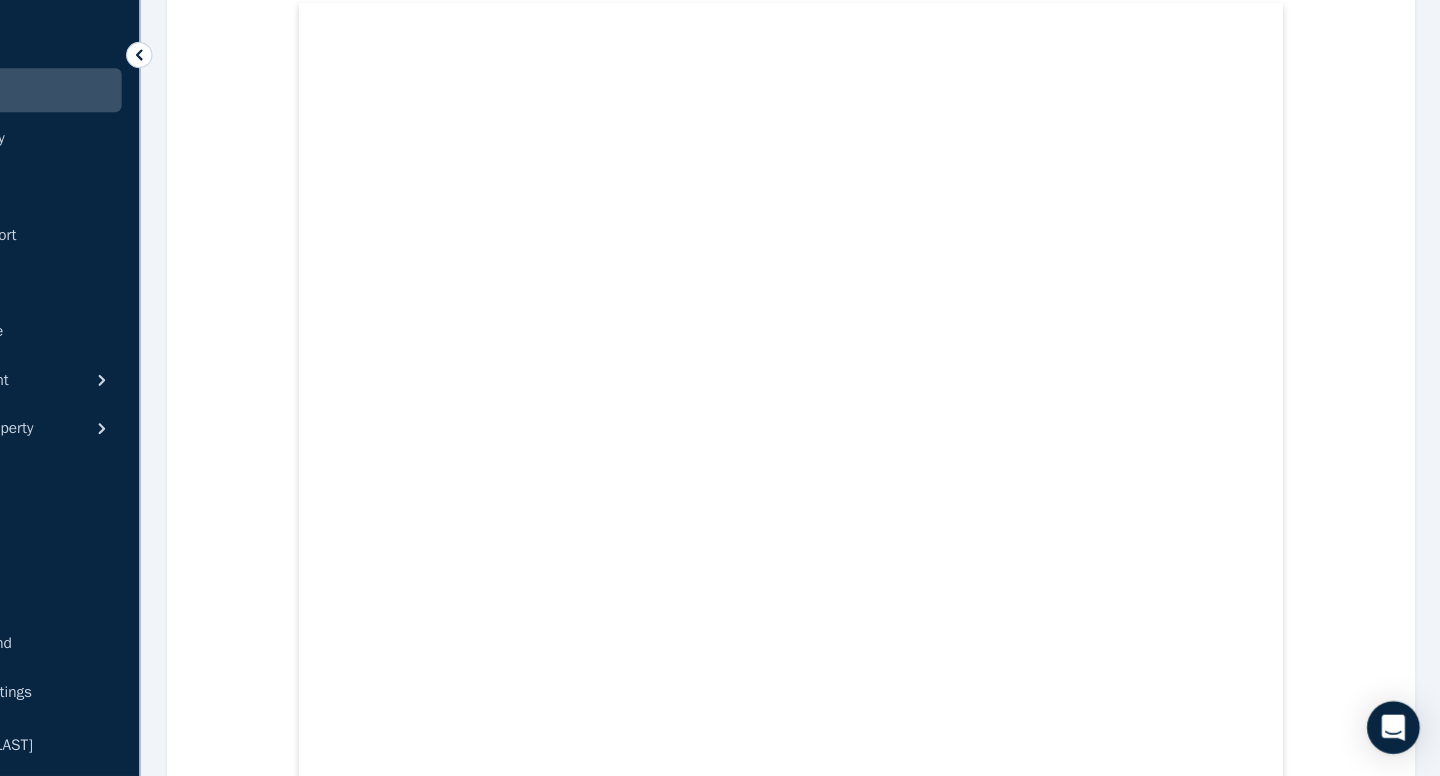 click on "Application.pdf BalanceConfirmation.pdf COS_Current_Worakarn_Wongjittraporn.pdf EMPLOYMENT_CONTRACT_Weraya_hot_bake.pdf IMG_3807.jpeg IMMI_Grant_Notification_SA_worakarn.pdf IMMI_Grant_Notification_Weraya_485.pdf PY0002622123489.PDF PY0016799120516.PDF PY0020579121473.PDF PaySlipHotbakeWeraya1007_17072025.pdf Pay_slip_Hyatt_23.6_6.7.PDF.PDF Payslip_Hyatt[LAST]9.06_22.06.PDF Proof_of_balance_Weraya.pdf Proof_of_balance_WorakarnWeraya.pdf S_26296334_0.jpg S_26296335_0.jpg passport_m_i_nt.jpg tenancy_ledger_200433.pdf 2024_05_20_20_59_1.jpeg 2024_05_20_21_01.jpeg" at bounding box center [848, 19184] 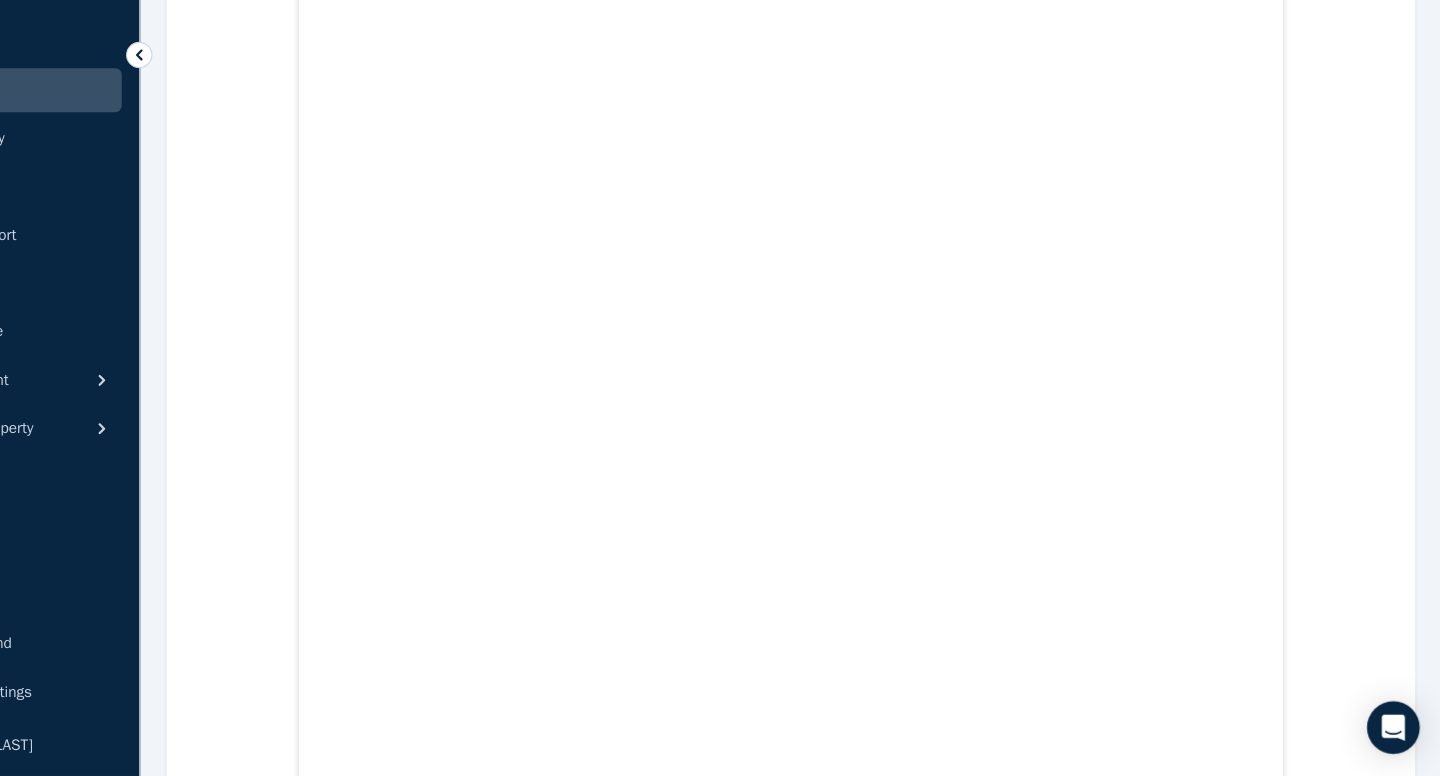 scroll, scrollTop: 34278, scrollLeft: 0, axis: vertical 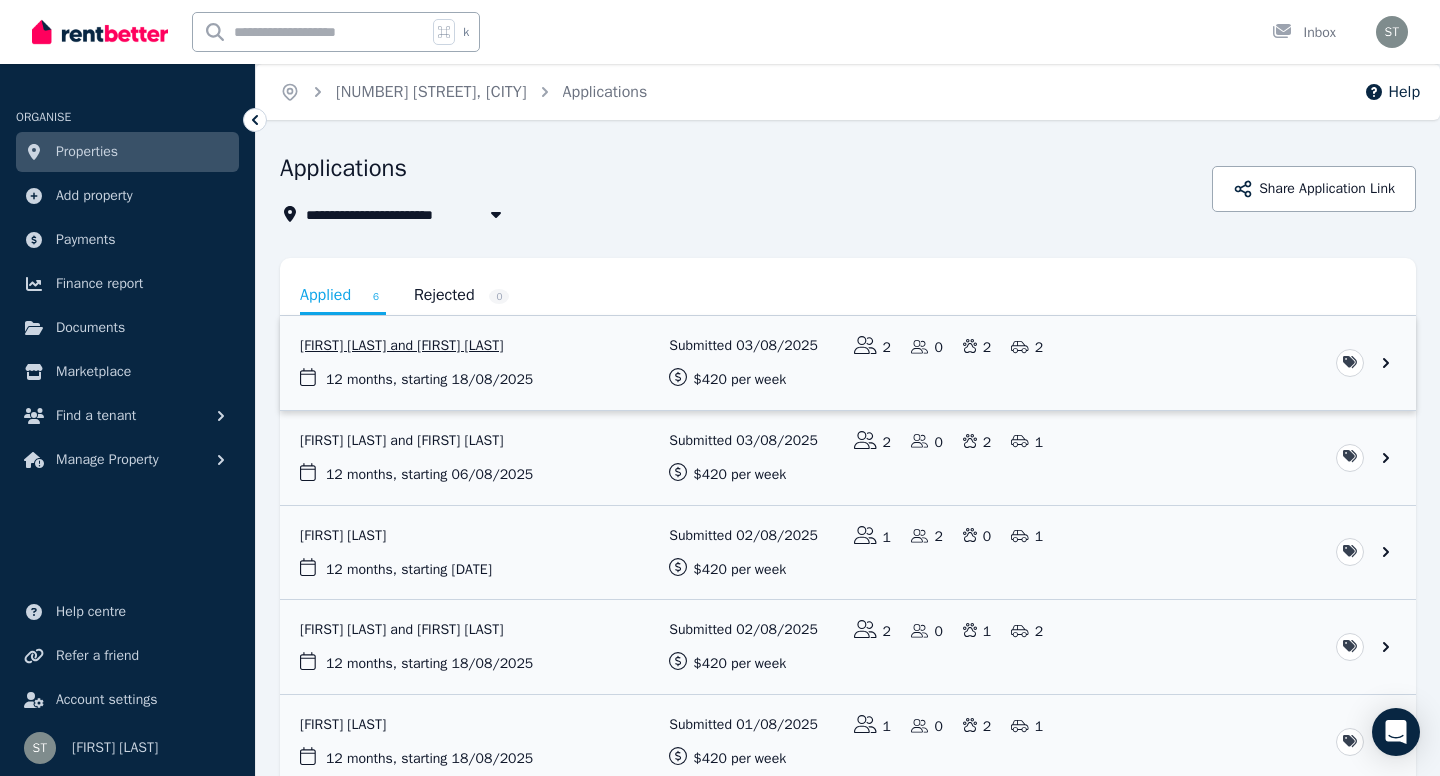 click at bounding box center (848, 363) 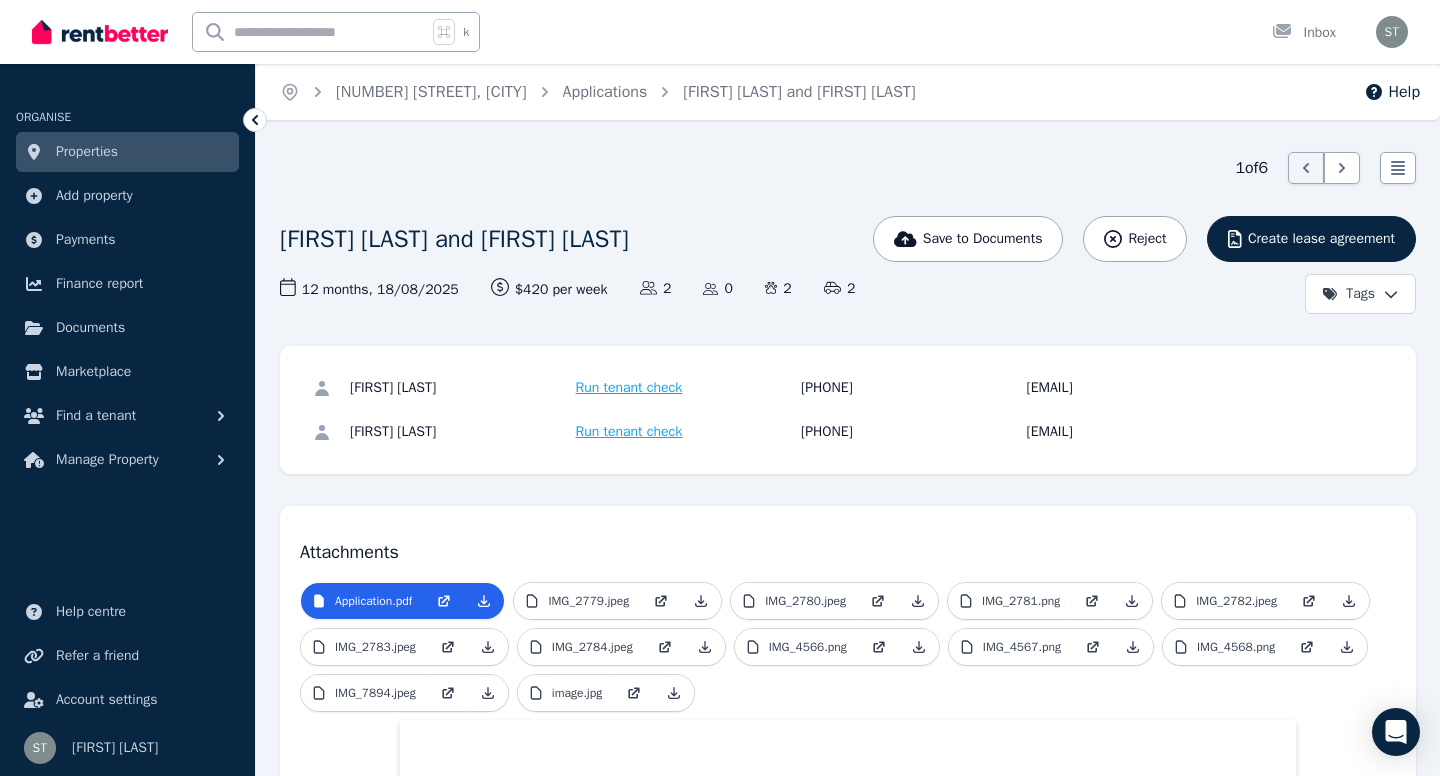 click on "Application.pdf IMG_2779.jpeg IMG_2780.jpeg IMG_2781.png IMG_2782.jpeg IMG_2783.jpeg IMG_2784.jpeg IMG_4566.png IMG_4567.png IMG_4568.png IMG_7894.jpeg image.jpg" at bounding box center (848, 651) 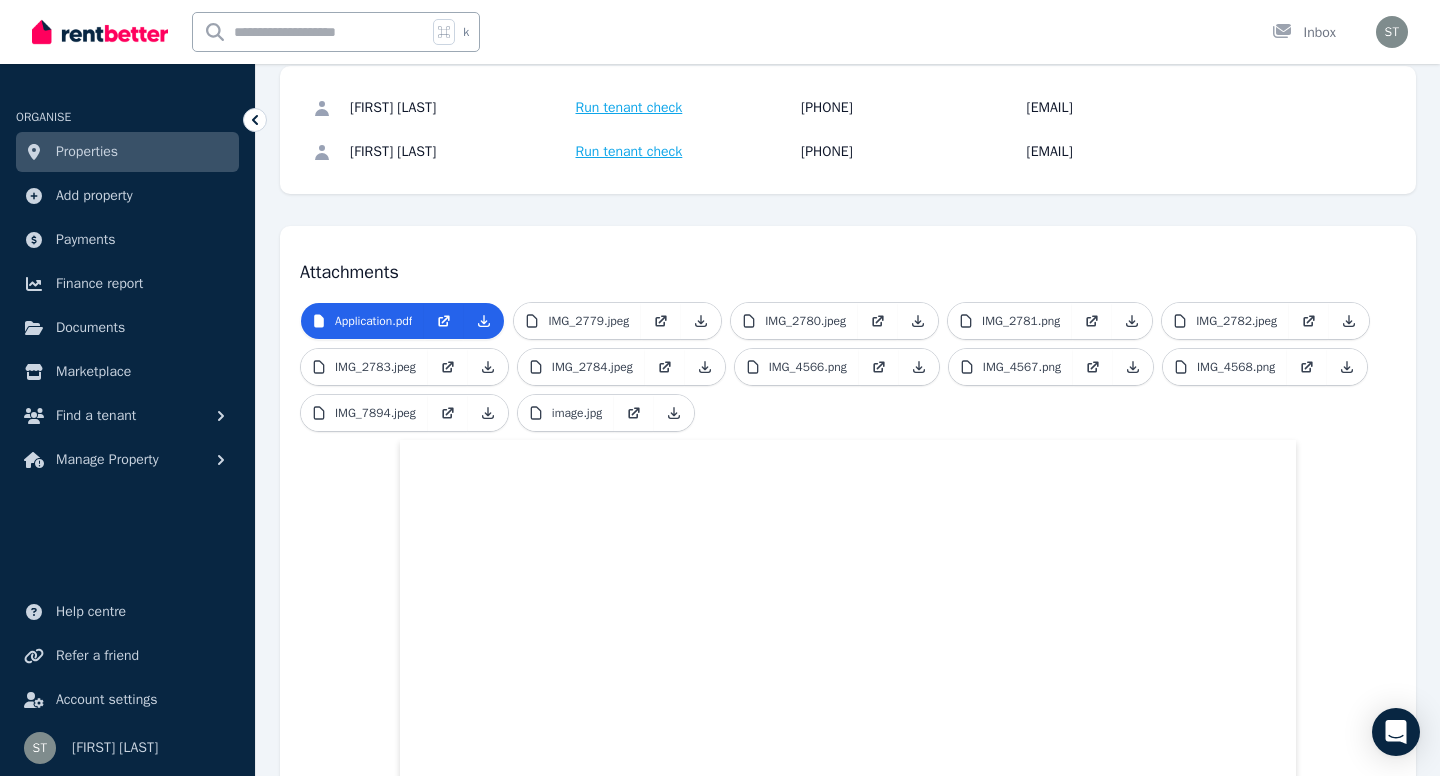 scroll, scrollTop: 240, scrollLeft: 0, axis: vertical 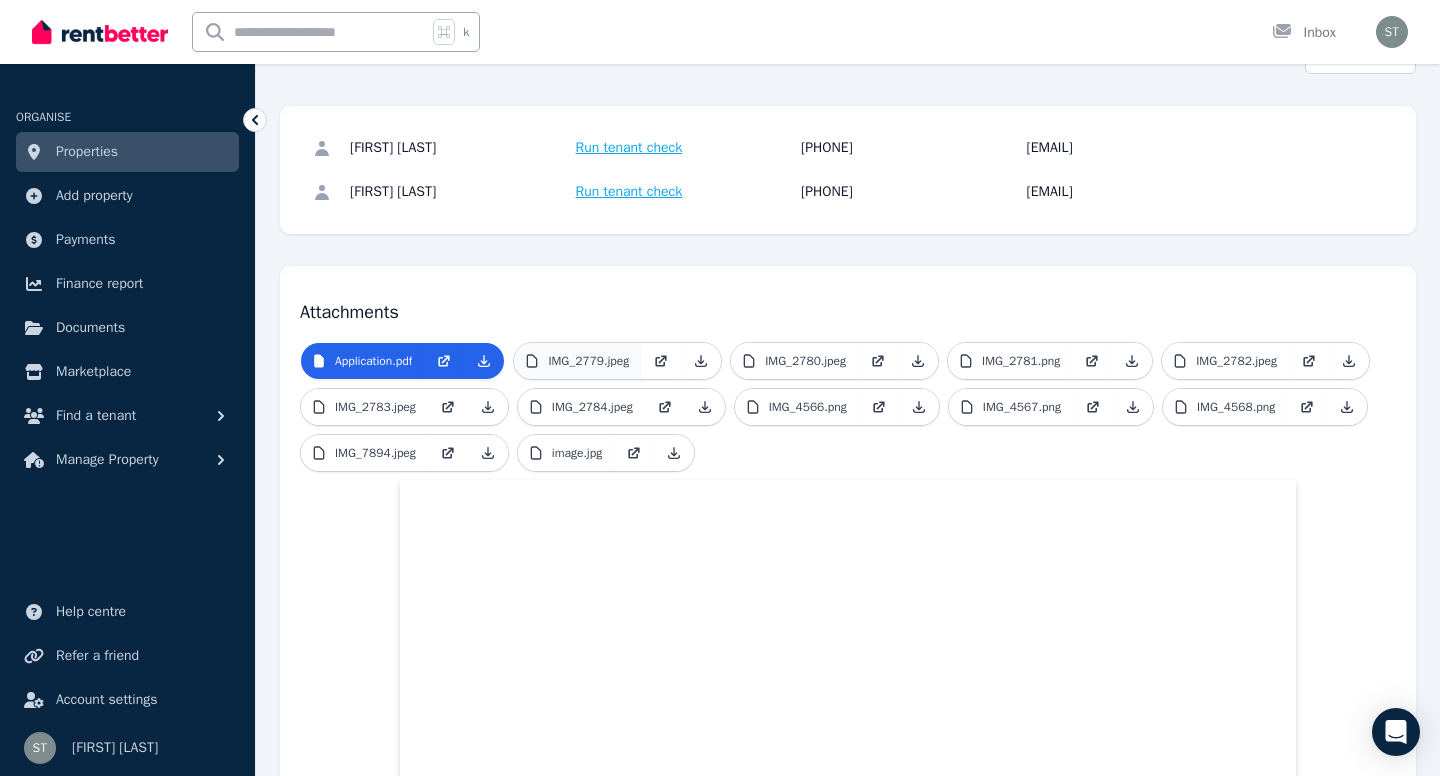 click on "IMG_2779.jpeg" at bounding box center (577, 361) 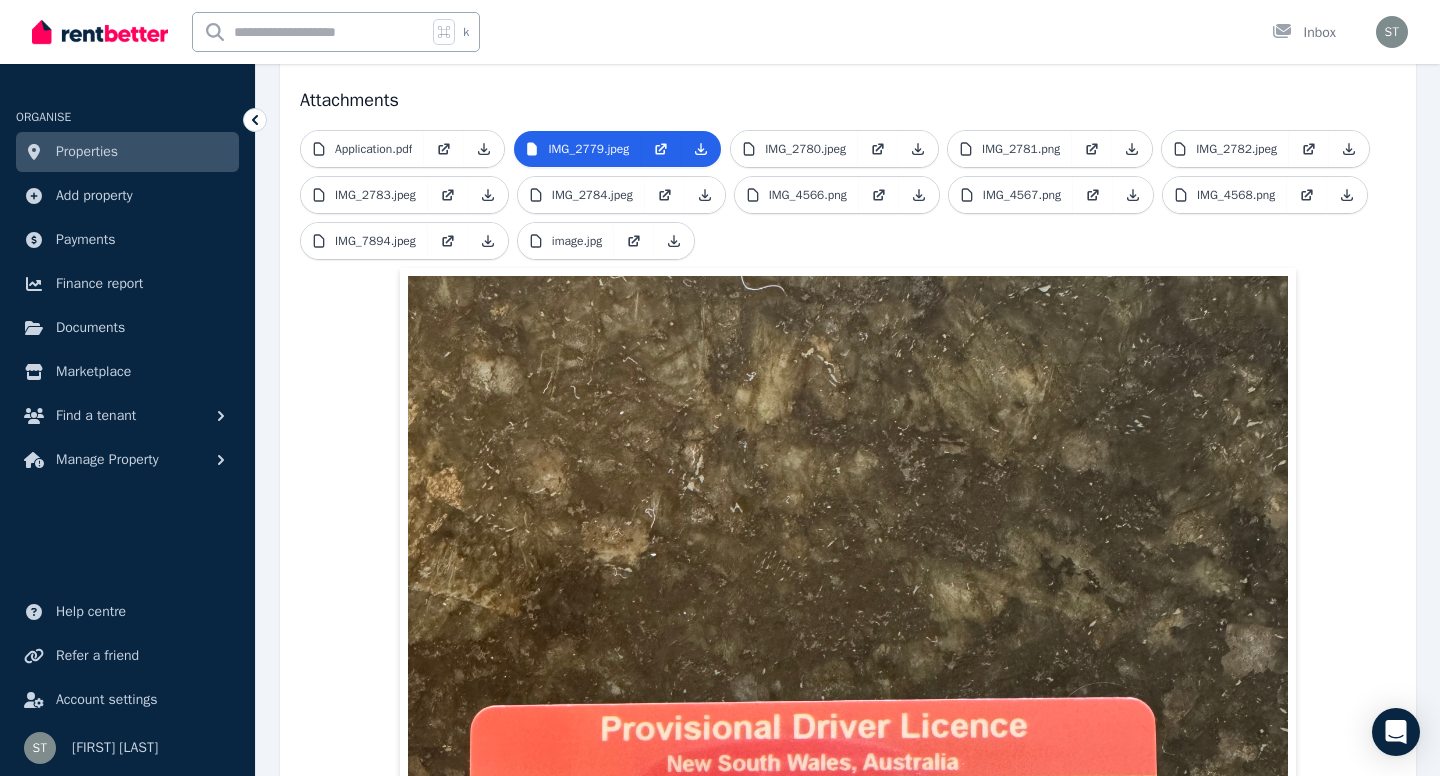 scroll, scrollTop: 444, scrollLeft: 0, axis: vertical 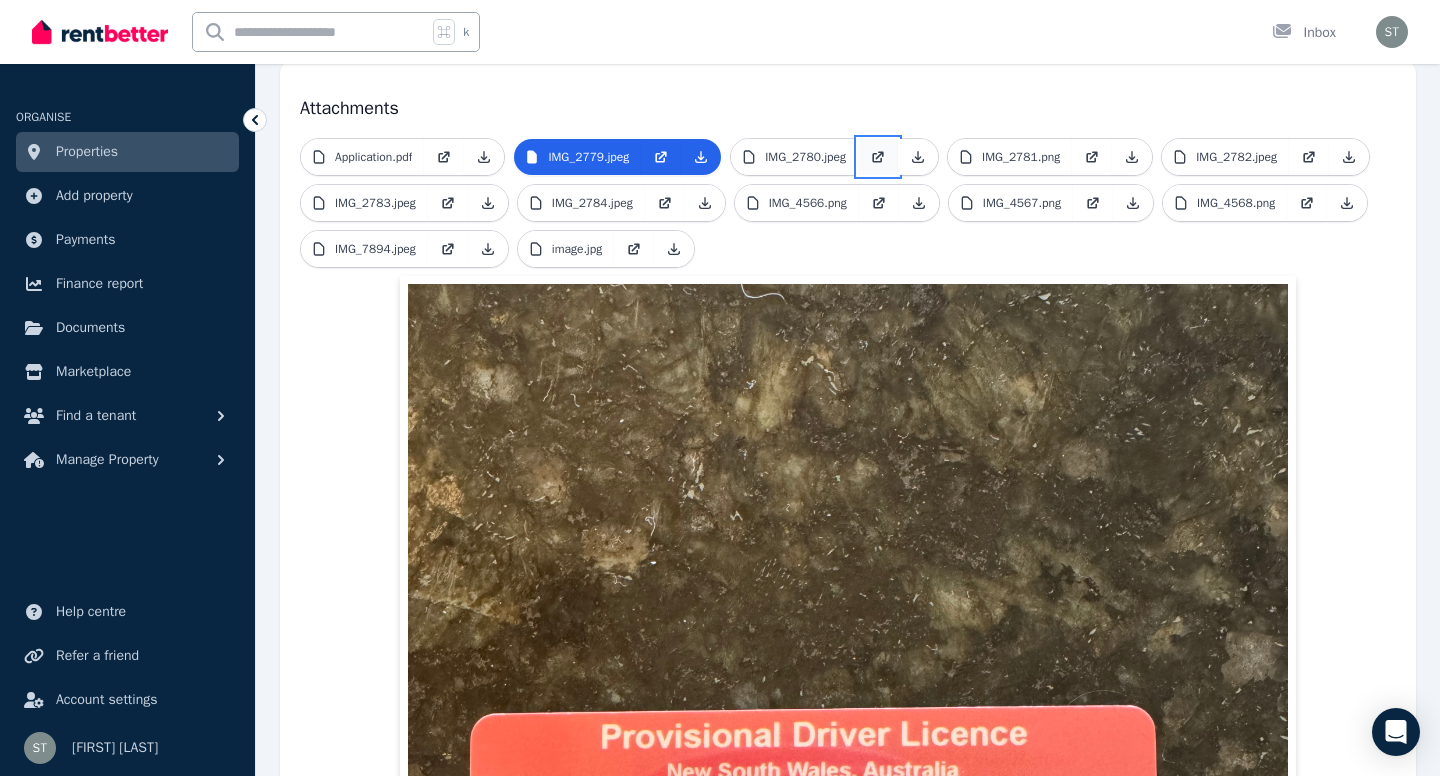click at bounding box center (878, 157) 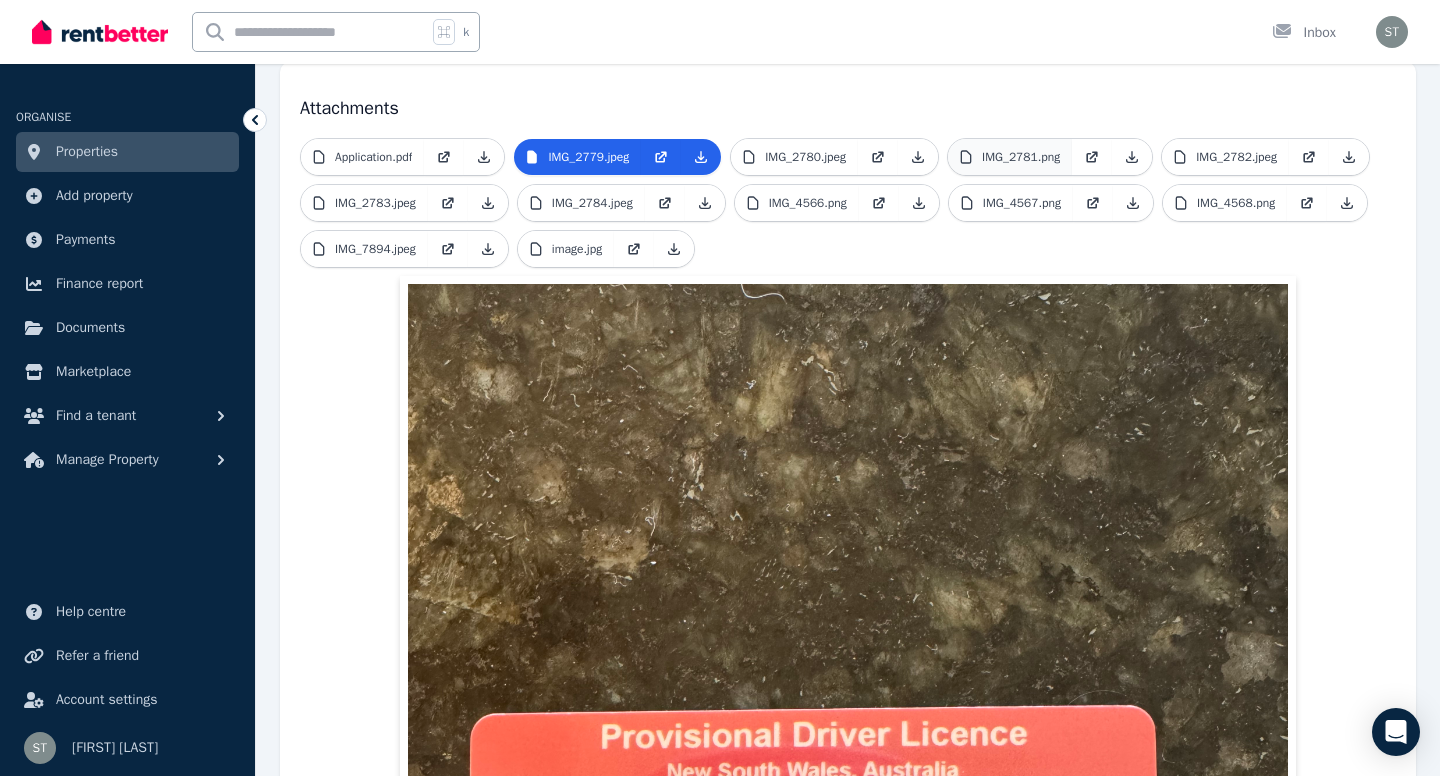 click on "IMG_2781.png" at bounding box center [1021, 157] 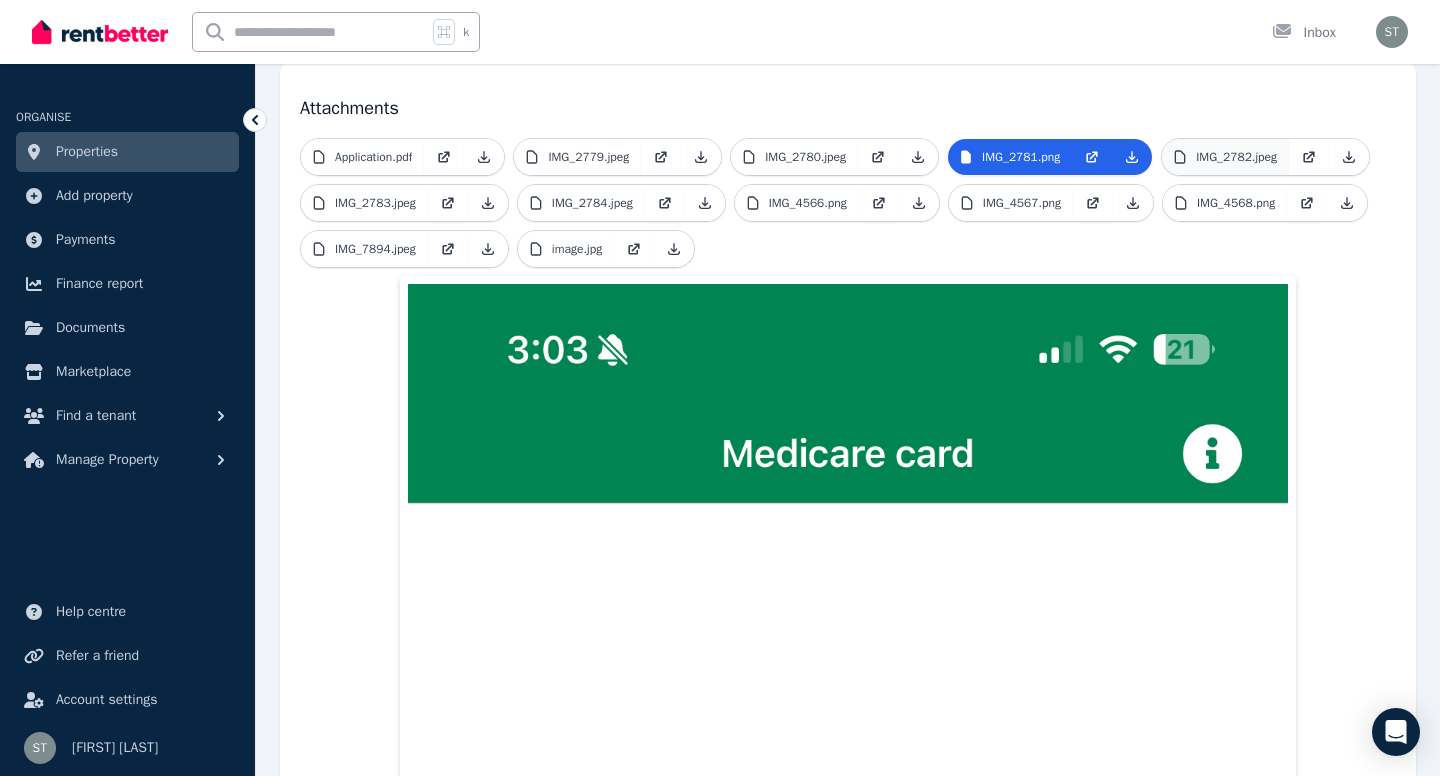 click on "IMG_2782.jpeg" at bounding box center (1236, 157) 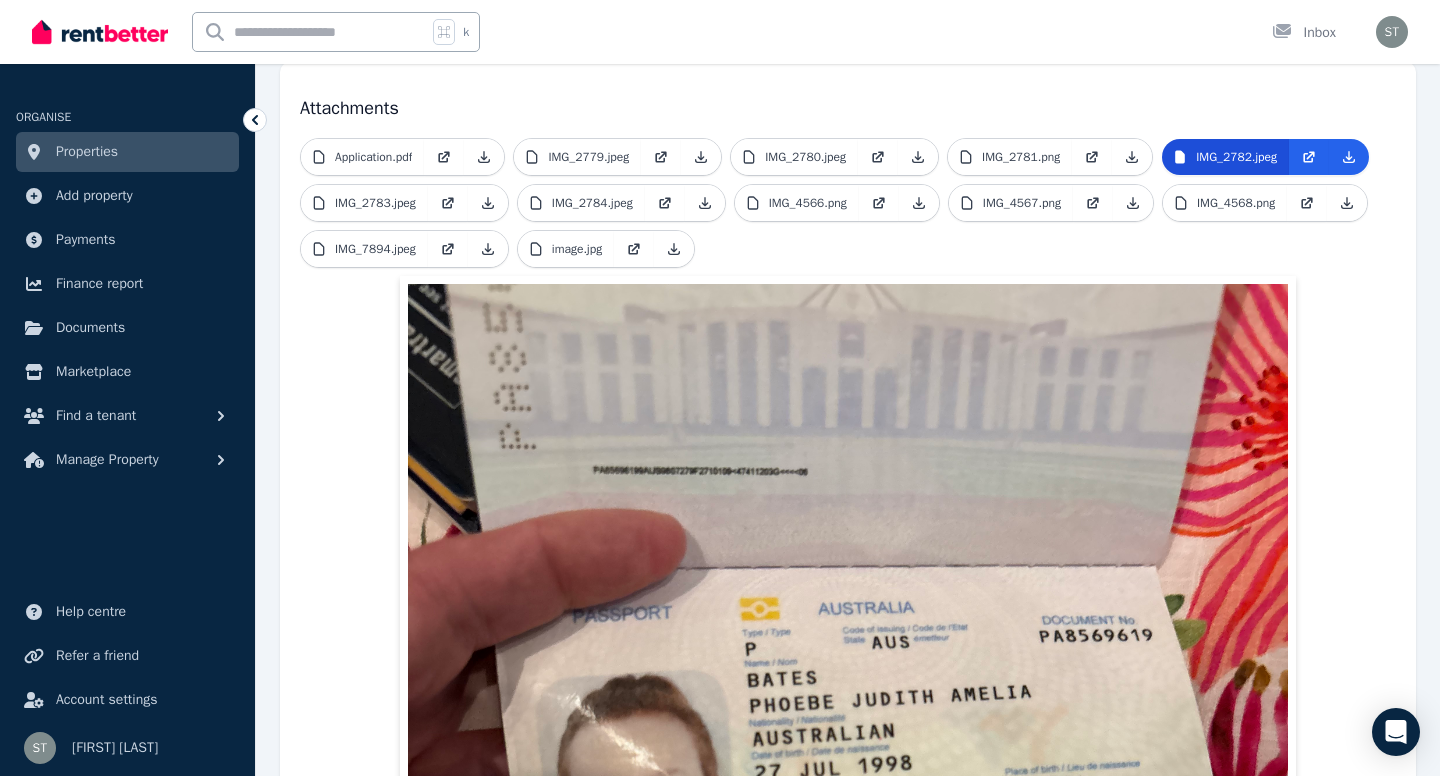 click on "IMG_2782.jpeg" at bounding box center [1236, 157] 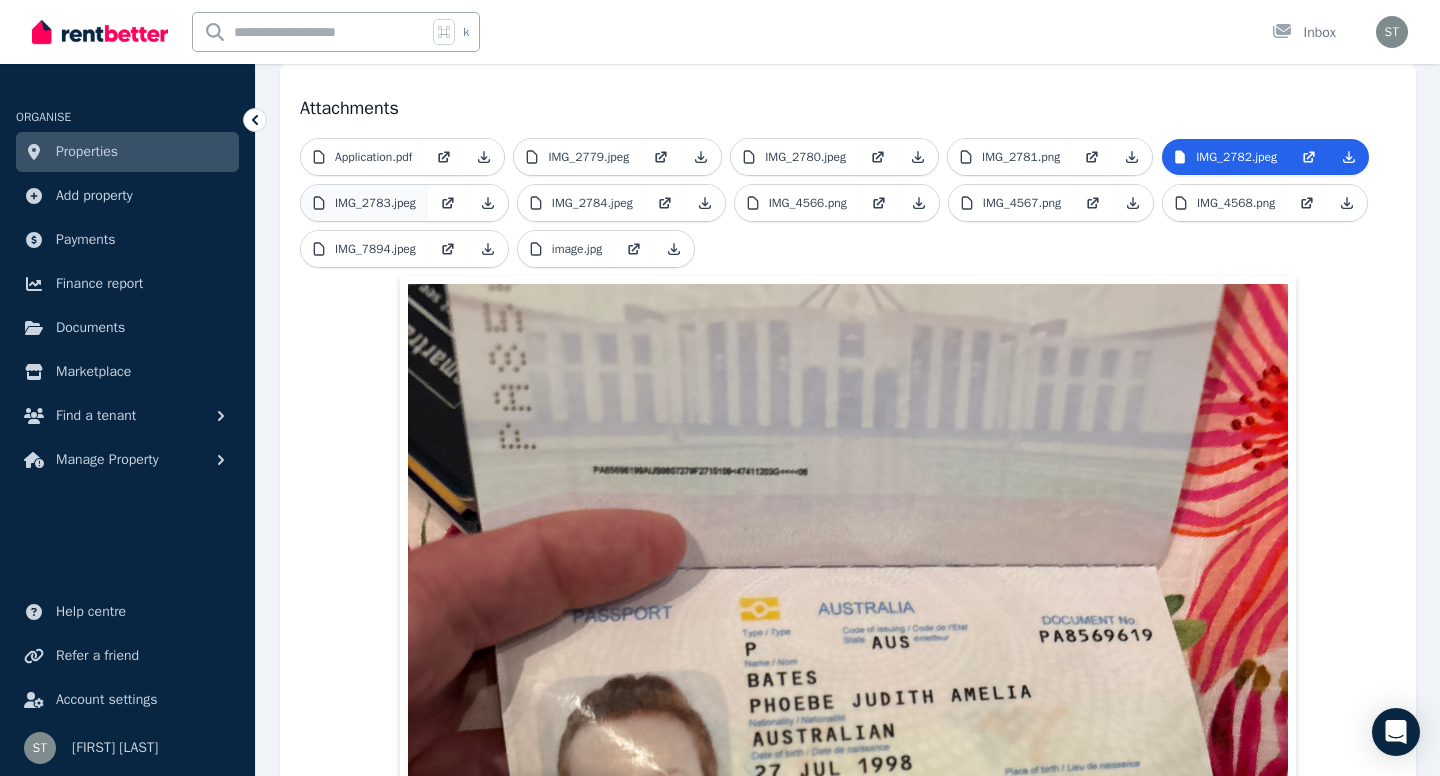 click on "IMG_2783.jpeg" at bounding box center [375, 203] 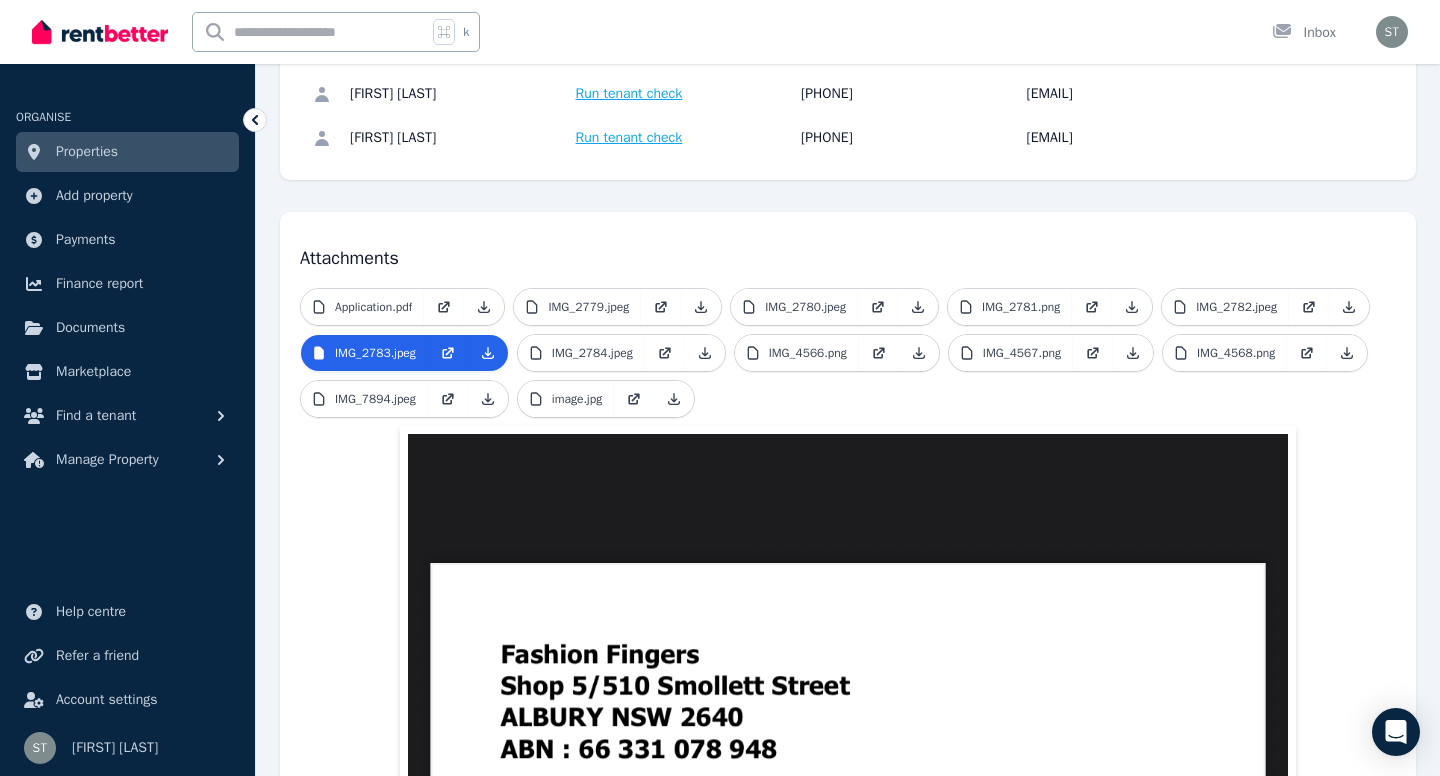 scroll, scrollTop: 293, scrollLeft: 0, axis: vertical 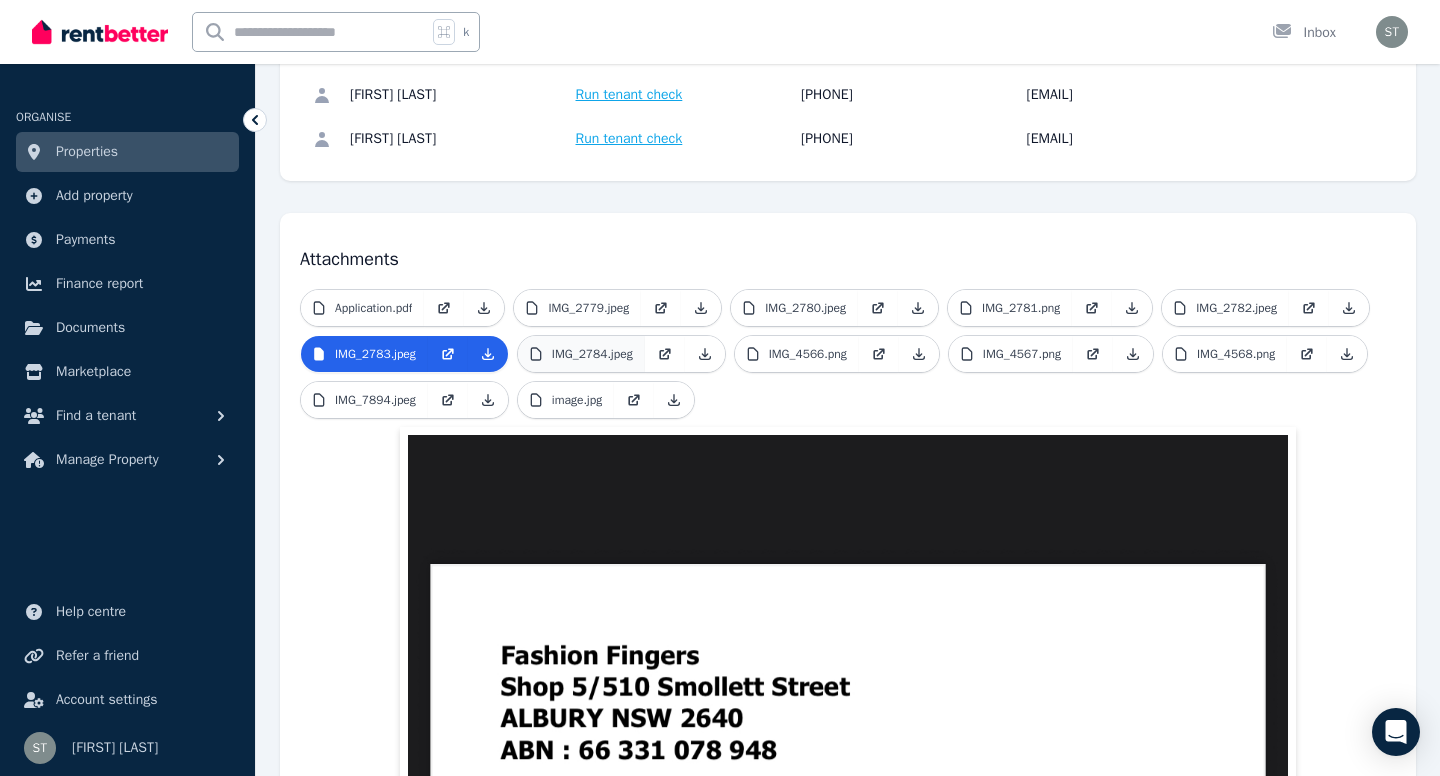 click on "IMG_2784.jpeg" at bounding box center (592, 354) 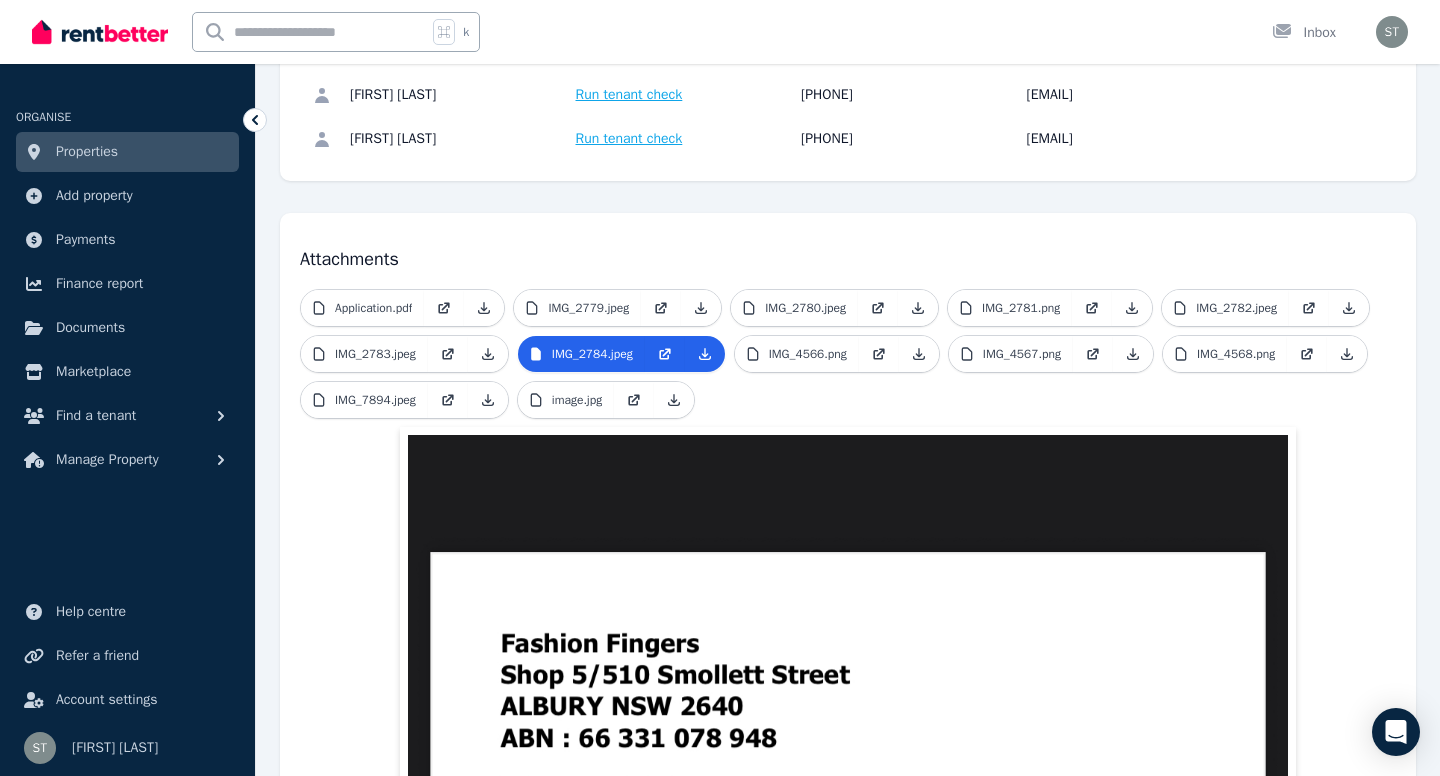 click on "Application.pdf IMG_2779.jpeg IMG_2780.jpeg IMG_2781.png IMG_2782.jpeg IMG_2783.jpeg IMG_2784.jpeg IMG_4566.png IMG_4567.png IMG_4568.png IMG_7894.jpeg image.jpg" at bounding box center (848, 1085) 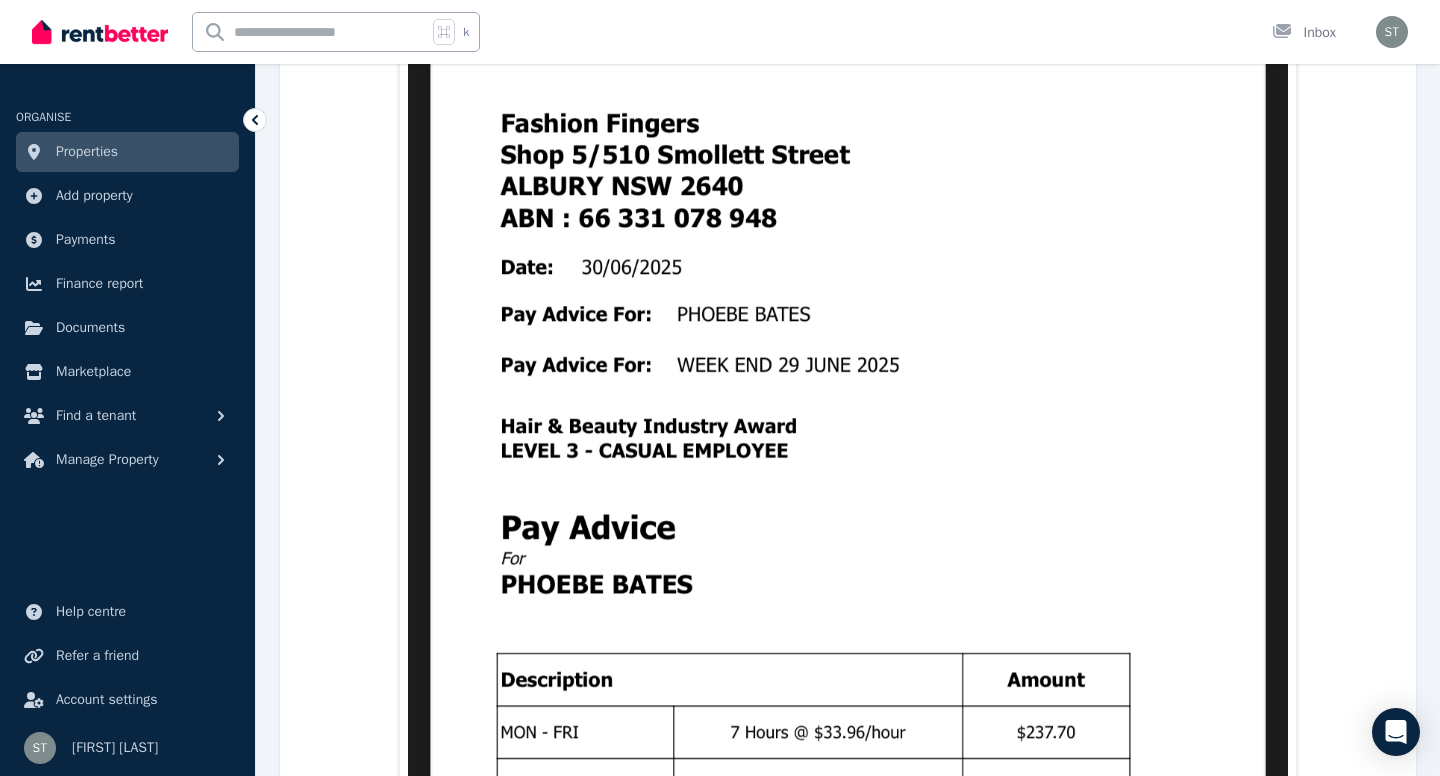 scroll, scrollTop: 773, scrollLeft: 0, axis: vertical 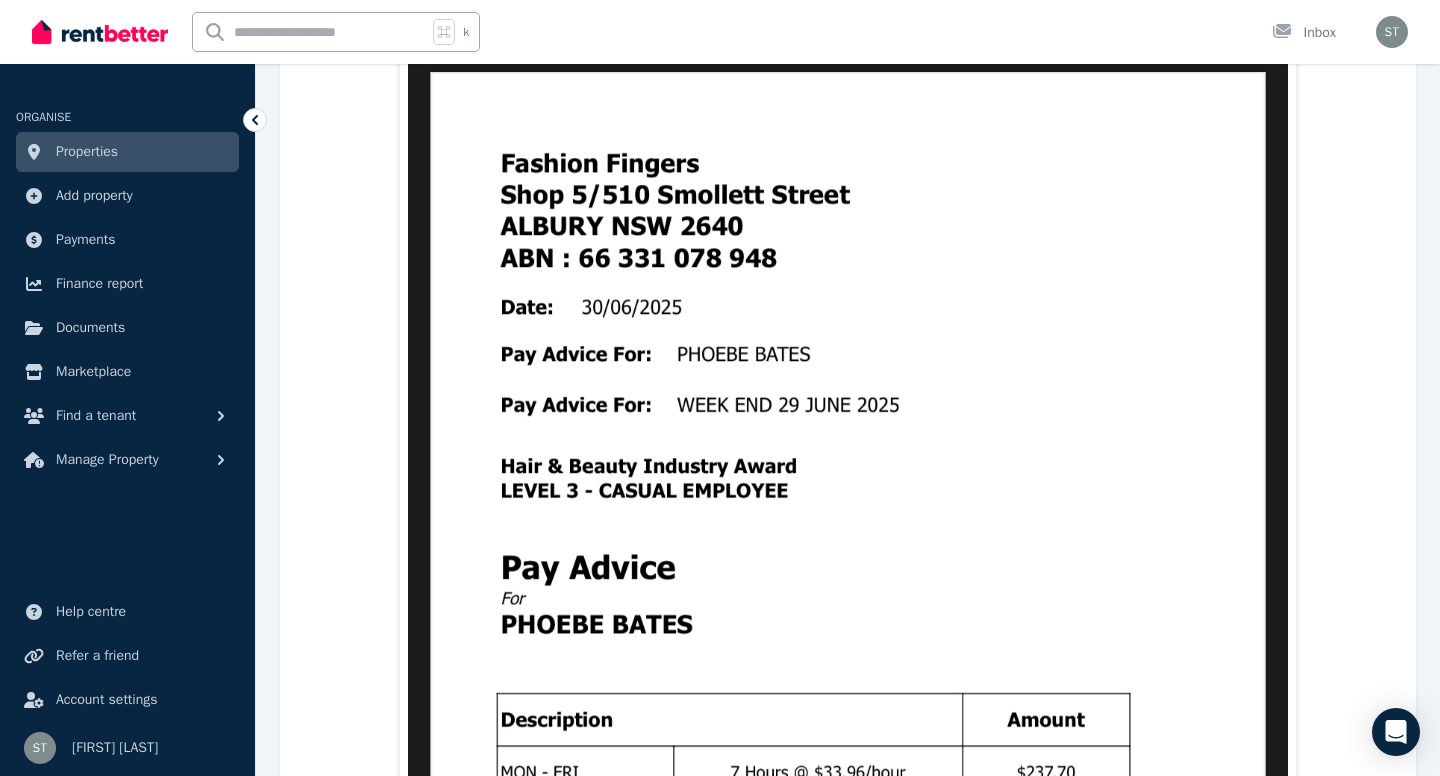 click on "Application.pdf IMG_2779.jpeg IMG_2780.jpeg IMG_2781.png IMG_2782.jpeg IMG_2783.jpeg IMG_2784.jpeg IMG_4566.png IMG_4567.png IMG_4568.png IMG_7894.jpeg image.jpg" at bounding box center [848, 605] 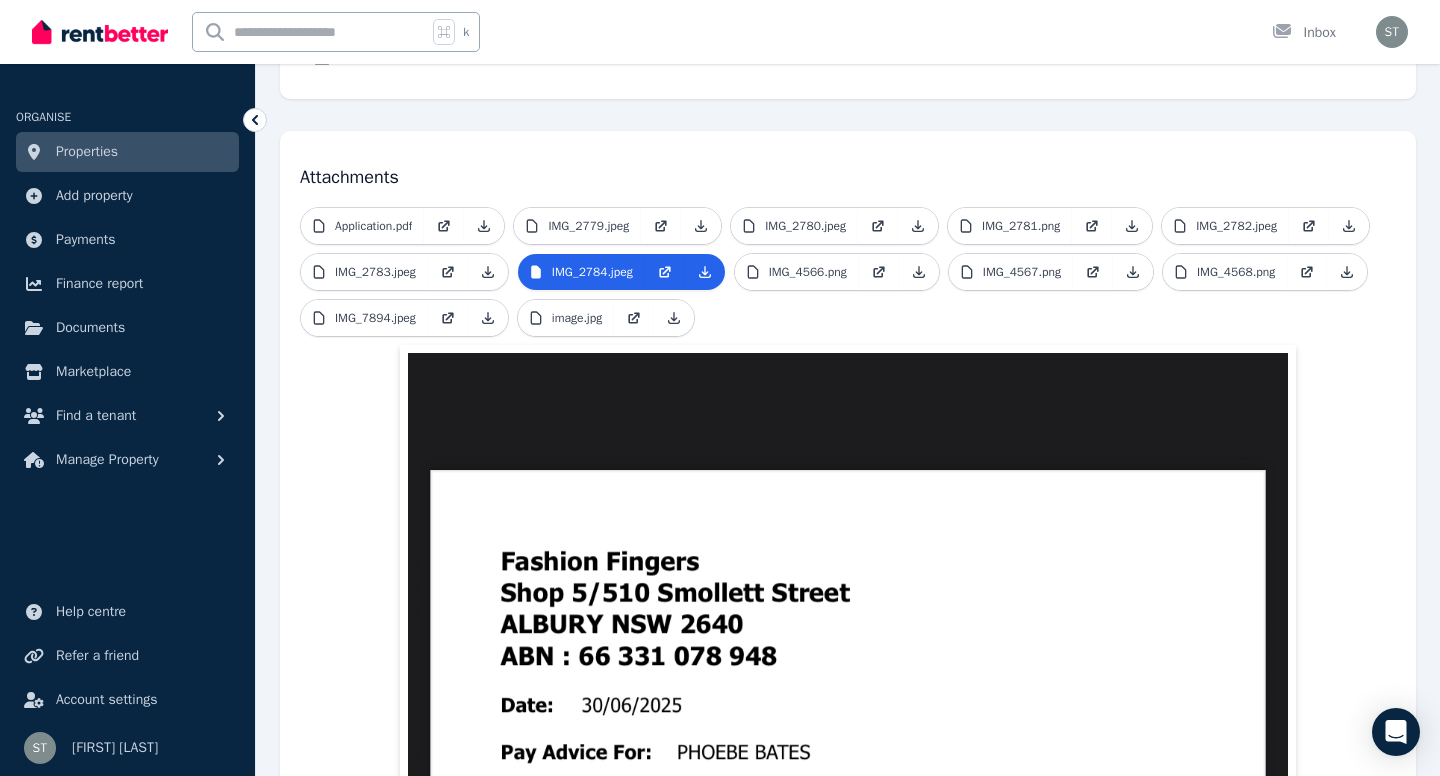 scroll, scrollTop: 373, scrollLeft: 0, axis: vertical 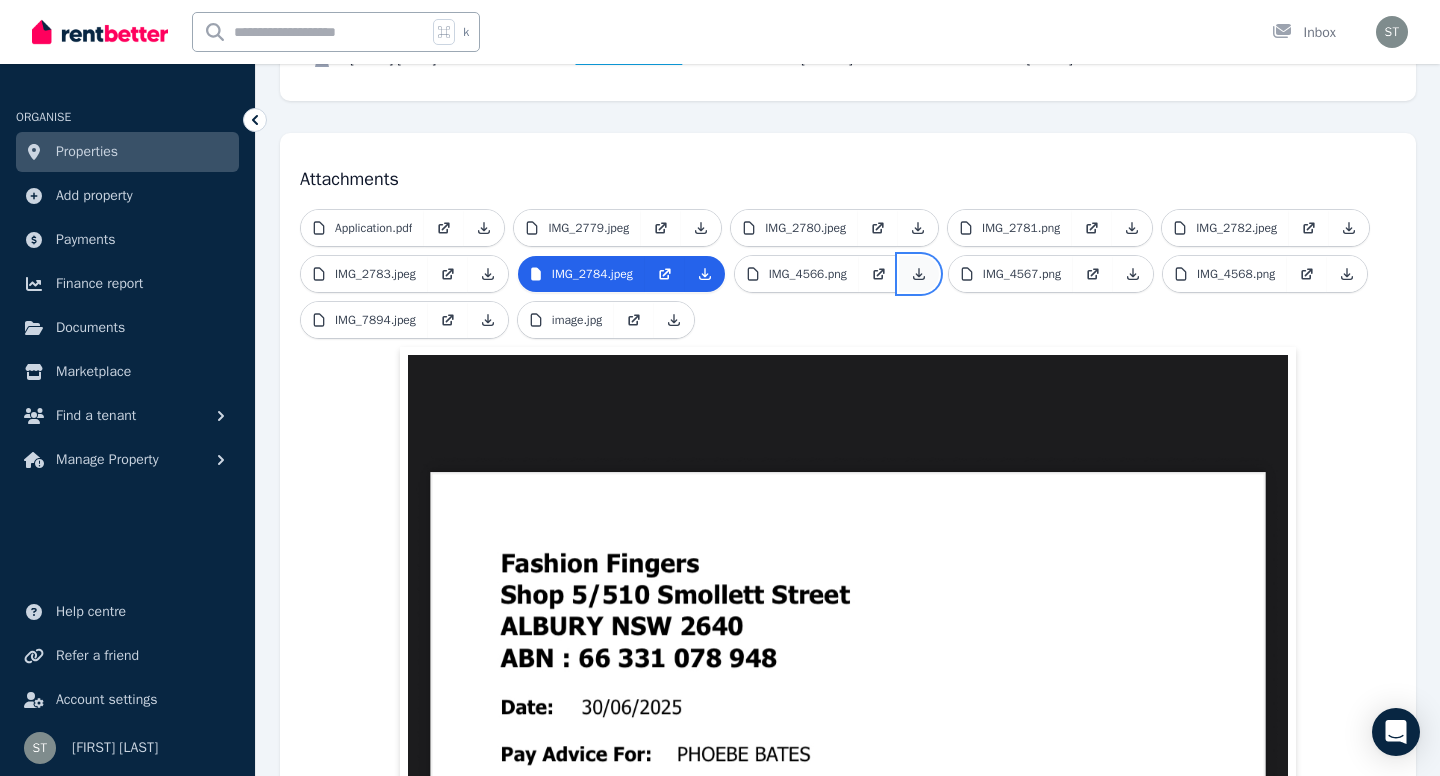 click at bounding box center (919, 274) 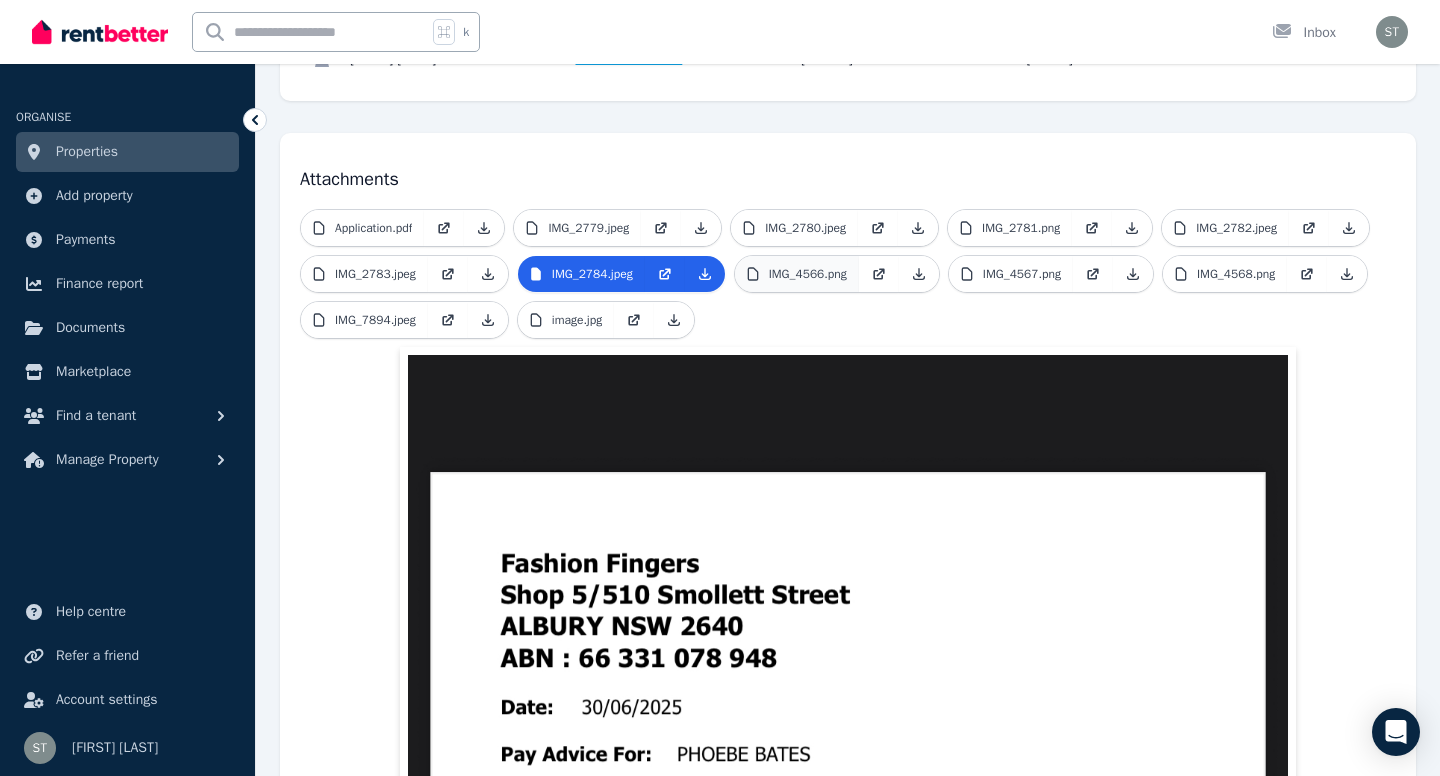 click on "IMG_4566.png" at bounding box center (808, 274) 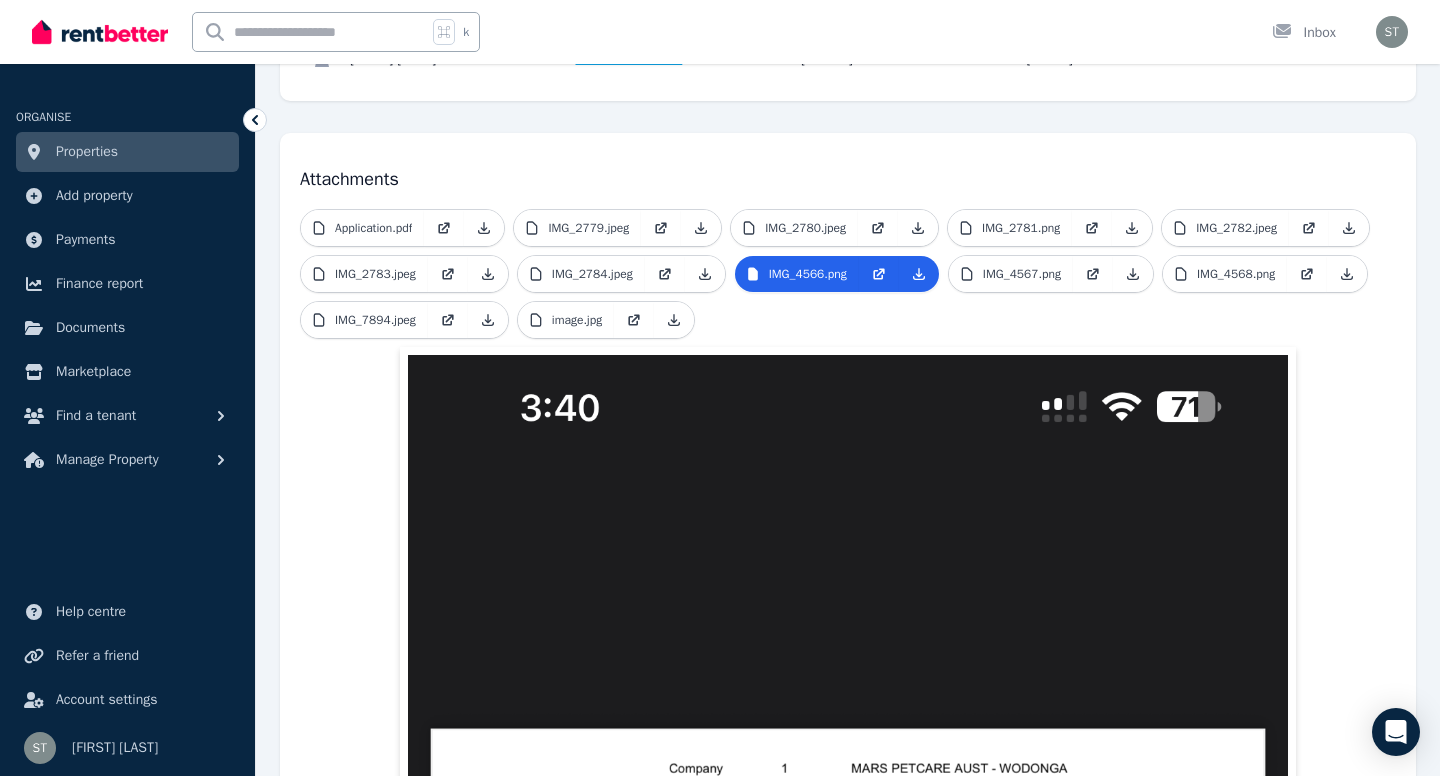 click on "Application.pdf IMG_2779.jpeg IMG_2780.jpeg IMG_2781.png IMG_2782.jpeg IMG_2783.jpeg IMG_2784.jpeg IMG_4566.png IMG_4567.png IMG_4568.png IMG_7894.jpeg image.jpg" at bounding box center (848, 1256) 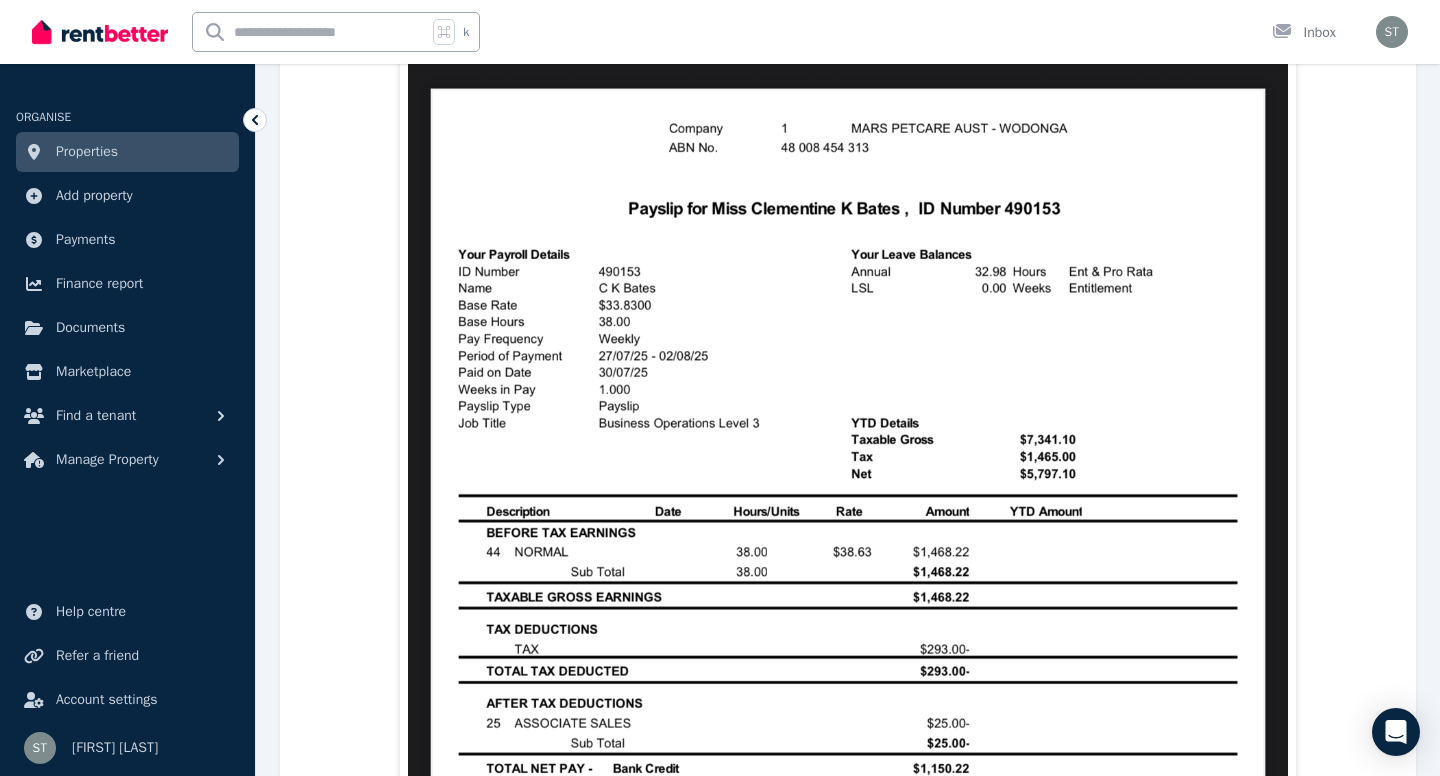 scroll, scrollTop: 1053, scrollLeft: 0, axis: vertical 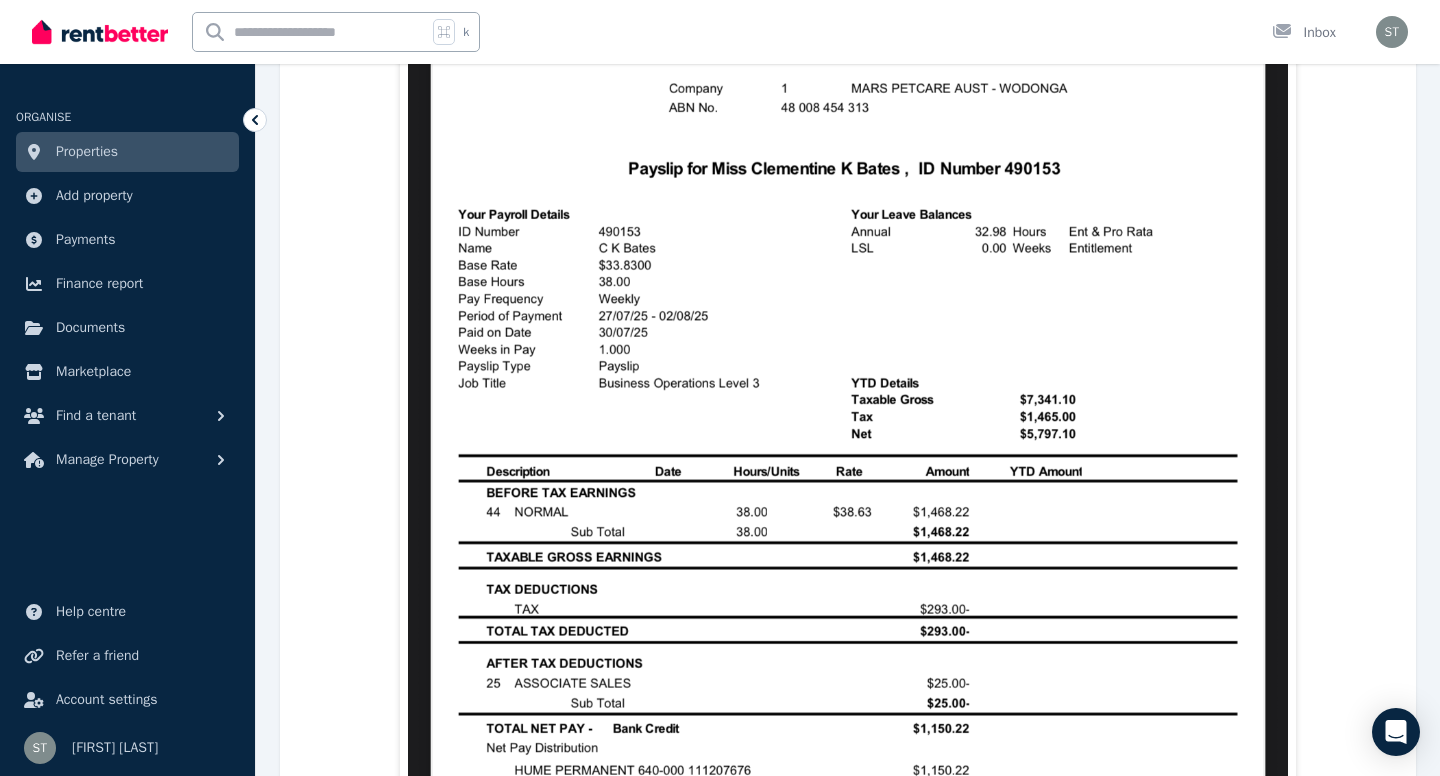 click on "Application.pdf IMG_2779.jpeg IMG_2780.jpeg IMG_2781.png IMG_2782.jpeg IMG_2783.jpeg IMG_2784.jpeg IMG_4566.png IMG_4567.png IMG_4568.png IMG_7894.jpeg image.jpg" at bounding box center [848, 576] 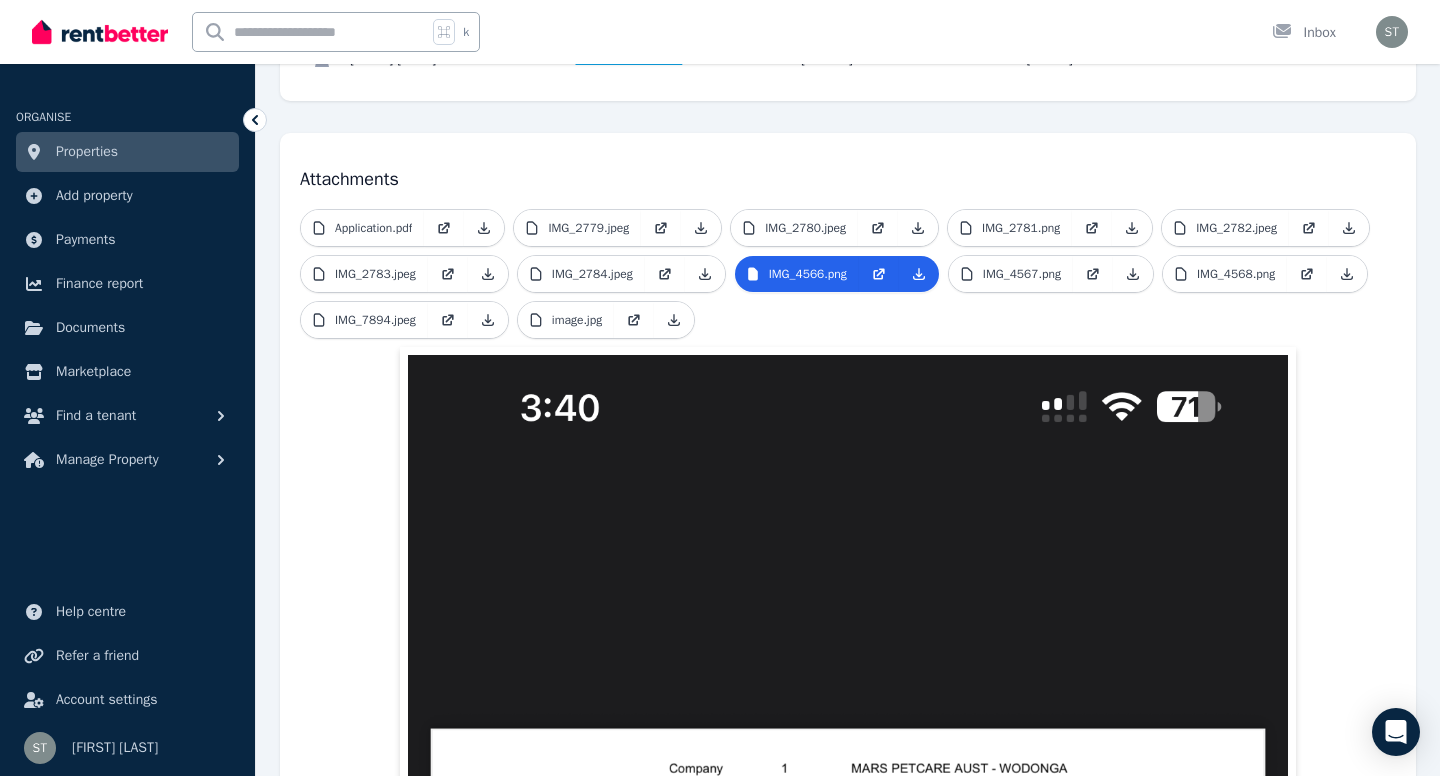 scroll, scrollTop: 253, scrollLeft: 0, axis: vertical 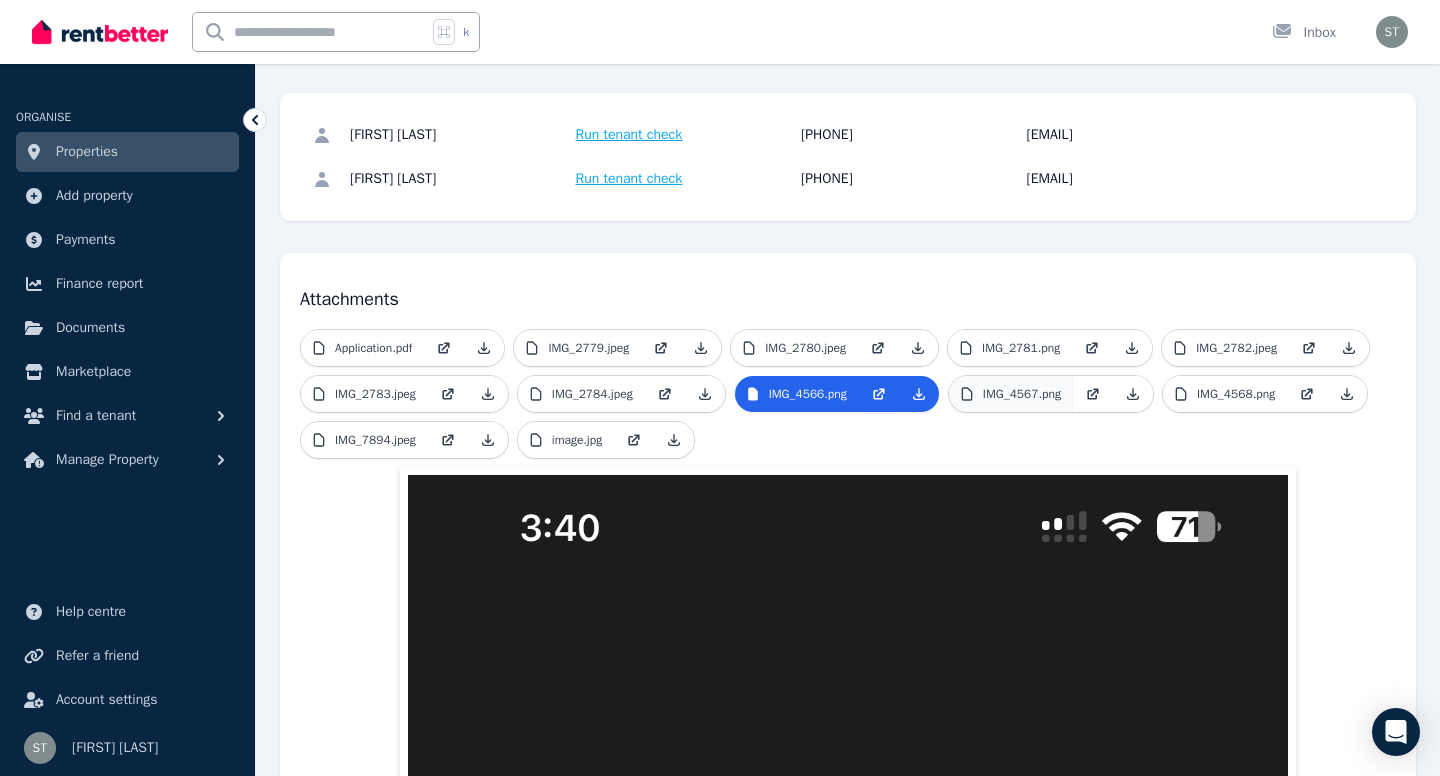 click on "IMG_4567.png" at bounding box center (1011, 394) 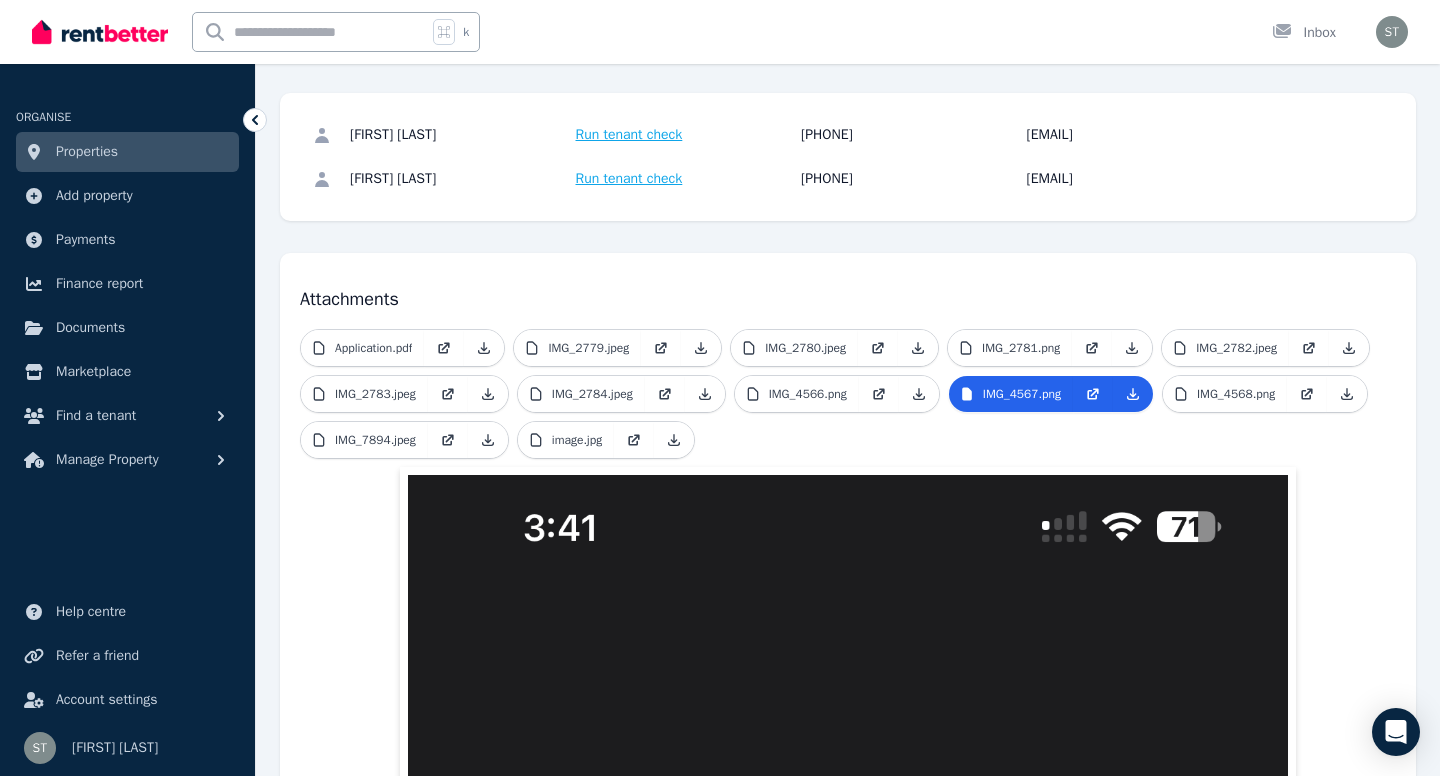 click on "Application.pdf IMG_2779.jpeg IMG_2780.jpeg IMG_2781.png IMG_2782.jpeg IMG_2783.jpeg IMG_2784.jpeg IMG_4566.png IMG_4567.png IMG_4568.png IMG_7894.jpeg image.jpg" at bounding box center (848, 1376) 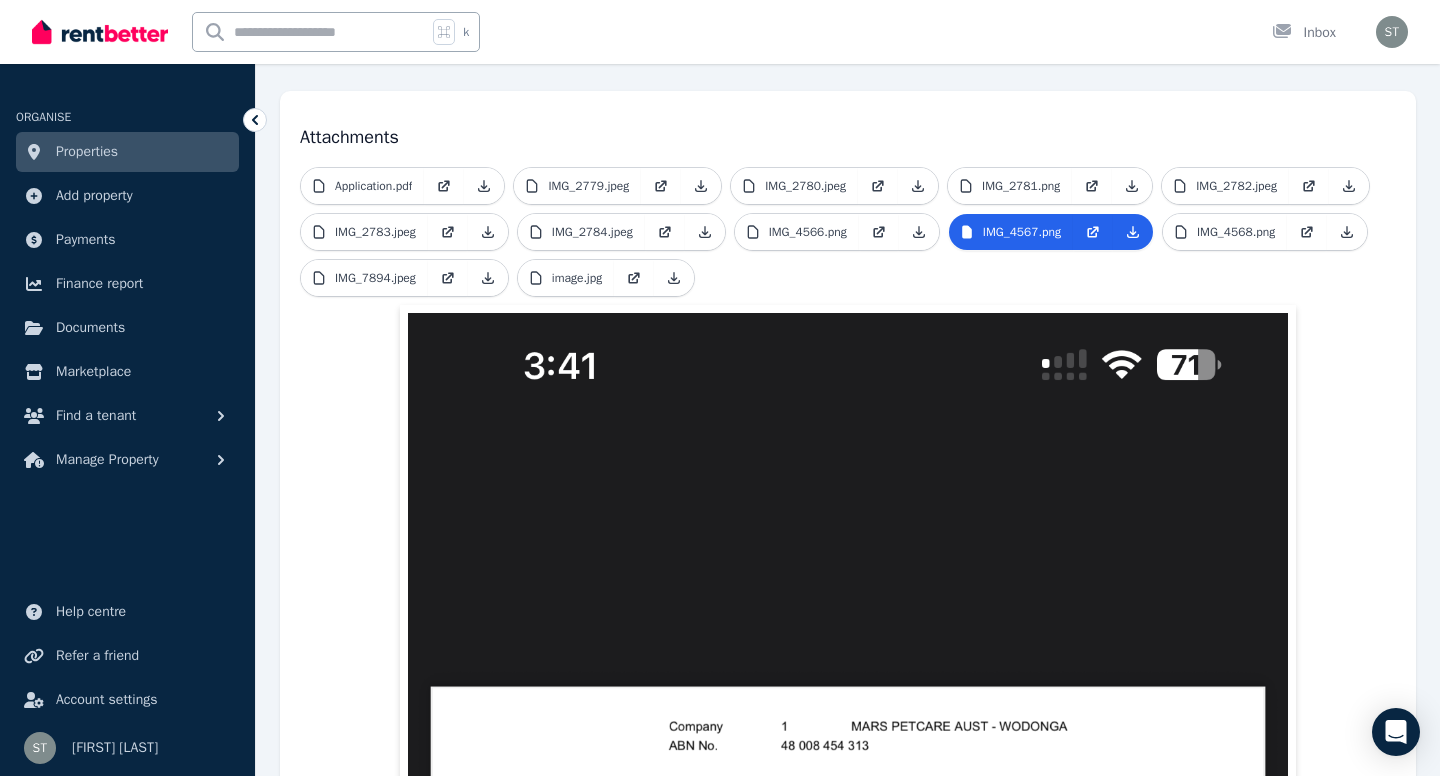 scroll, scrollTop: 373, scrollLeft: 0, axis: vertical 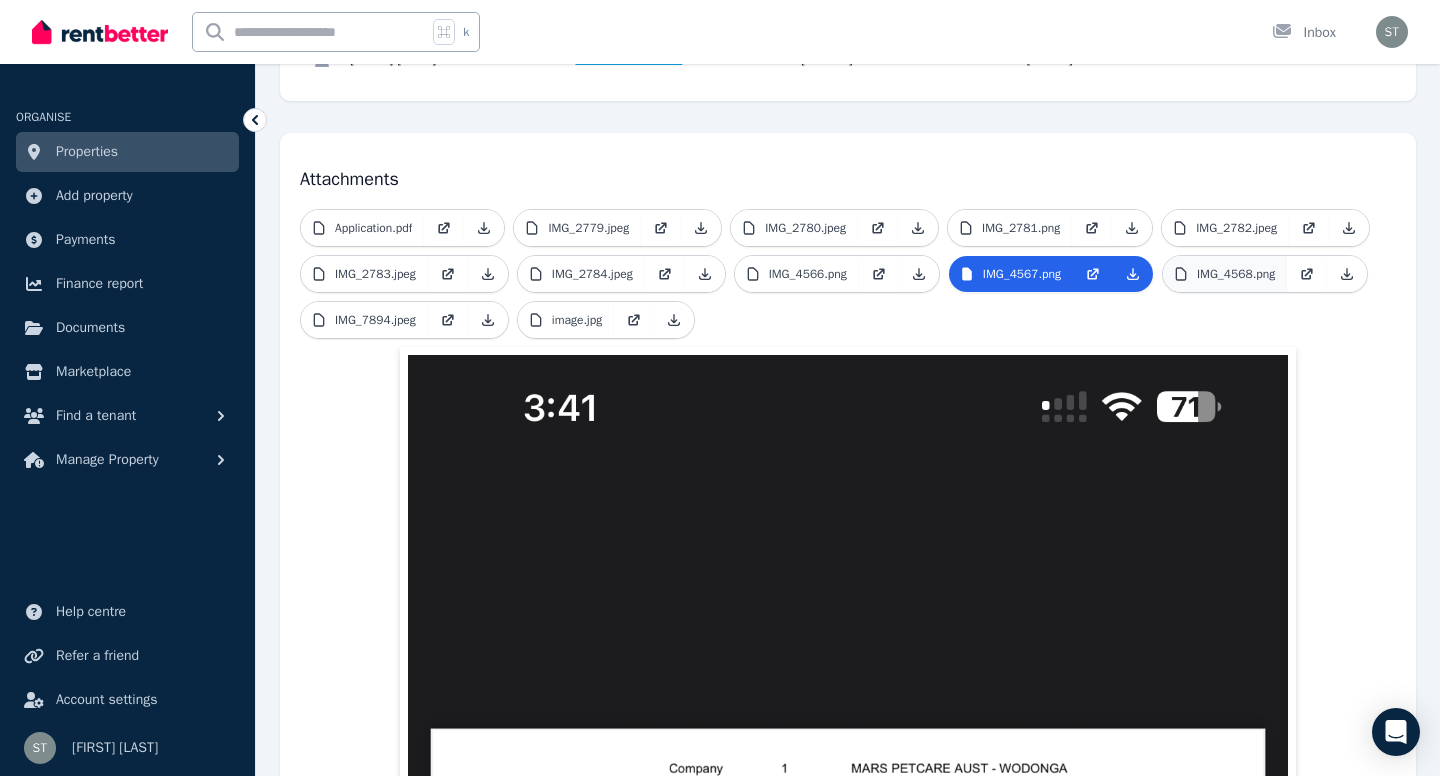 click on "IMG_4568.png" at bounding box center (1236, 274) 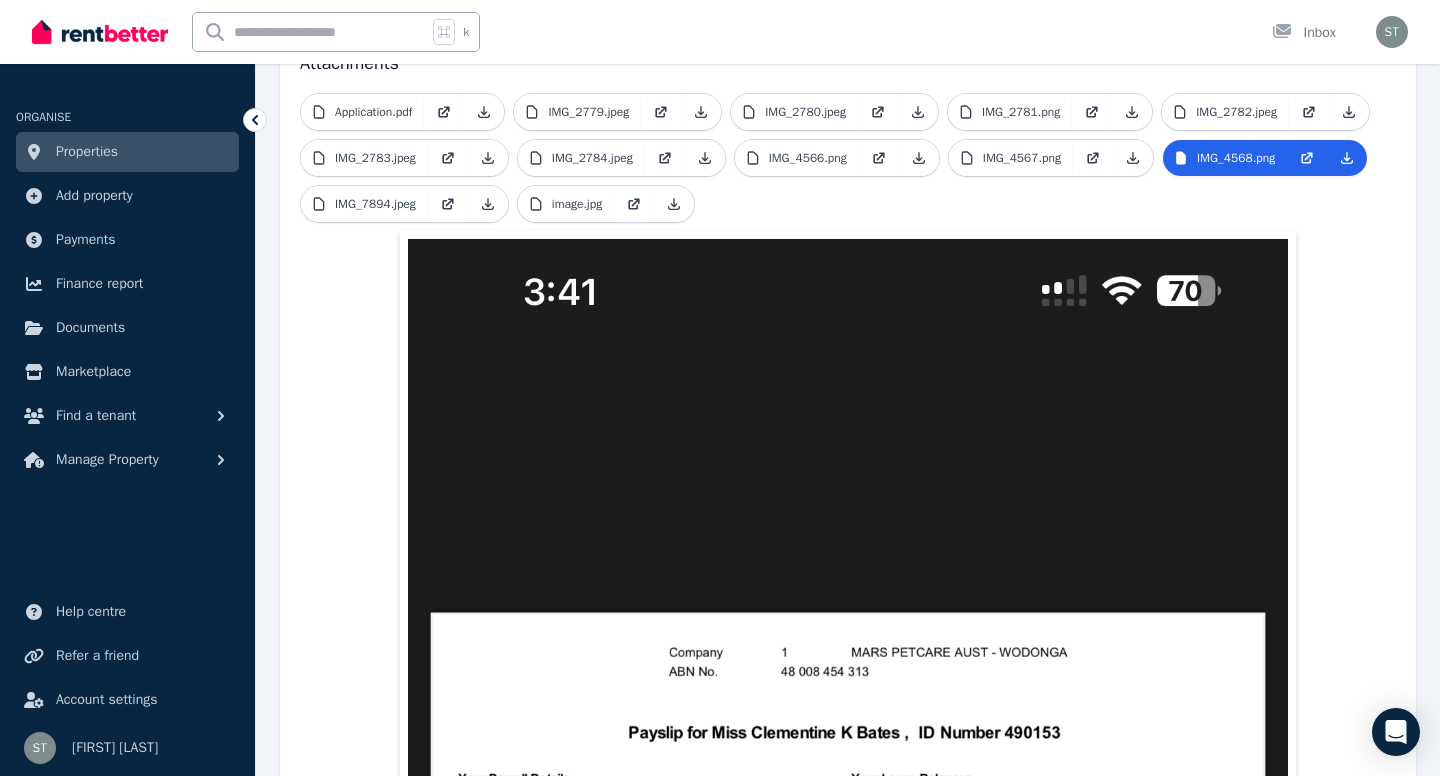 scroll, scrollTop: 493, scrollLeft: 0, axis: vertical 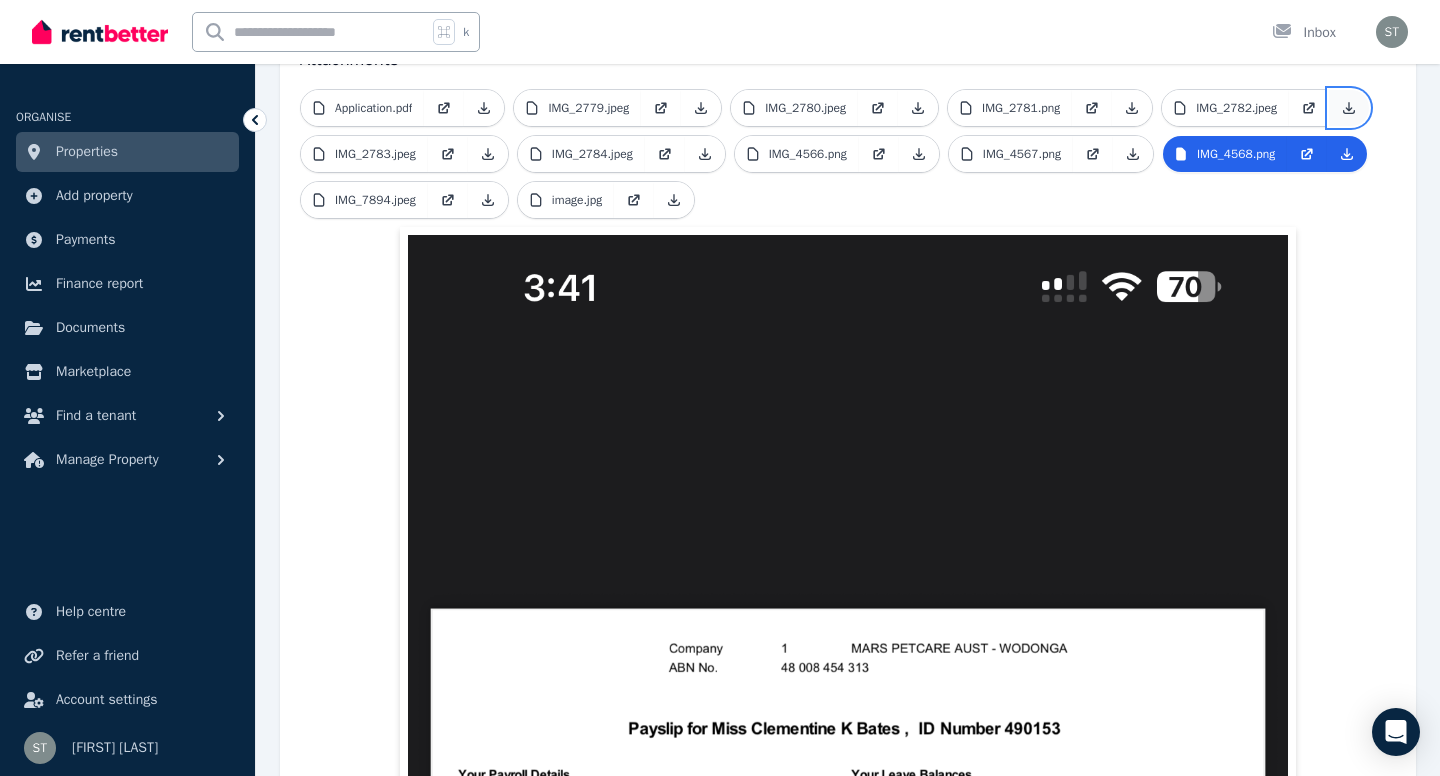 click at bounding box center (1349, 108) 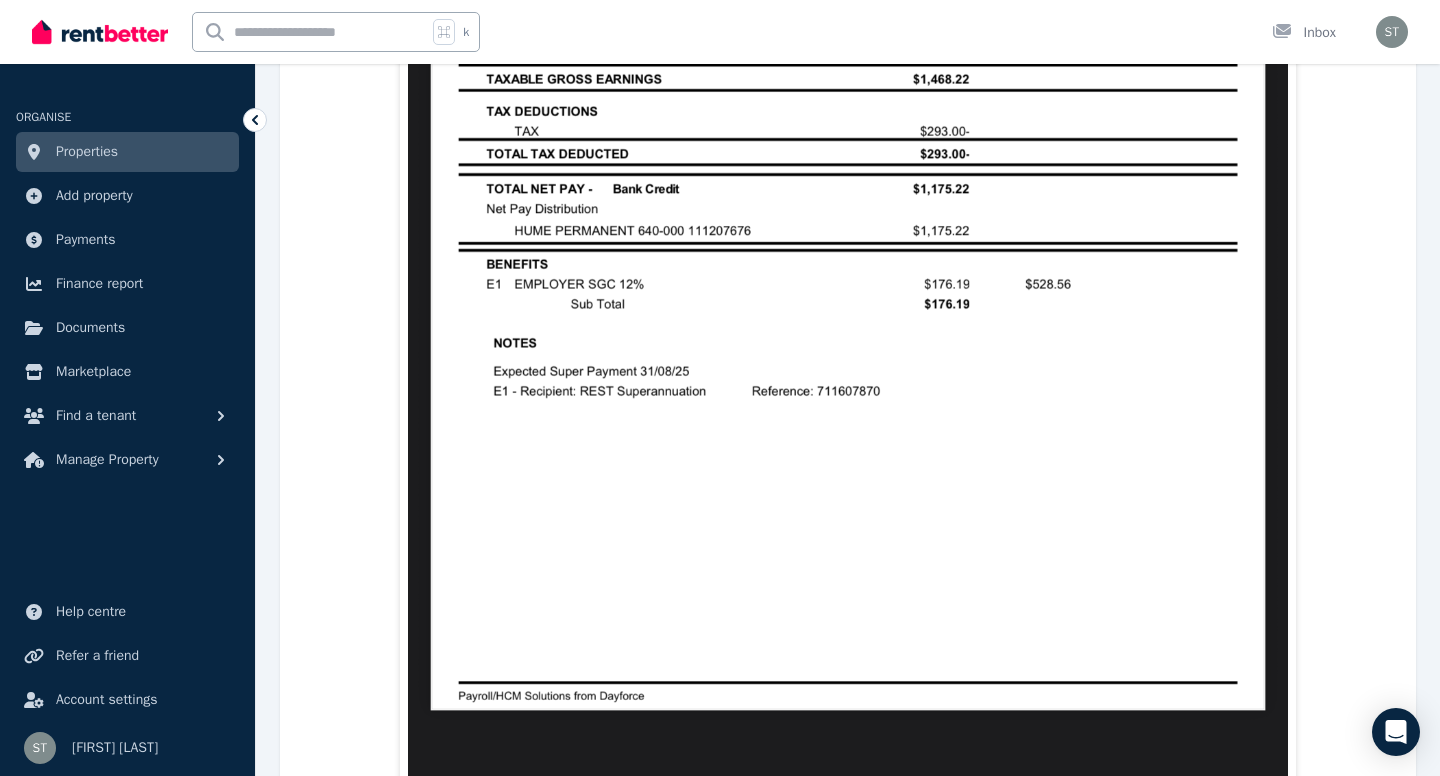 scroll, scrollTop: 1613, scrollLeft: 0, axis: vertical 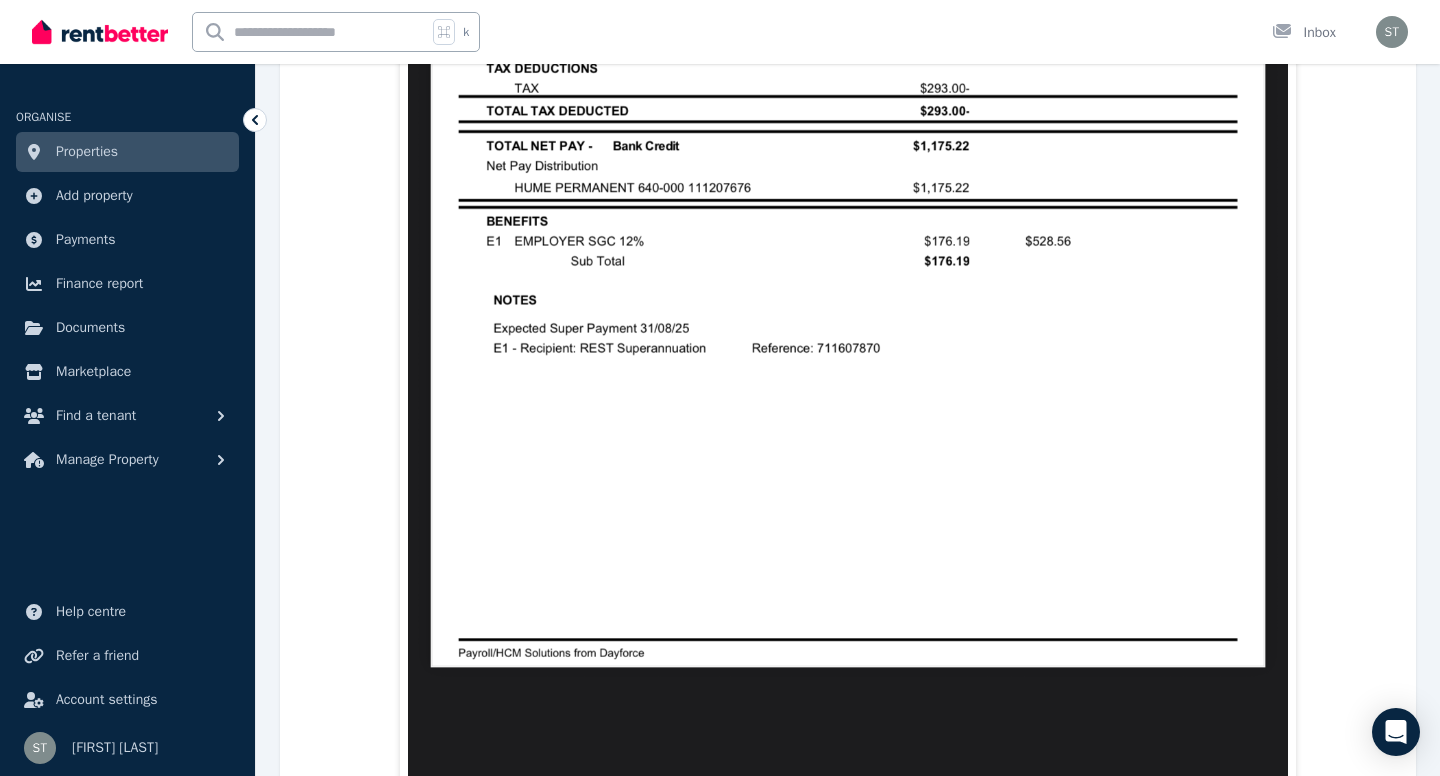 click on "Application.pdf IMG_2779.jpeg IMG_2780.jpeg IMG_2781.png IMG_2782.jpeg IMG_2783.jpeg IMG_2784.jpeg IMG_4566.png IMG_4567.png IMG_4568.png IMG_7894.jpeg image.jpg" at bounding box center [848, 16] 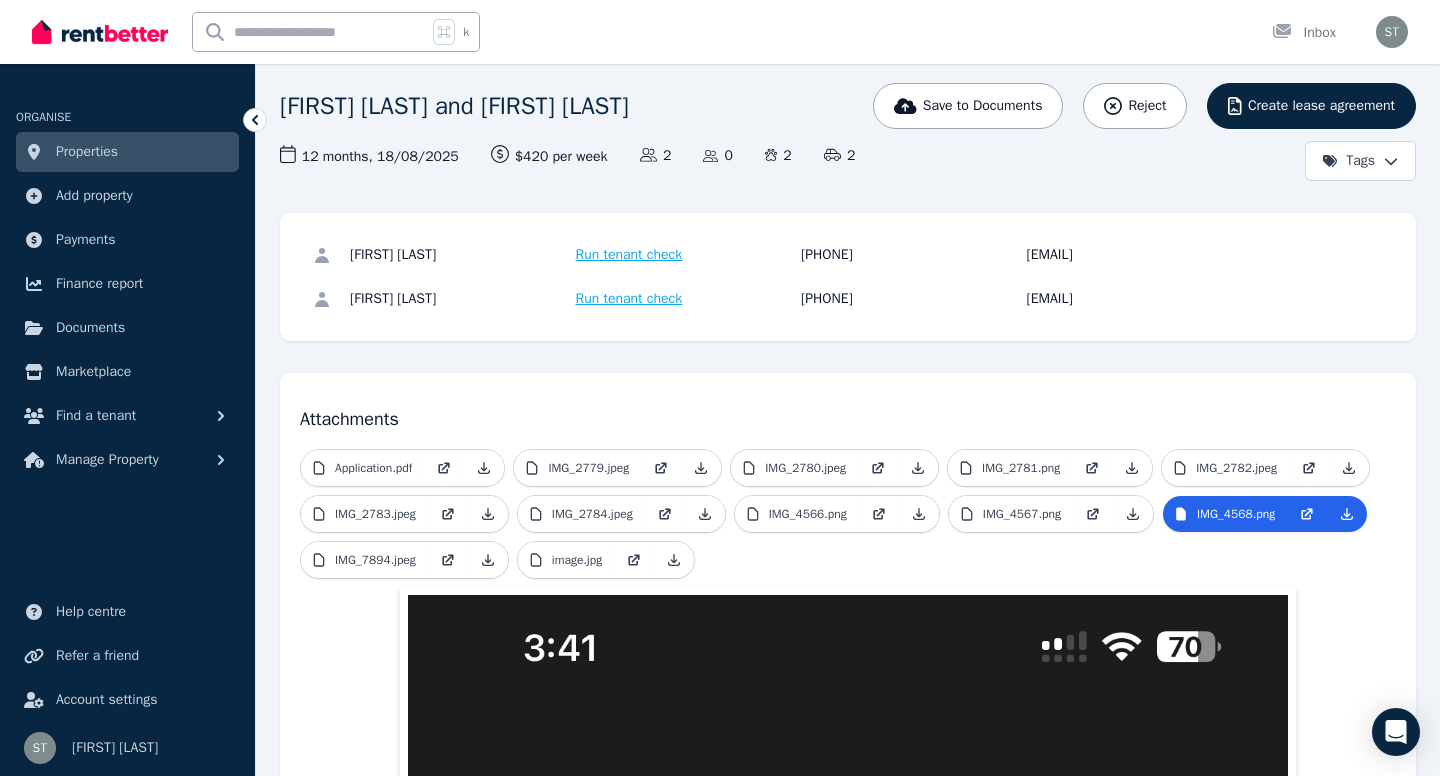 scroll, scrollTop: 93, scrollLeft: 0, axis: vertical 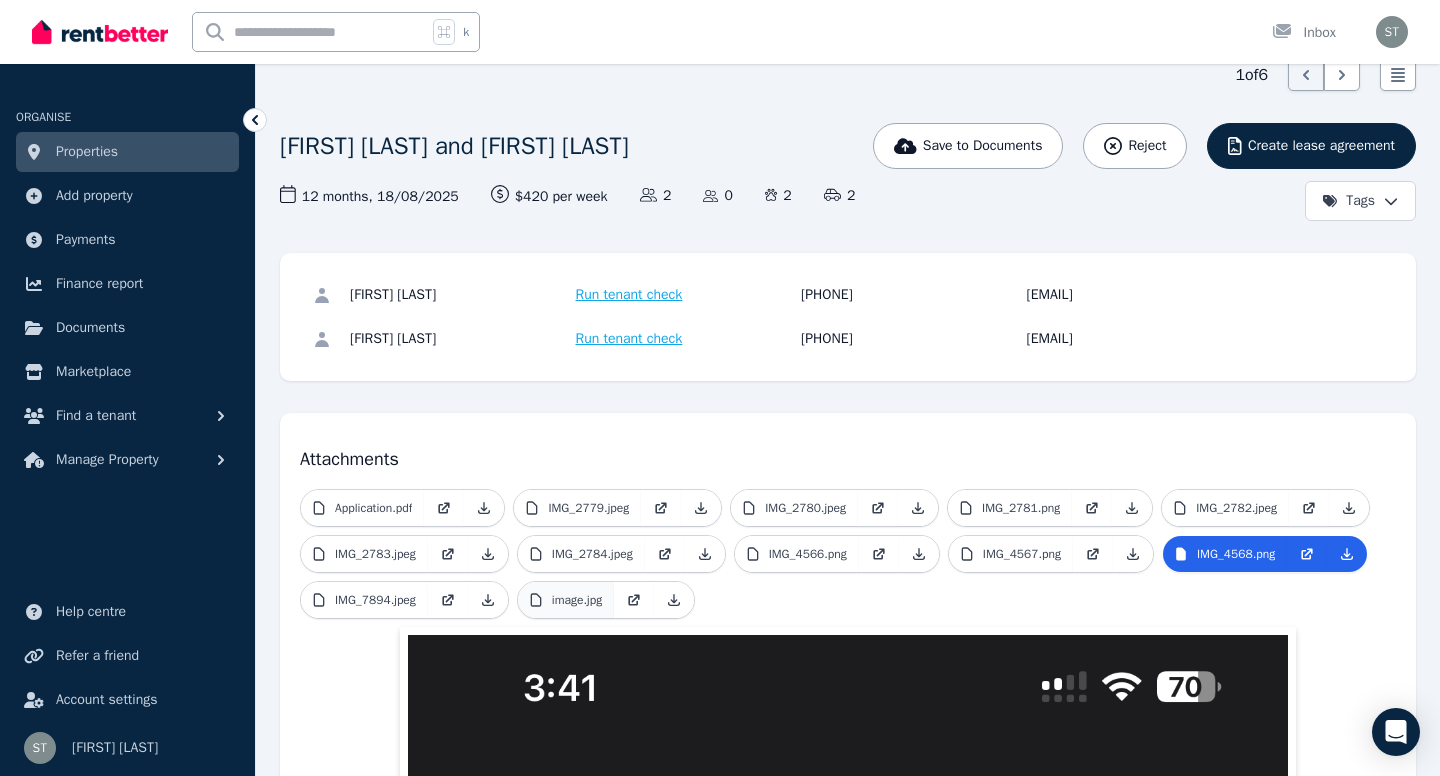 click on "image.jpg" at bounding box center (577, 600) 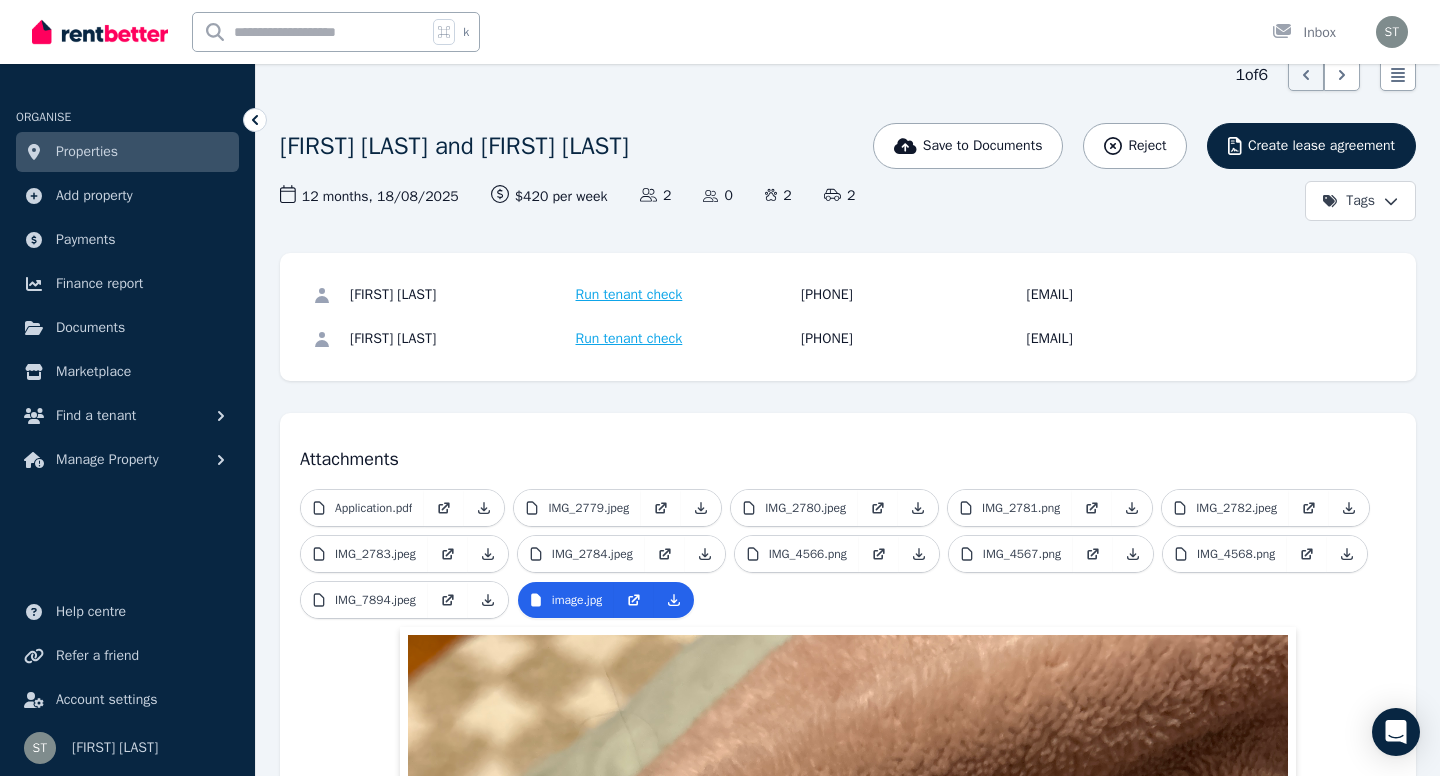 click on "Application.pdf IMG_2779.jpeg IMG_2780.jpeg IMG_2781.png IMG_2782.jpeg IMG_2783.jpeg IMG_2784.jpeg IMG_4566.png IMG_4567.png IMG_4568.png IMG_7894.jpeg image.jpg" at bounding box center [848, 558] 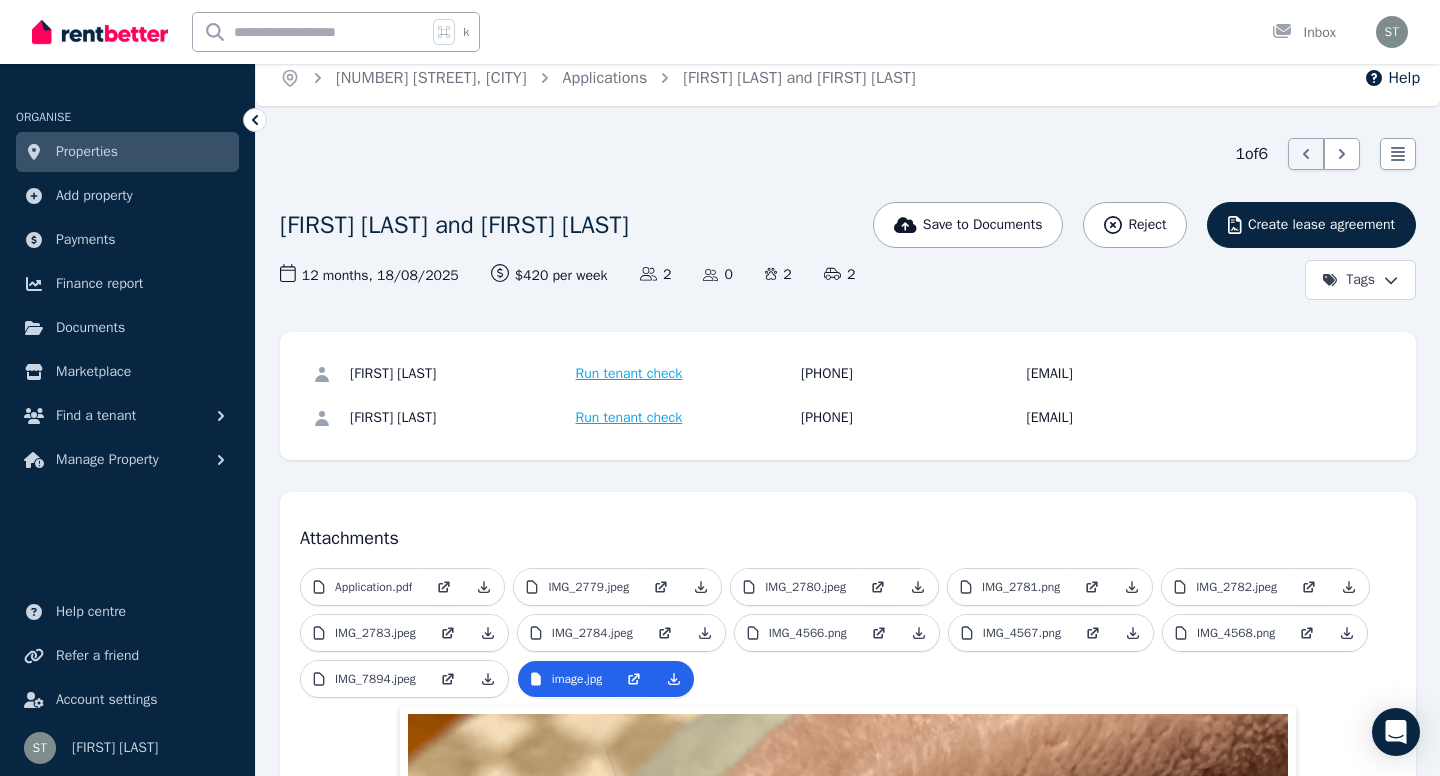 scroll, scrollTop: 0, scrollLeft: 0, axis: both 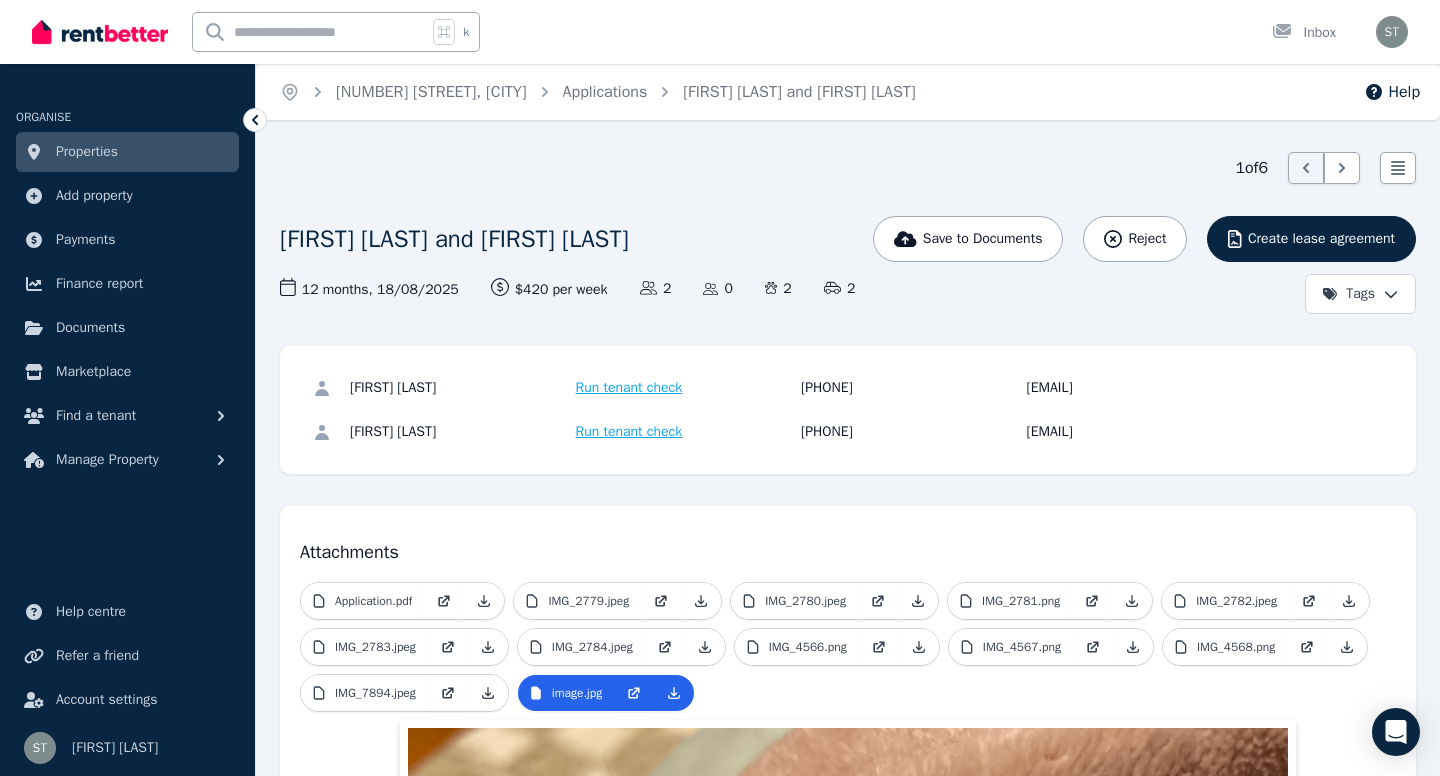 click on "[NUMBER]  of  [NUMBER] List view [FIRST] [LAST] and [FIRST] [LAST] Save to Documents Reject Create lease agreement Tags 12 months ,   [DATE] Lease term and start date $[PRICE] per week Rental amount offered Applicants 2 Dependents 0 Pets 2 Vehicles 2 [FIRST] Run tenant check [PHONE] [EMAIL] [FIRST] Run tenant check [PHONE] [EMAIL] Attachments  Application.pdf IMG_2779.jpeg IMG_2780.jpeg IMG_2781.png IMG_2782.jpeg IMG_2783.jpeg IMG_2784.jpeg IMG_4566.png IMG_4567.png IMG_4568.png IMG_7894.jpeg image.jpg" at bounding box center [848, 1092] 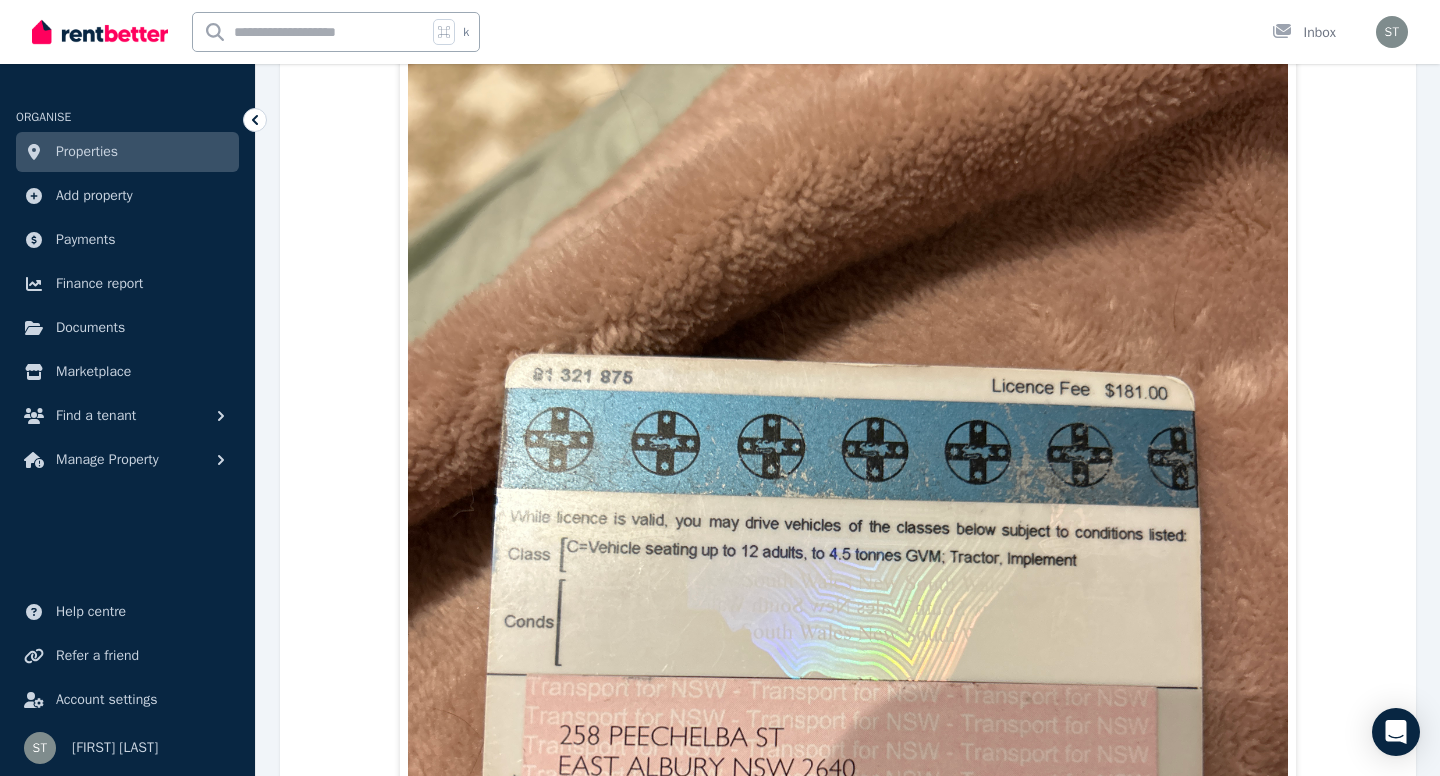 scroll, scrollTop: 800, scrollLeft: 0, axis: vertical 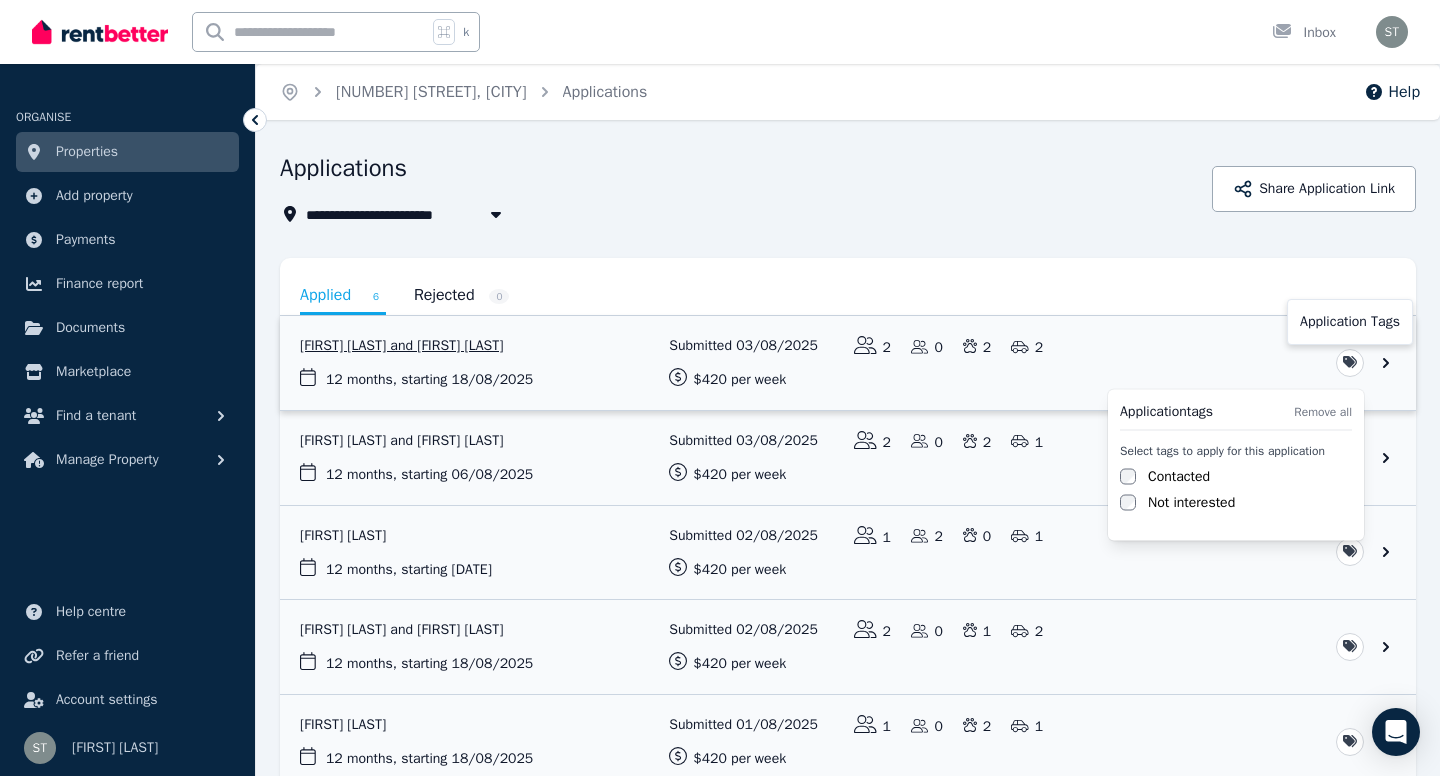 click on "**********" at bounding box center [720, 388] 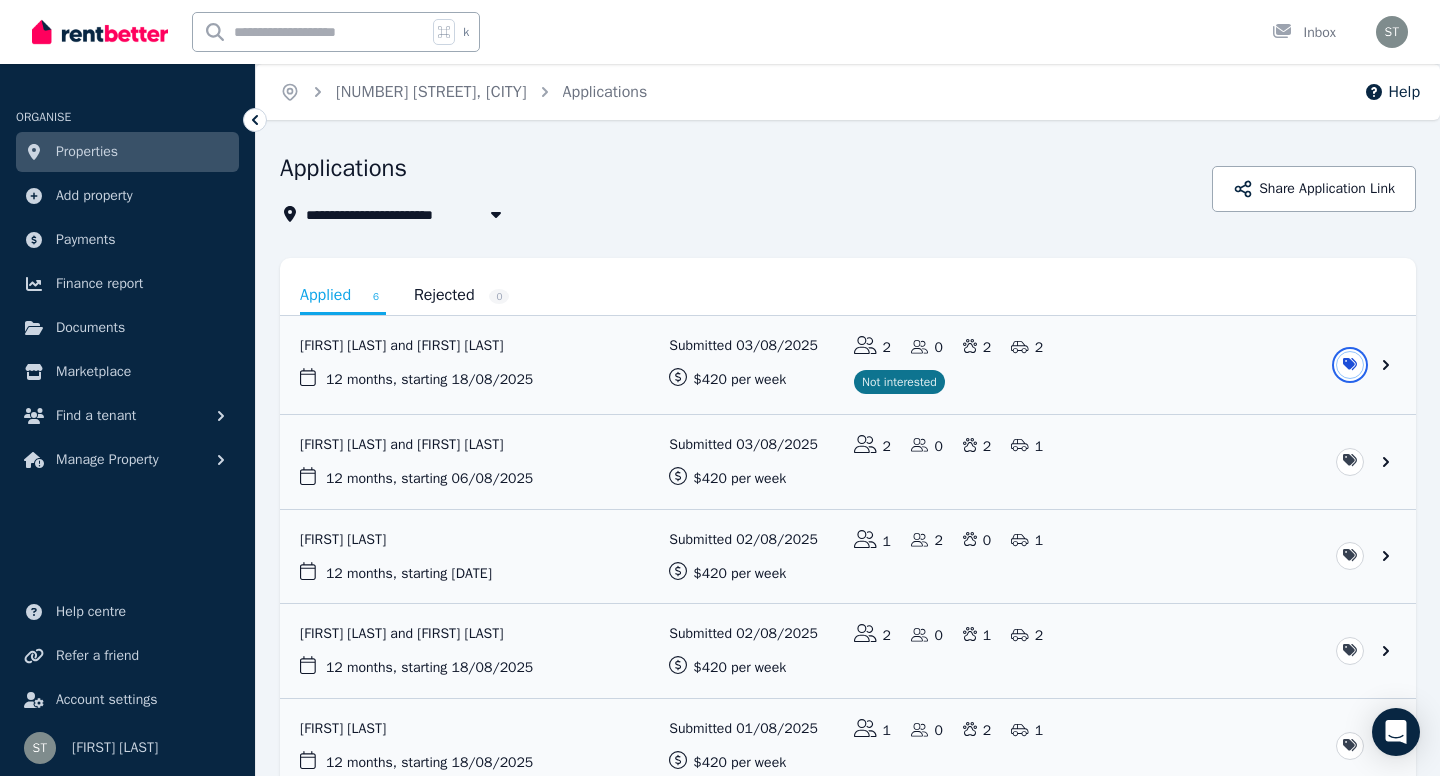 click on "**********" at bounding box center (720, 388) 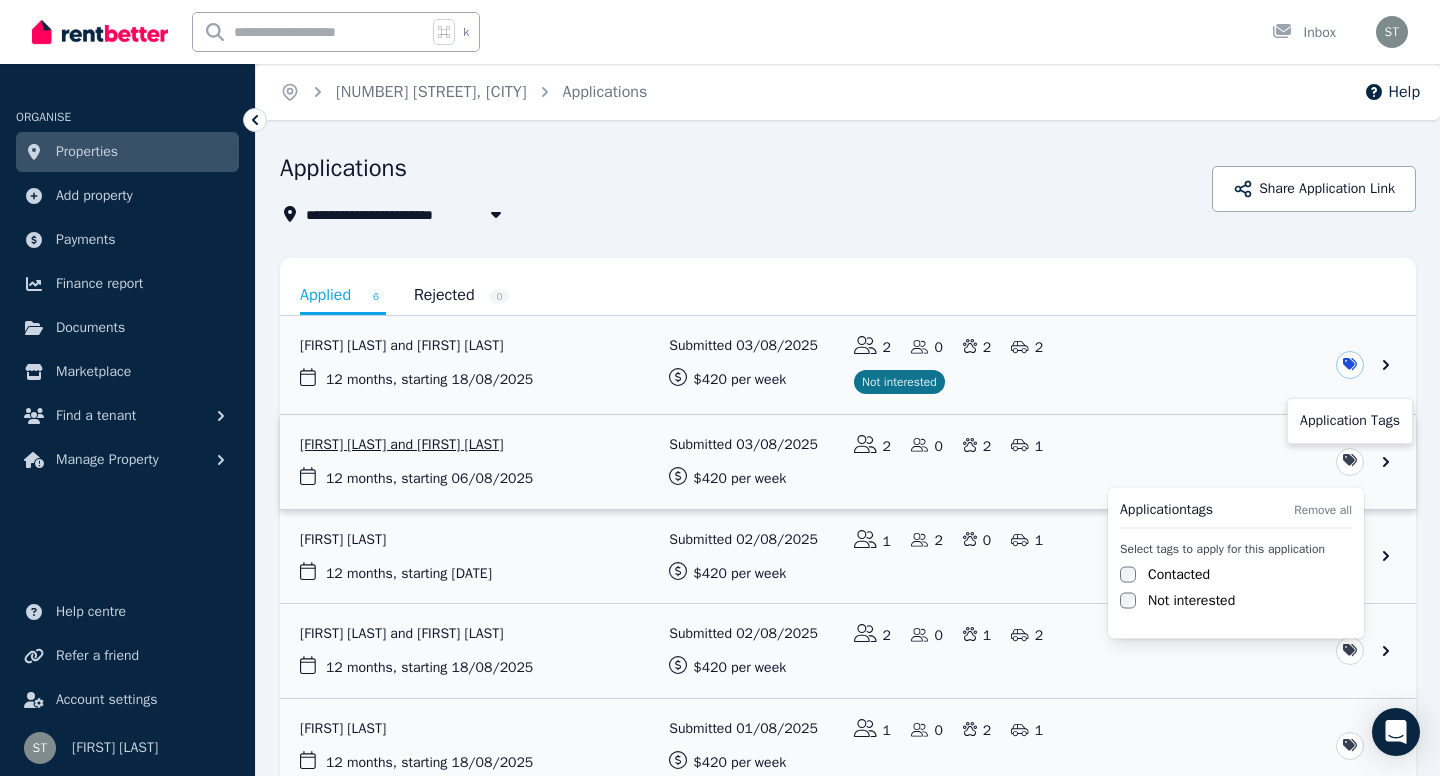 click on "**********" at bounding box center [720, 388] 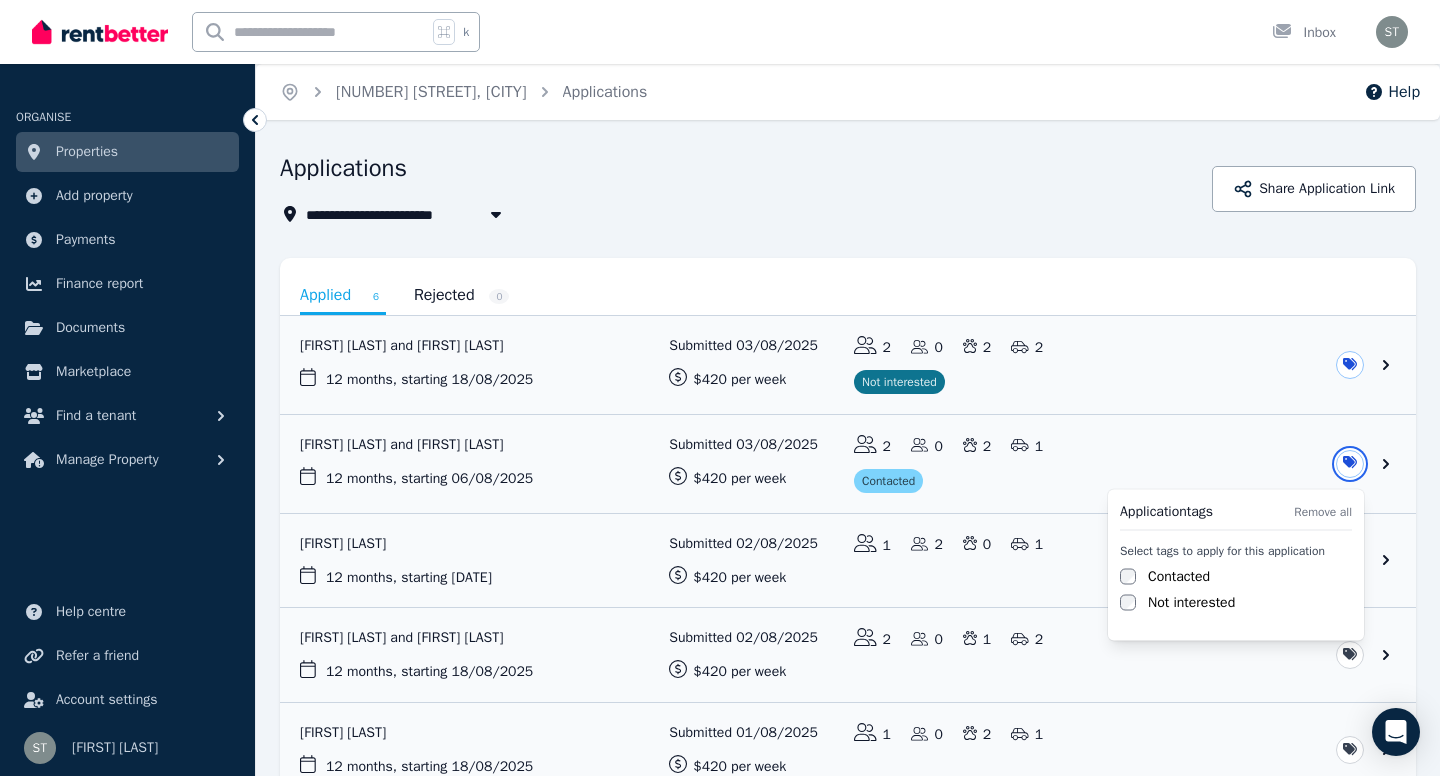 click on "**********" at bounding box center (720, 388) 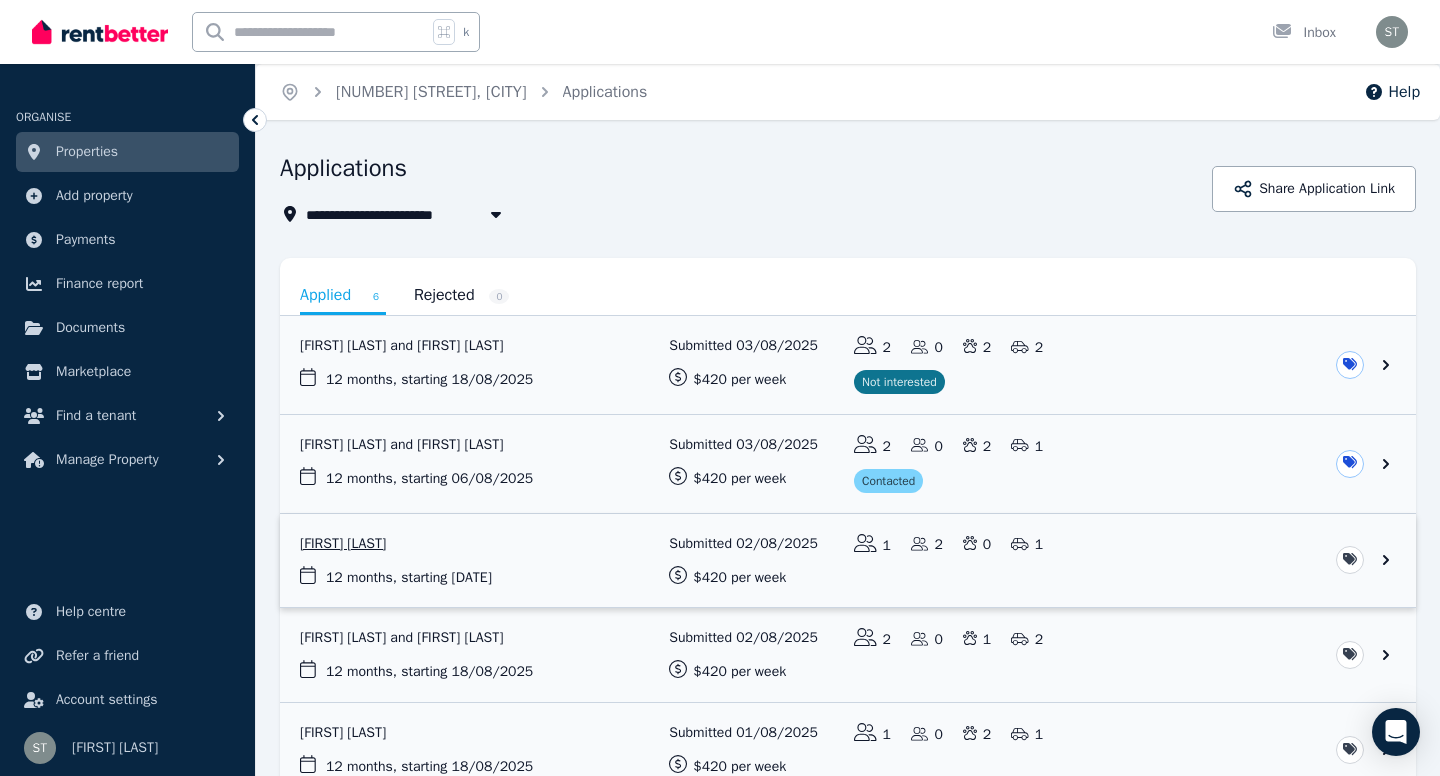 click at bounding box center (848, 561) 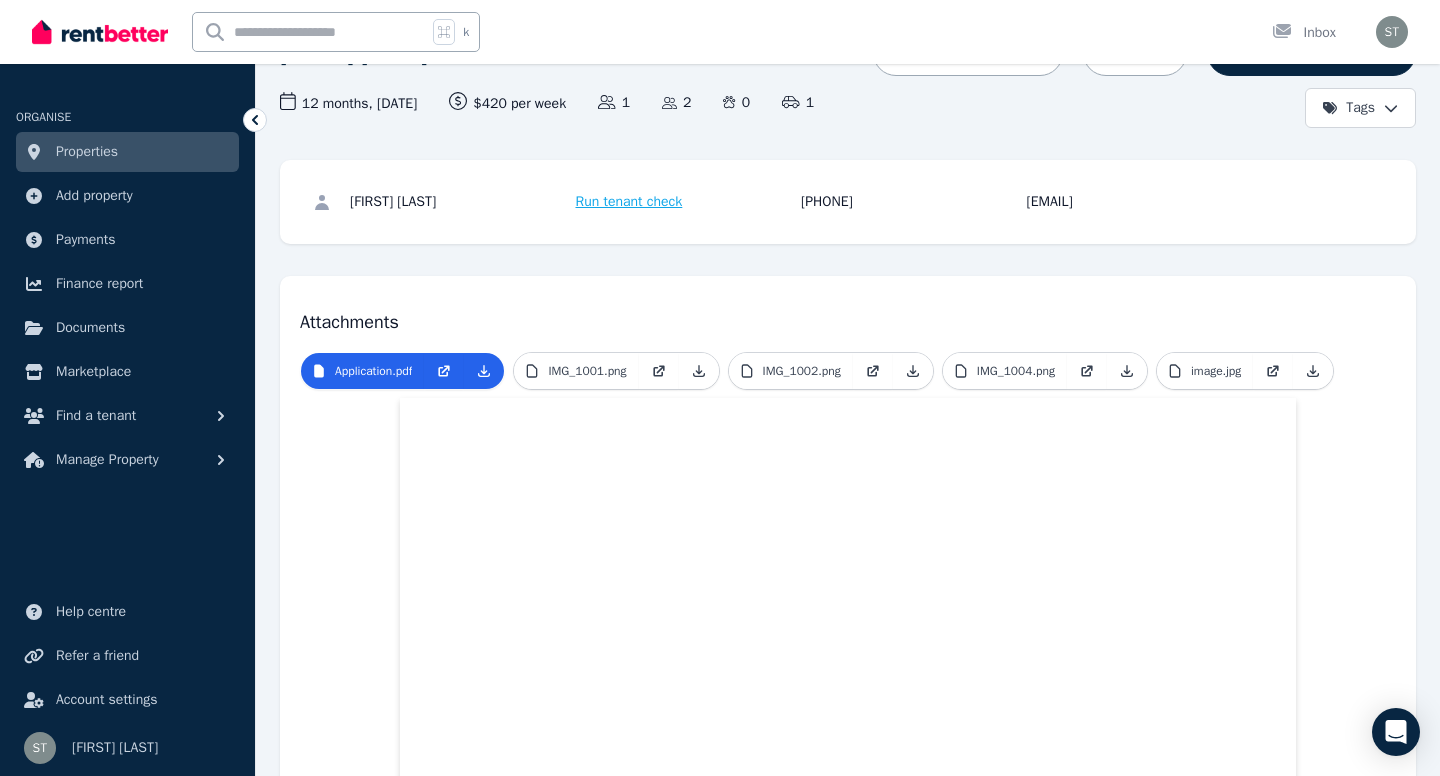 scroll, scrollTop: 184, scrollLeft: 0, axis: vertical 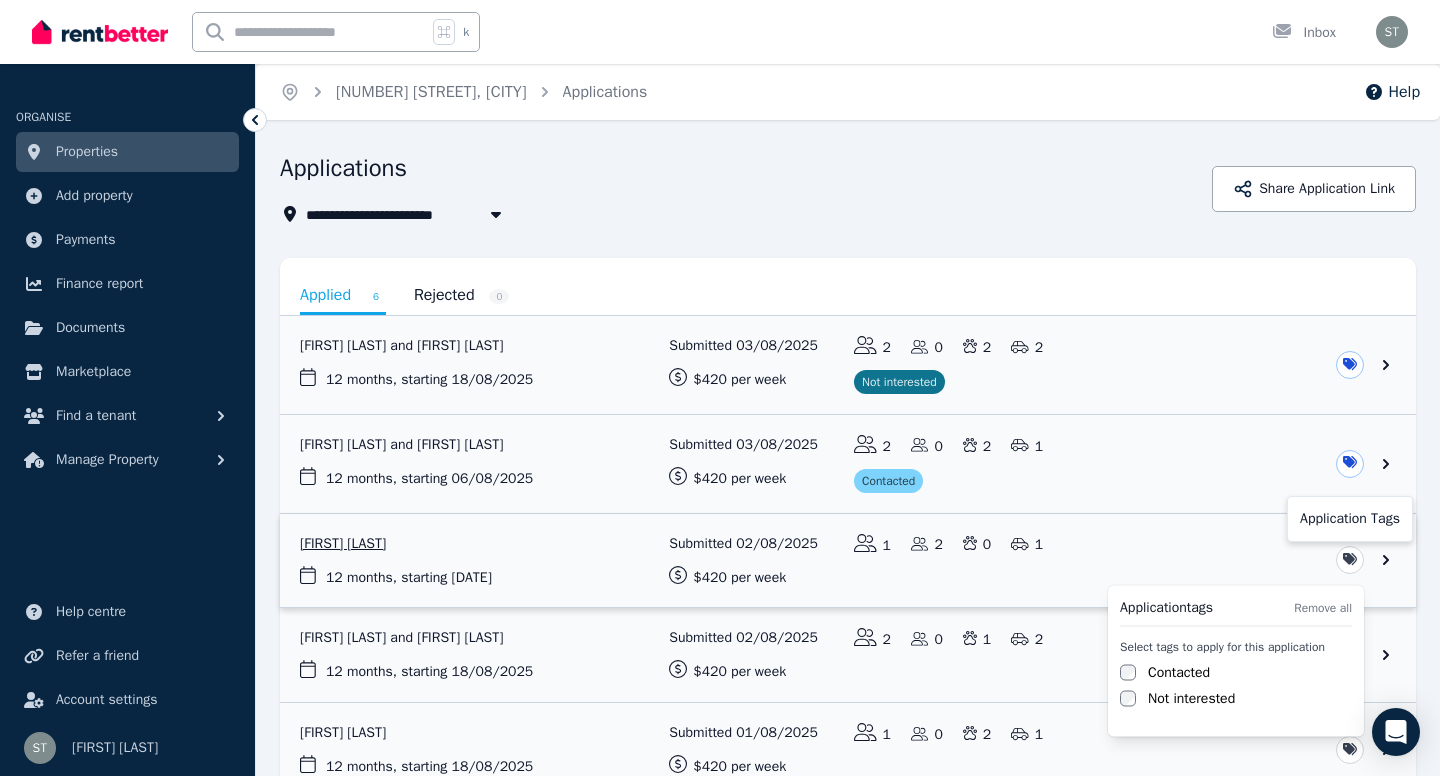 click on "**********" at bounding box center (720, 388) 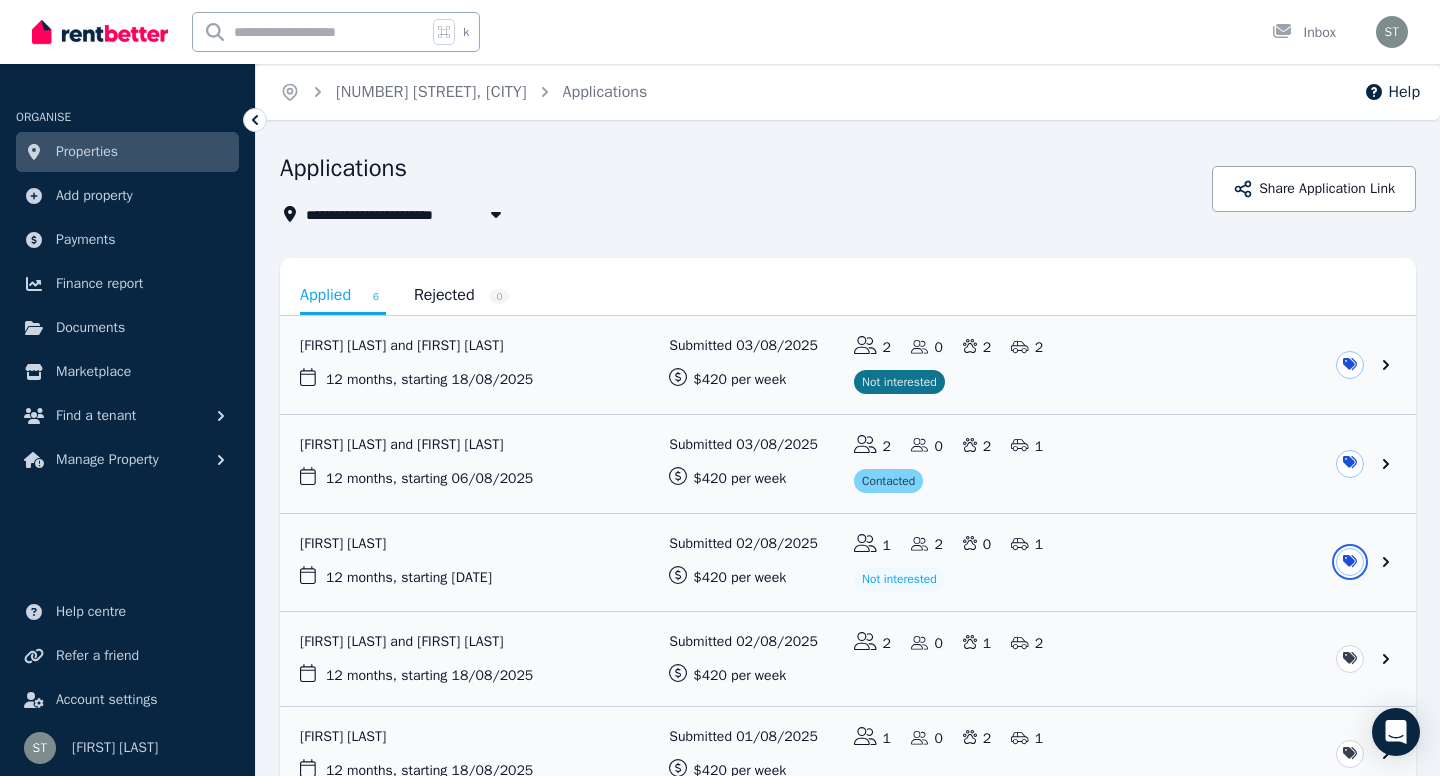 click on "**********" at bounding box center (720, 388) 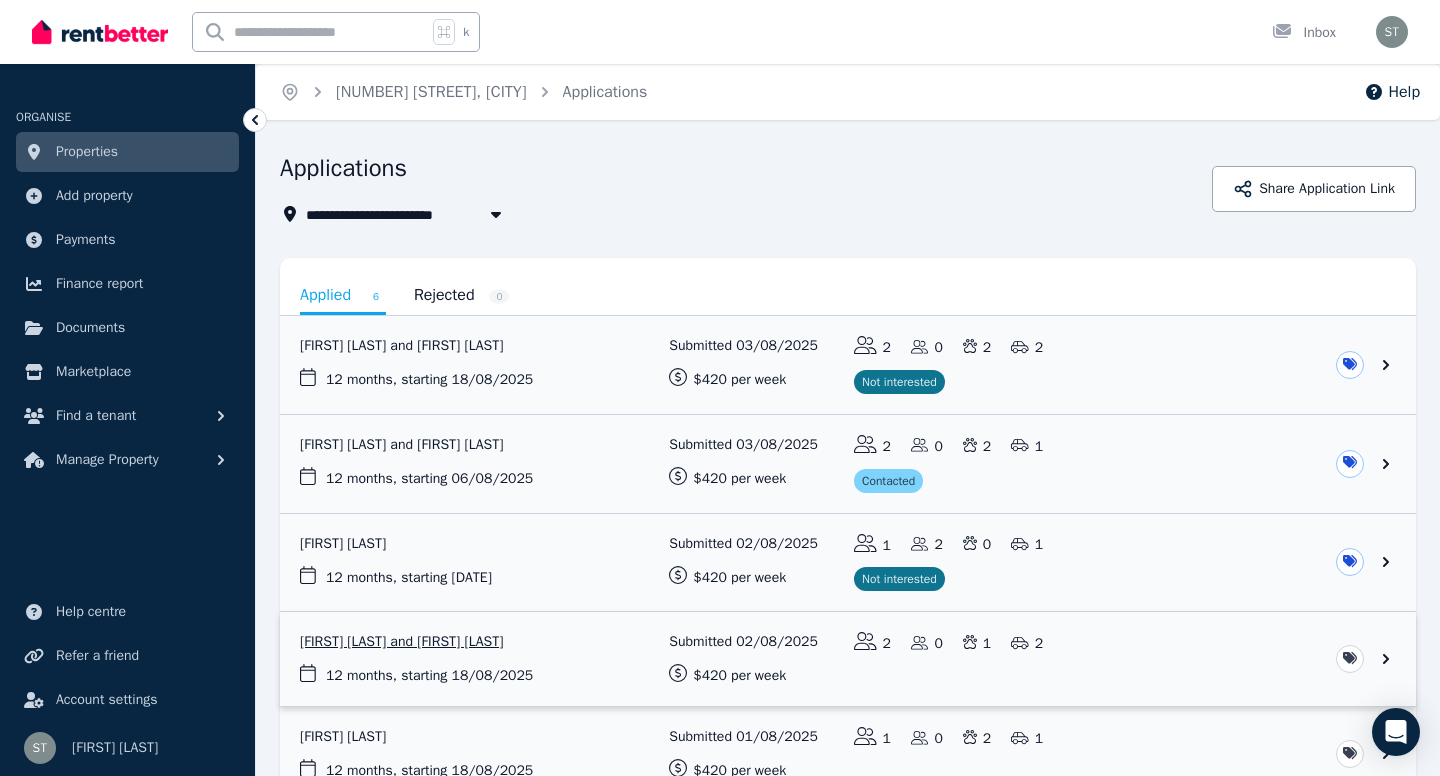 click at bounding box center (848, 659) 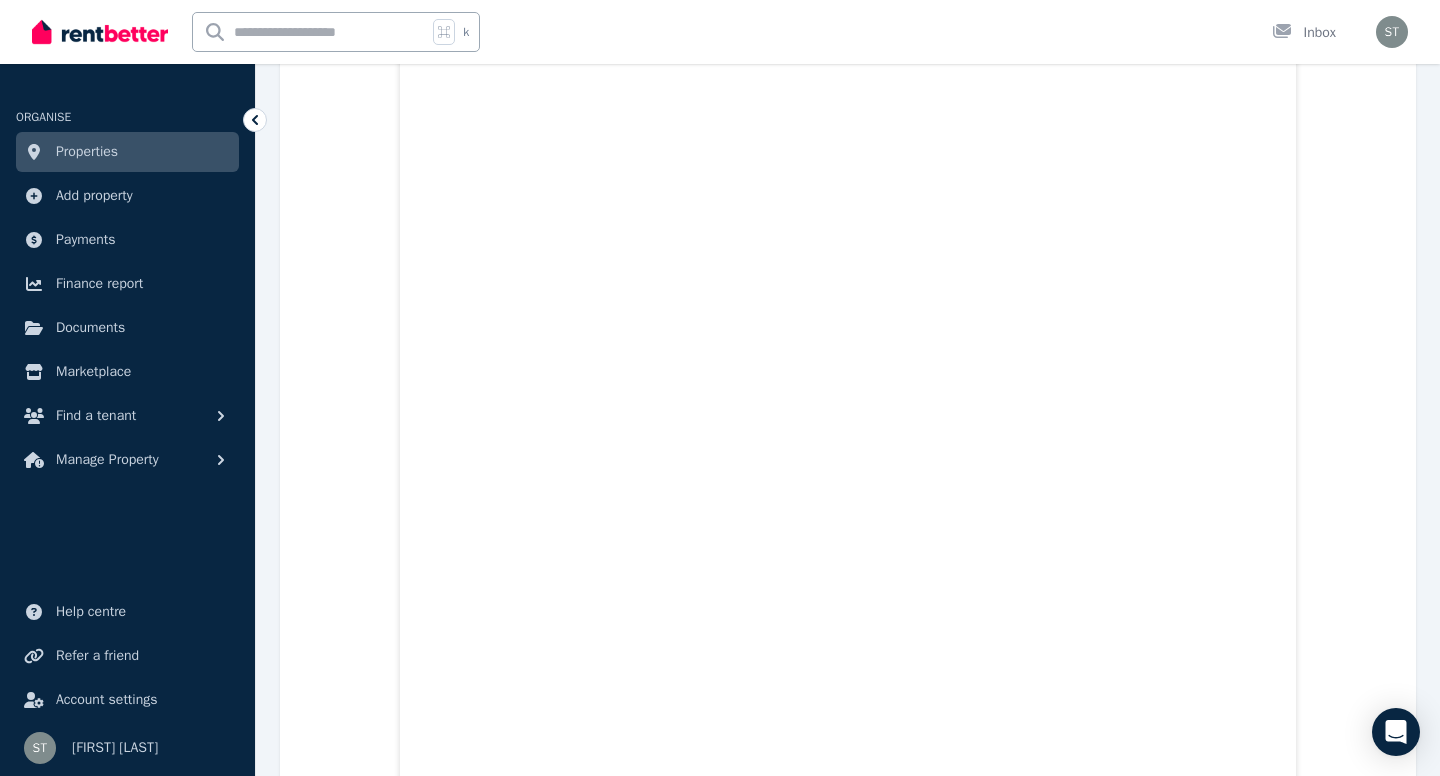 scroll, scrollTop: 5240, scrollLeft: 0, axis: vertical 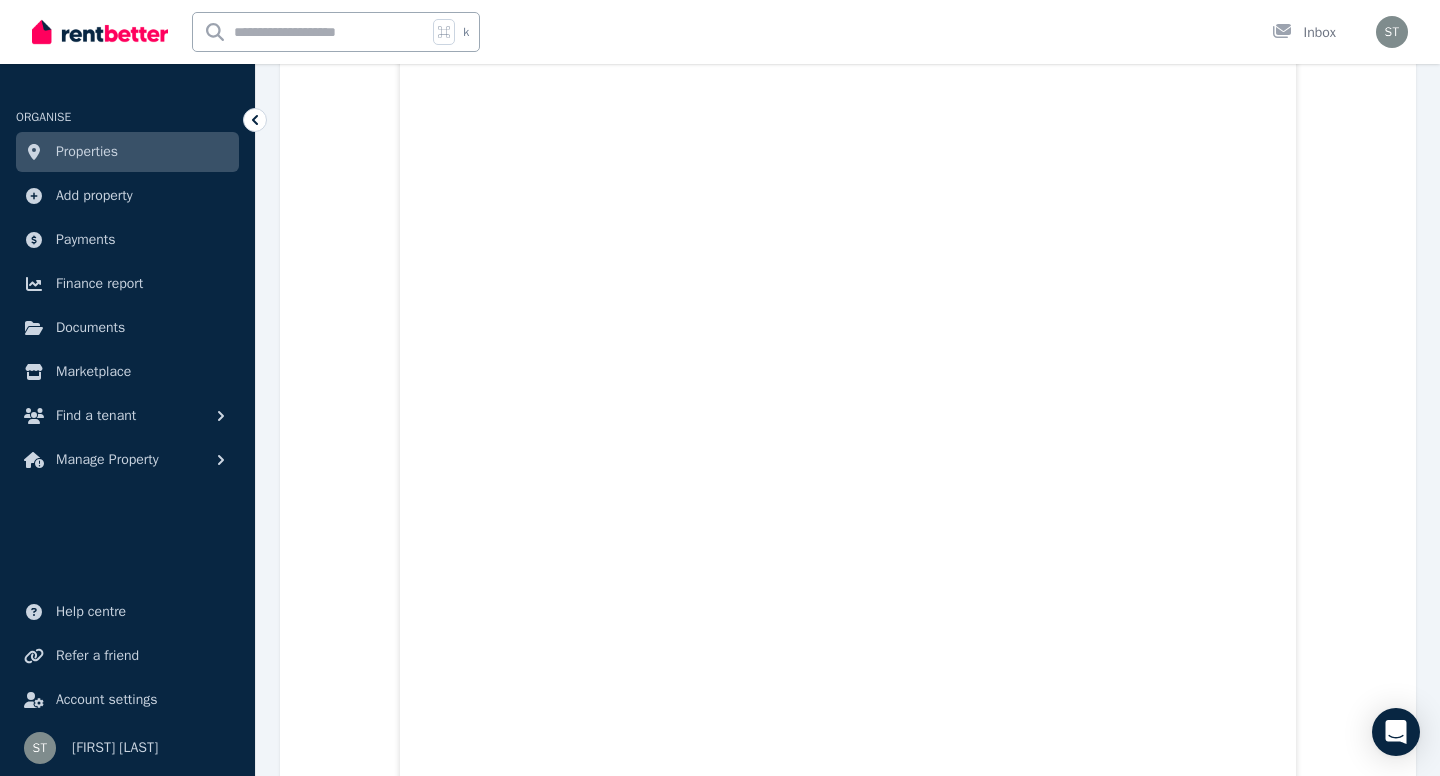 click on "Application.pdf IMG_0744.png IMG_0745.png IMG_5304.jpeg IMG_8329.png IMG_8330.png IMG_8331.png IMG_8334.png att.wvpN_ueDCbHQDVRLuJ2Qj6TjbMrqc7yYfXs7Np10DFk.jpeg image.jpg" at bounding box center [848, 12118] 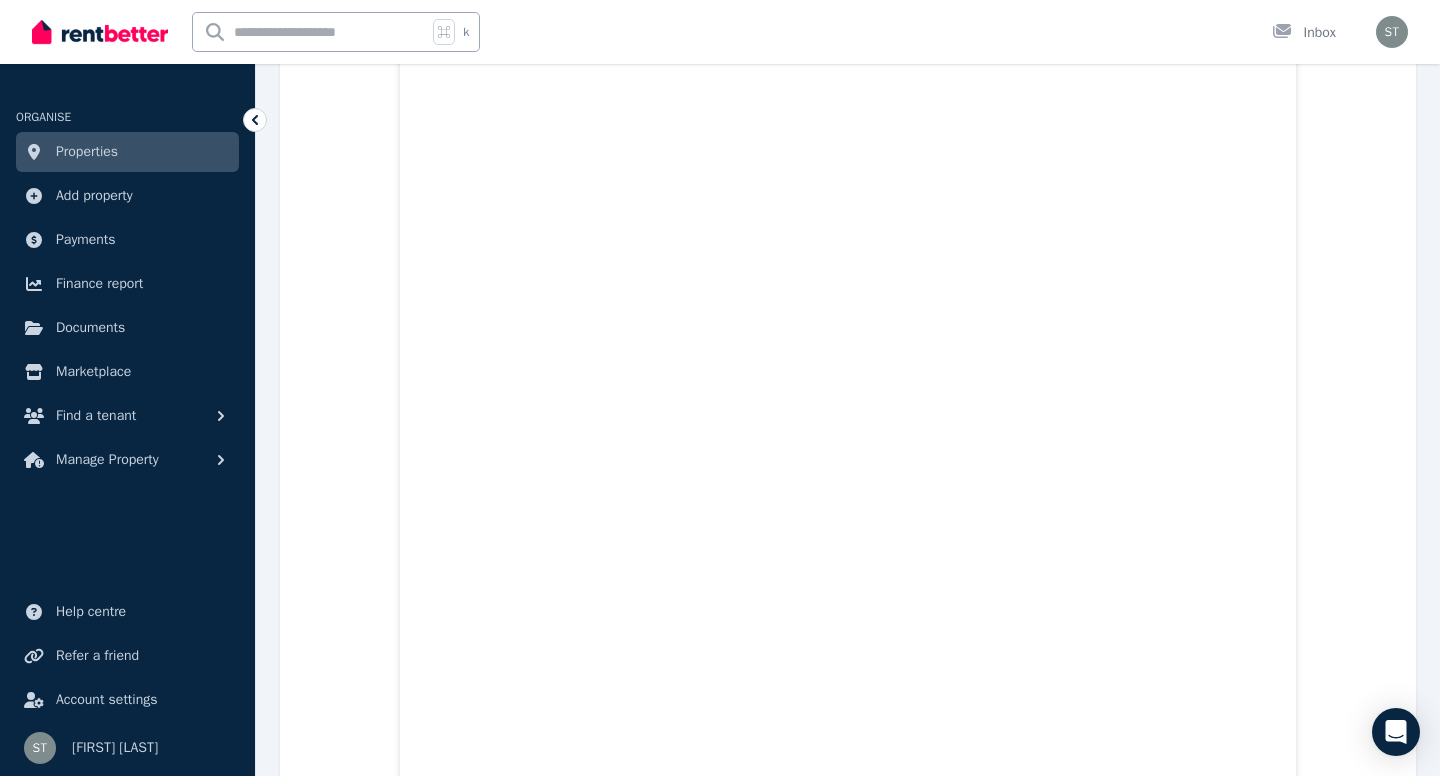 scroll, scrollTop: 10200, scrollLeft: 0, axis: vertical 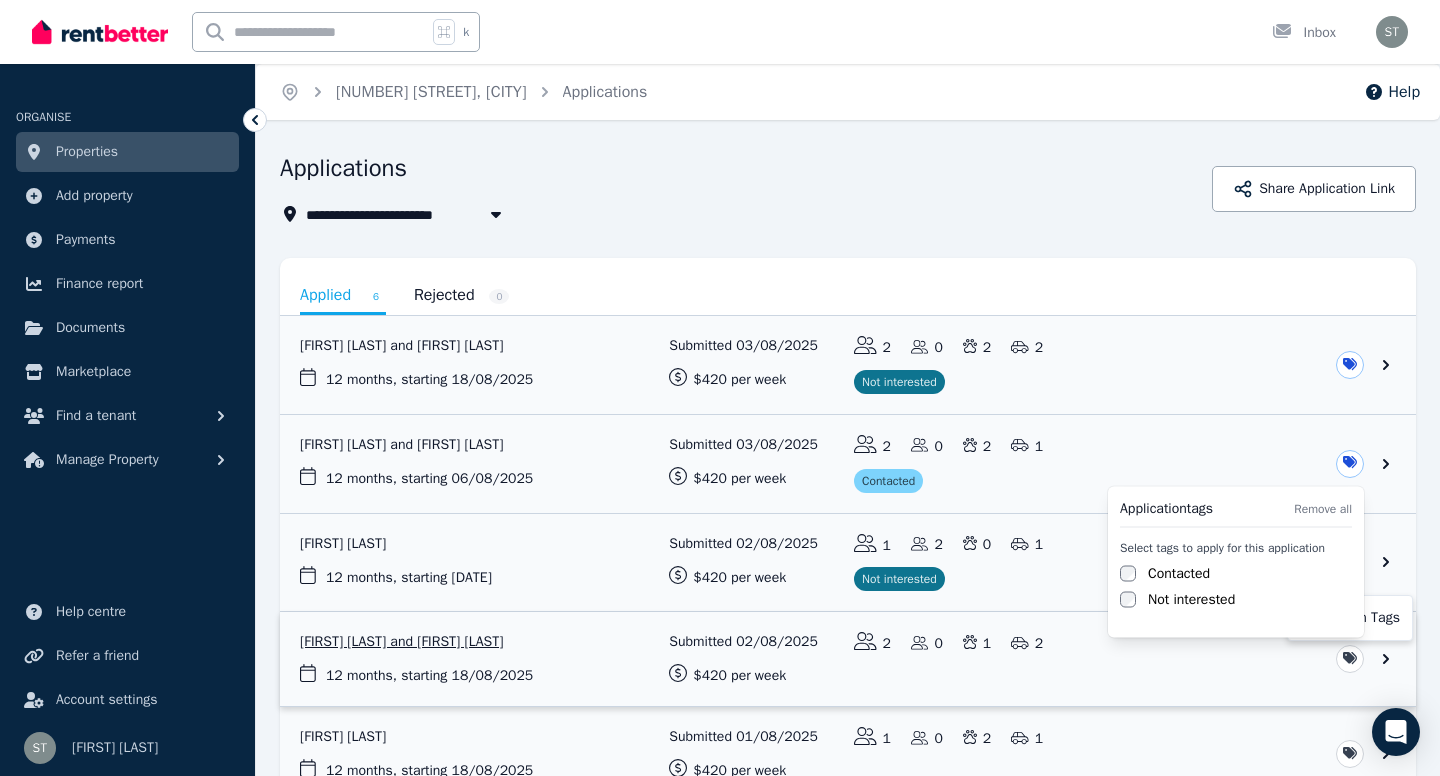click on "**********" at bounding box center (720, 388) 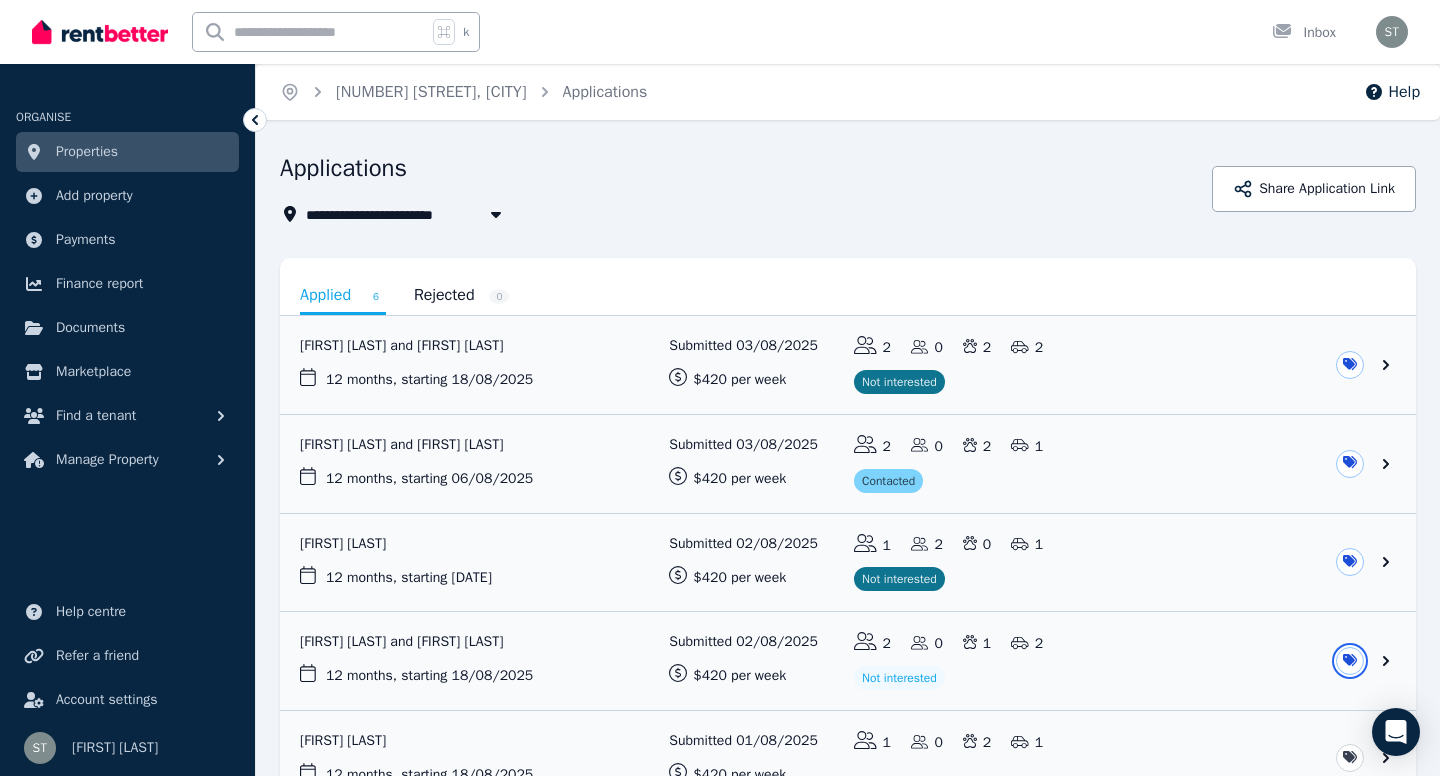 click on "**********" at bounding box center (720, 388) 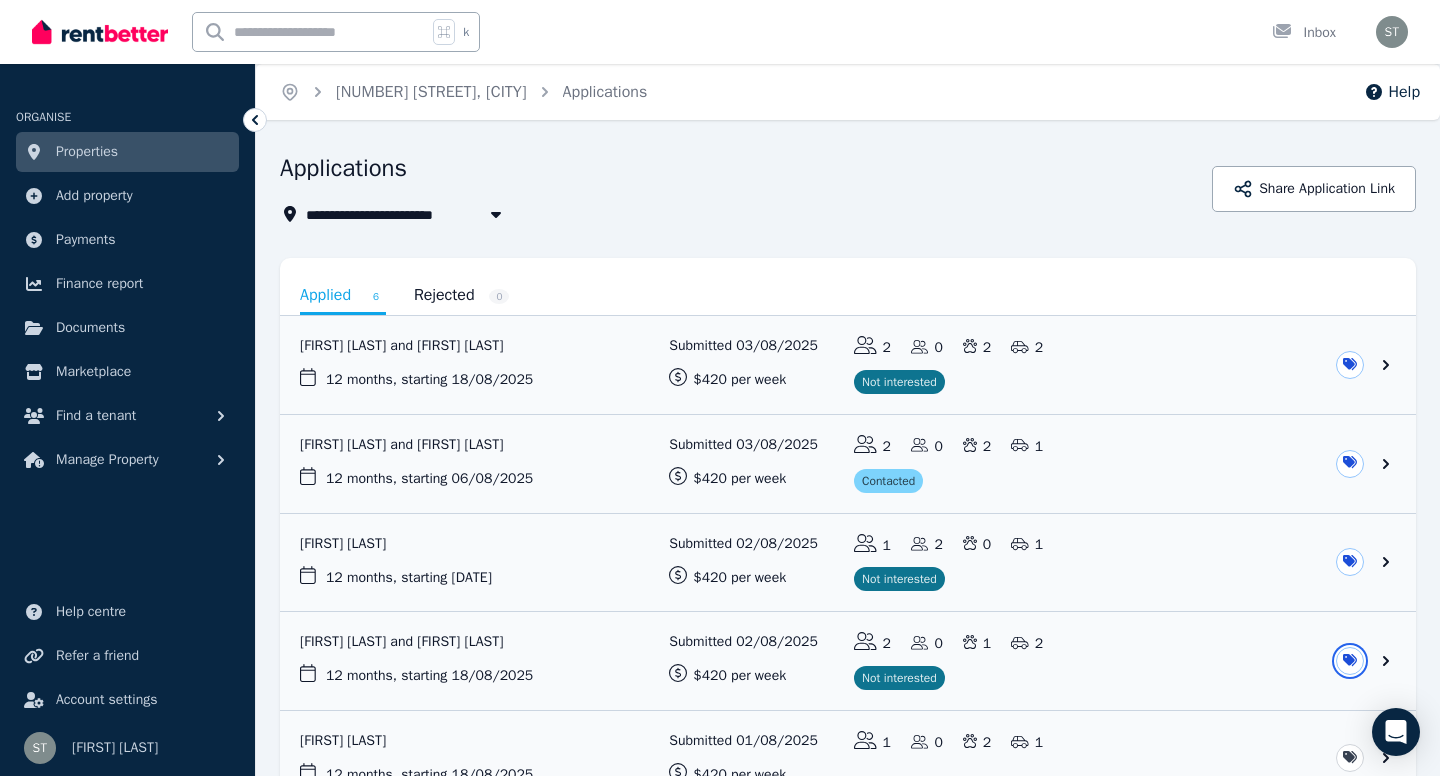 click on "**********" at bounding box center (720, 388) 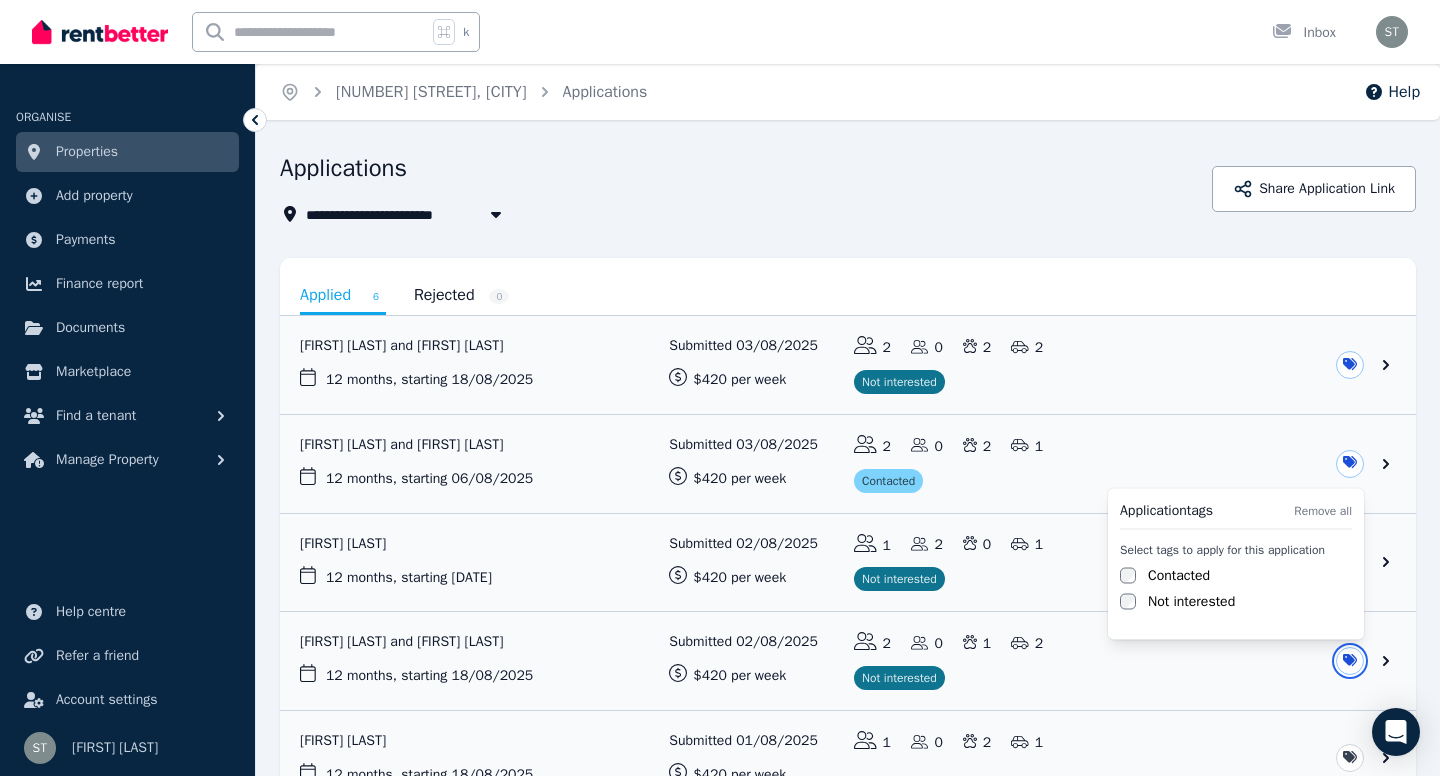 click on "**********" at bounding box center [720, 388] 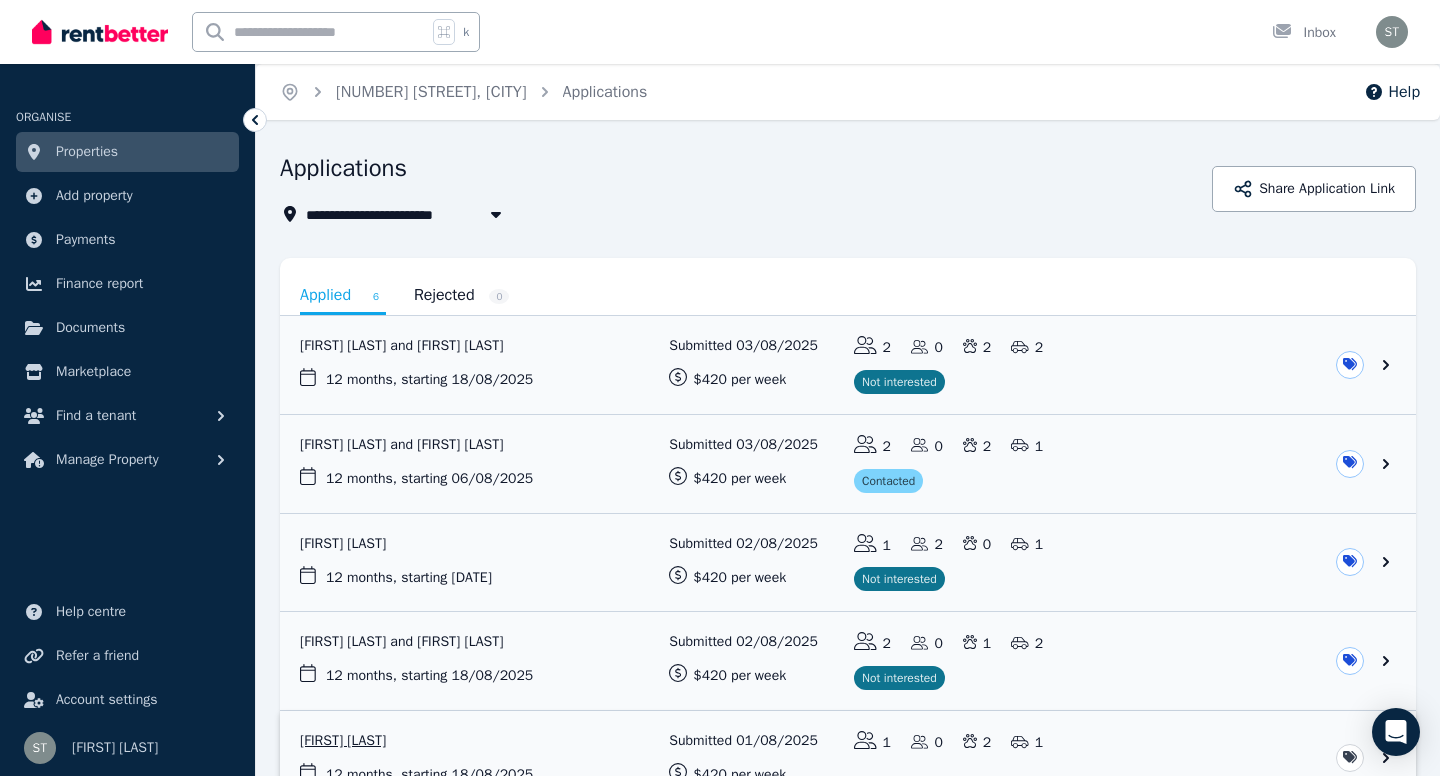 click at bounding box center (848, 758) 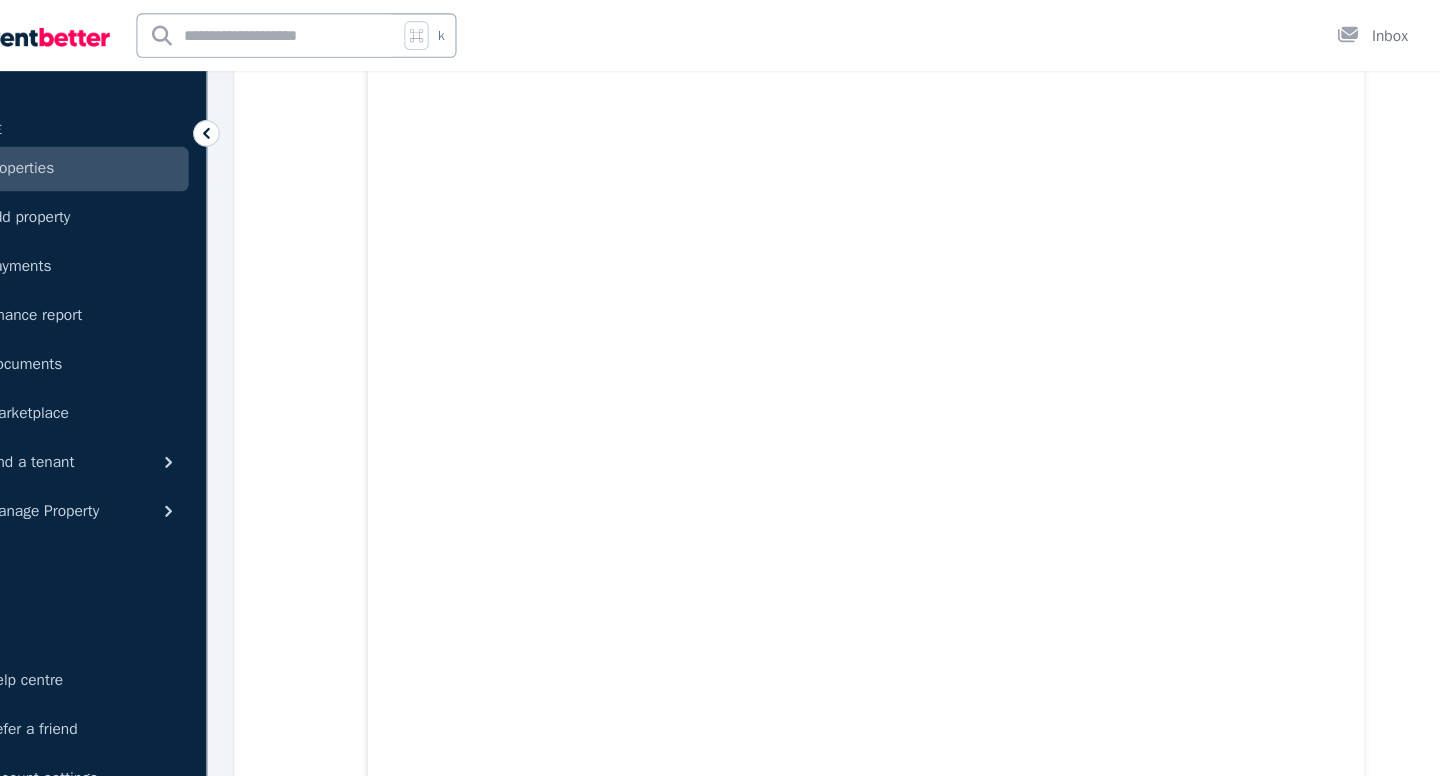 scroll, scrollTop: 568, scrollLeft: 0, axis: vertical 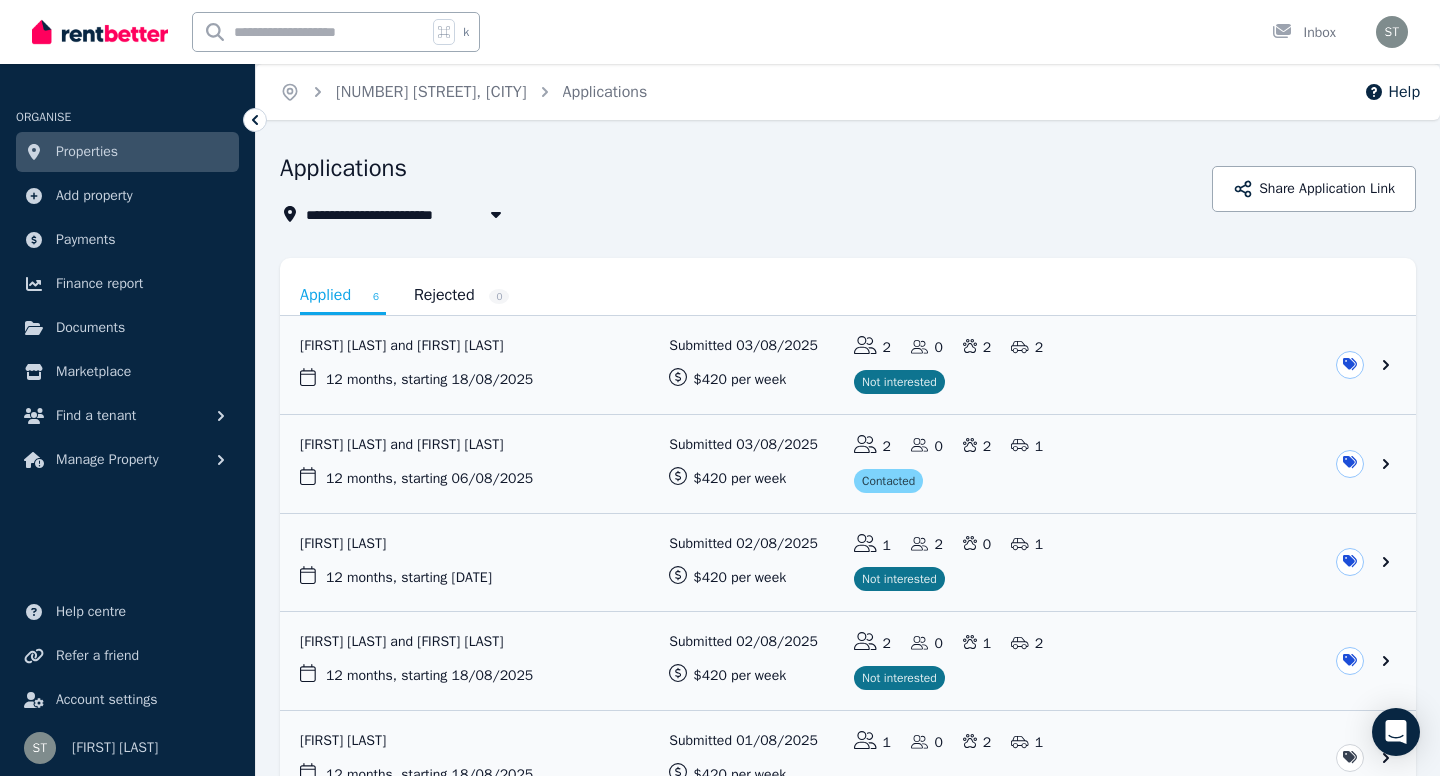 click on "**********" at bounding box center (848, 578) 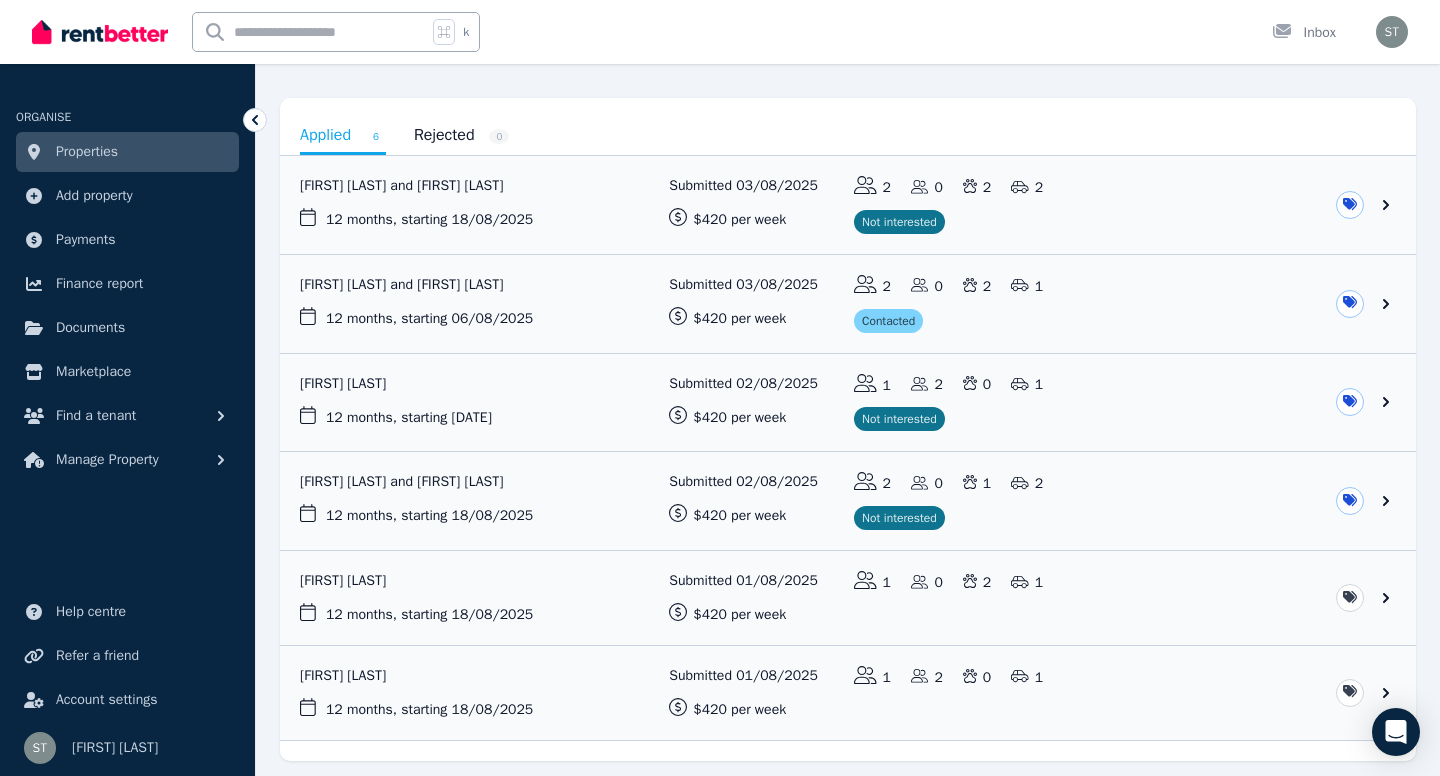 scroll, scrollTop: 224, scrollLeft: 0, axis: vertical 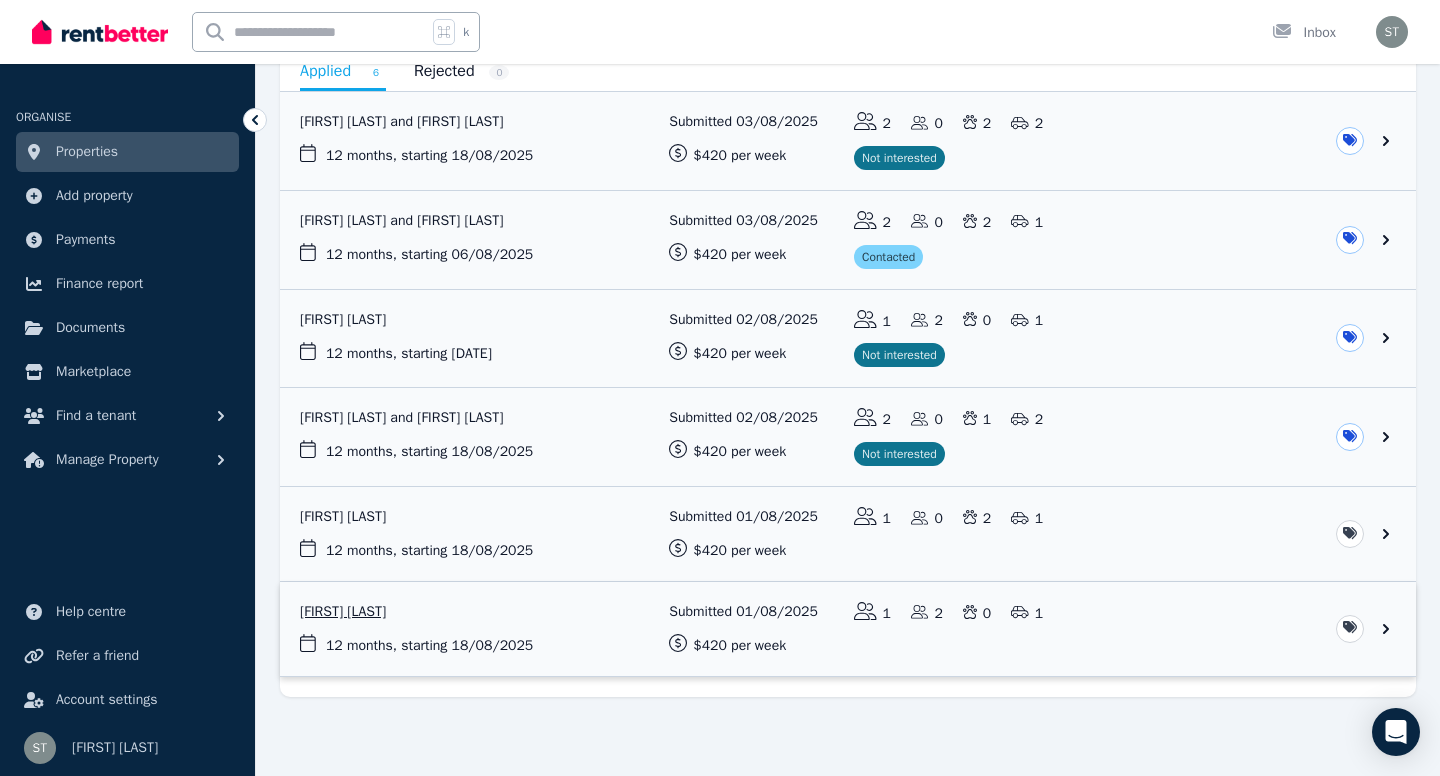 click at bounding box center [848, 629] 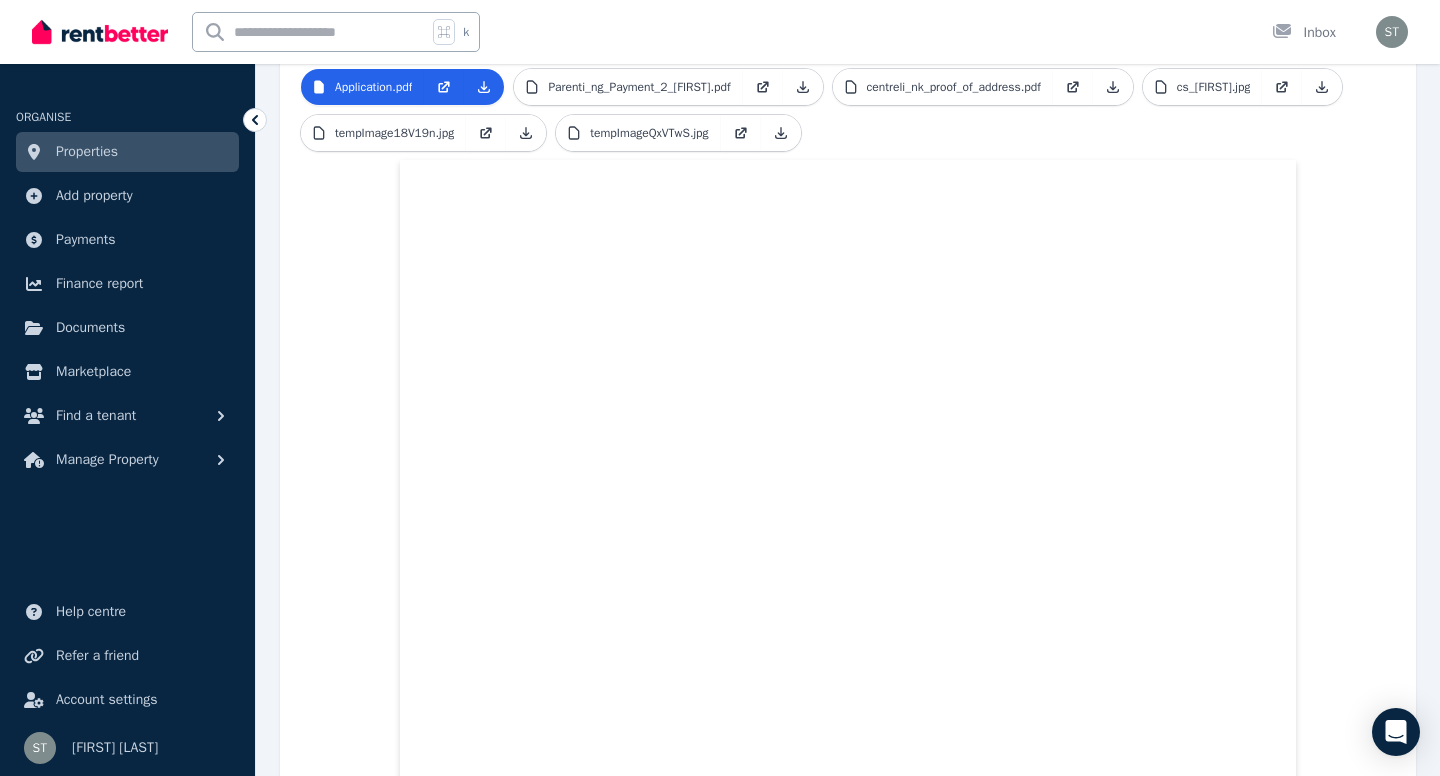 scroll, scrollTop: 430, scrollLeft: 0, axis: vertical 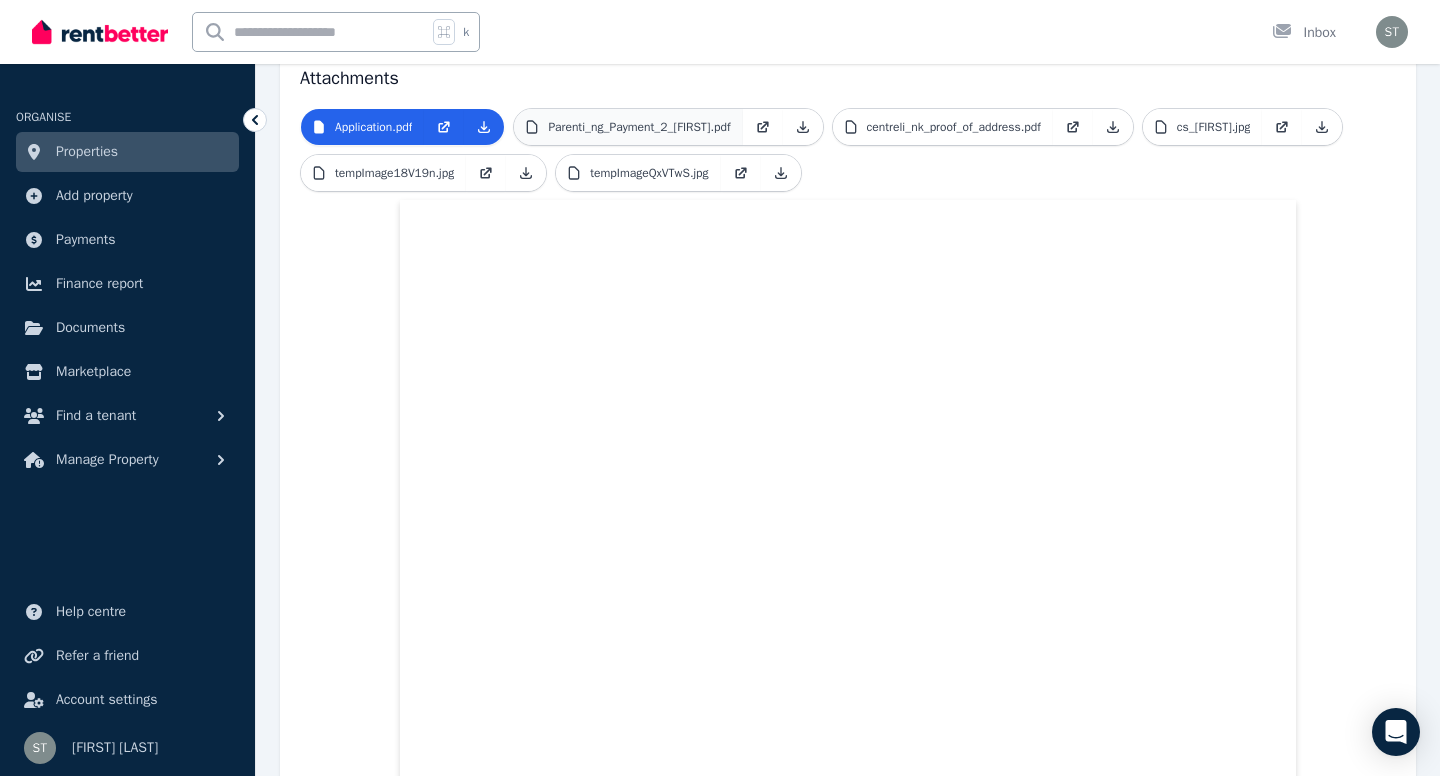 click on "Parenti_ng_Payment_2_[FIRST].pdf" at bounding box center (628, 127) 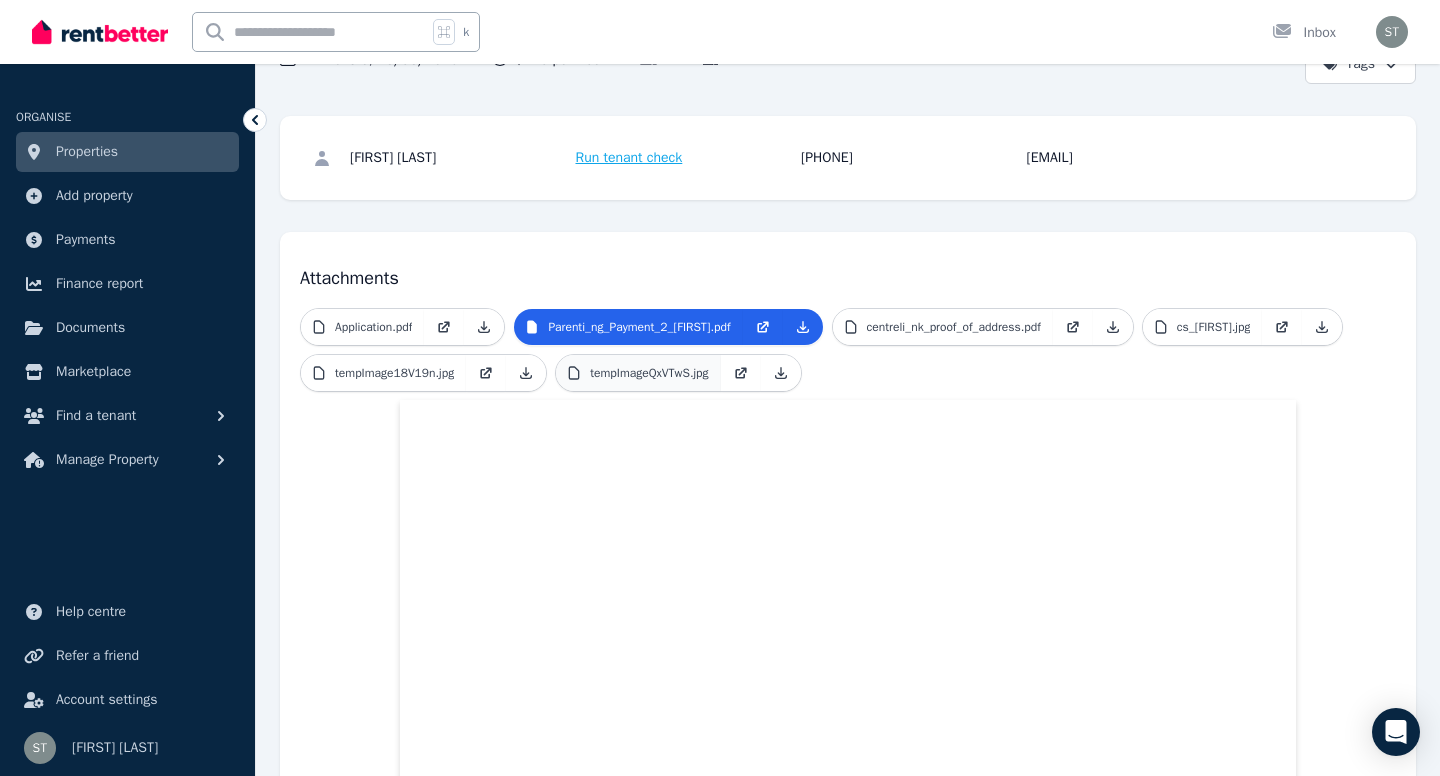 scroll, scrollTop: 150, scrollLeft: 0, axis: vertical 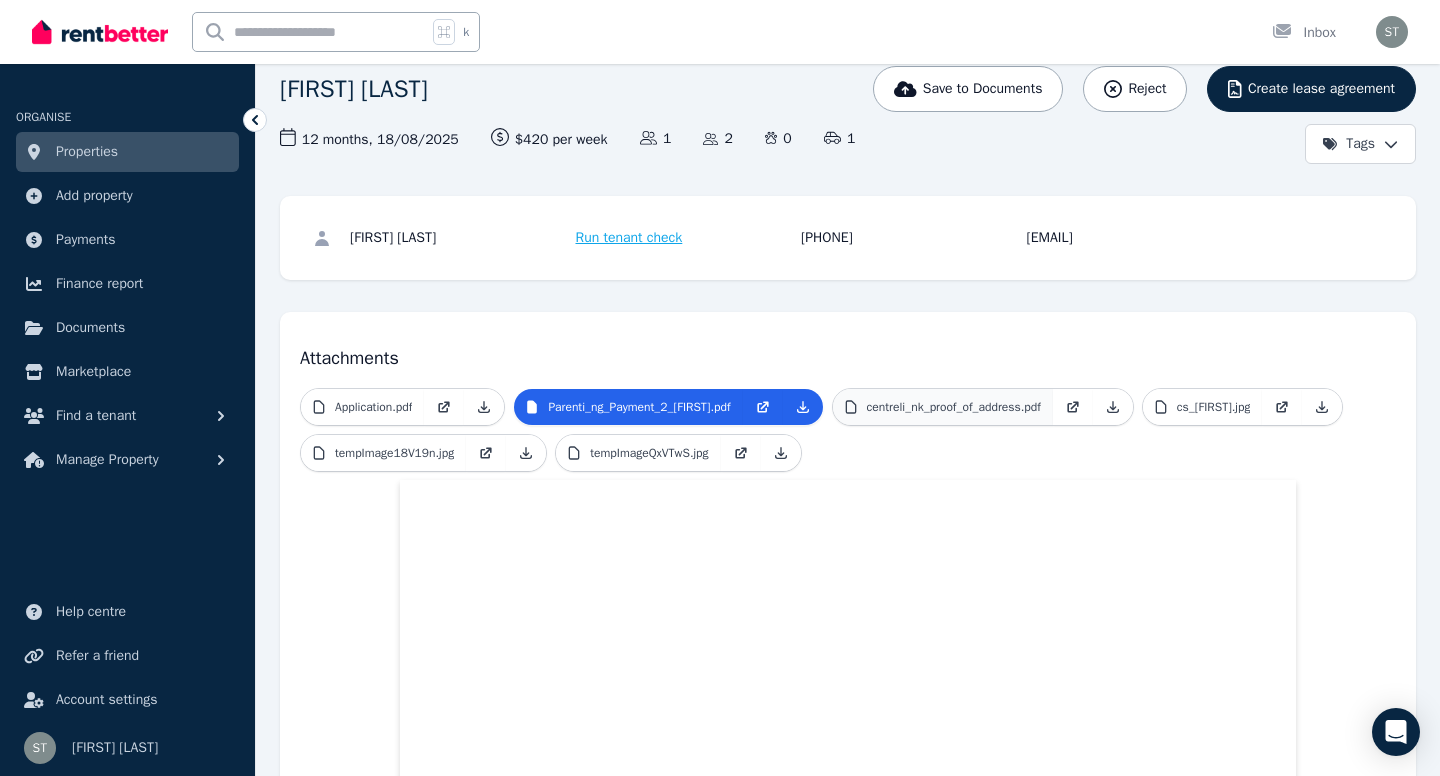 click on "centreli_nk_proof_of_address.pdf" at bounding box center [954, 407] 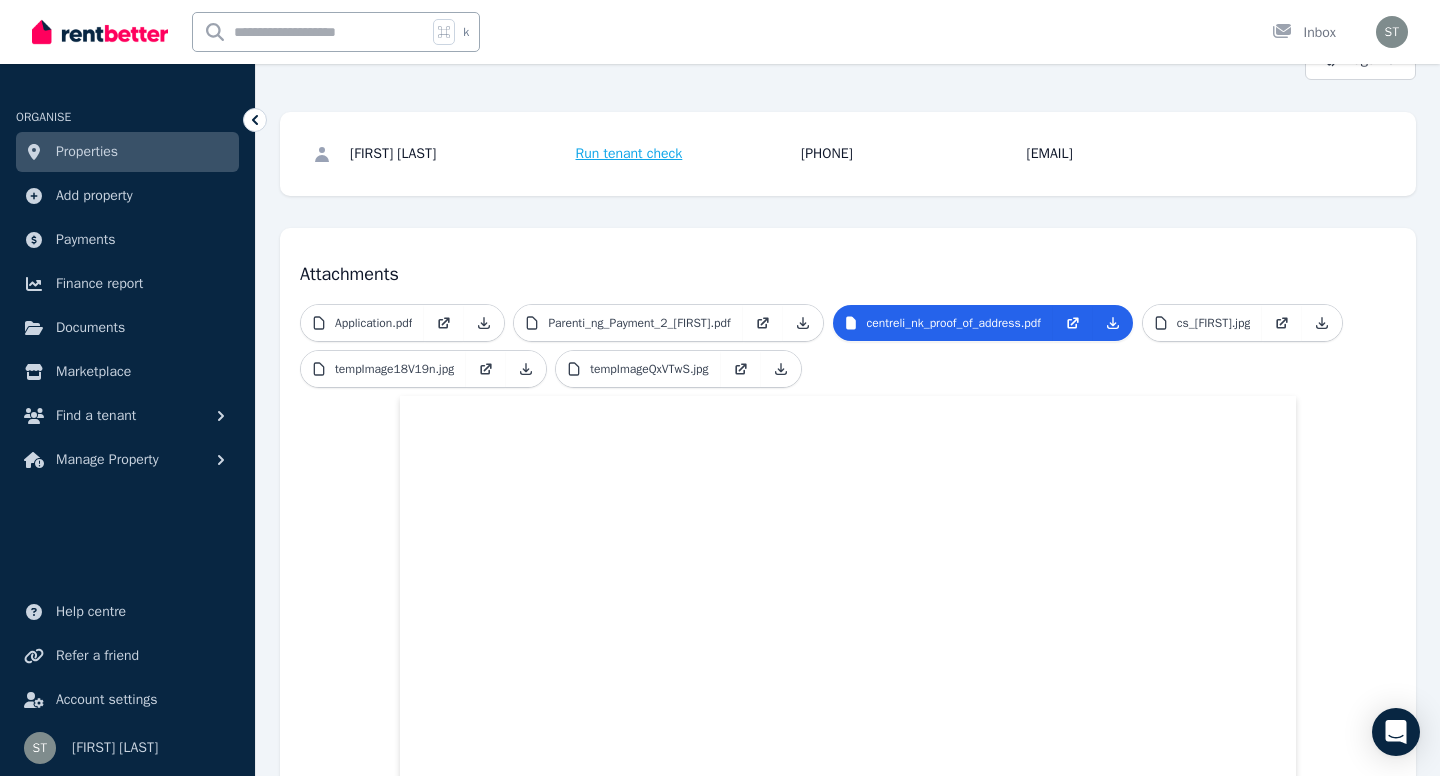 scroll, scrollTop: 190, scrollLeft: 0, axis: vertical 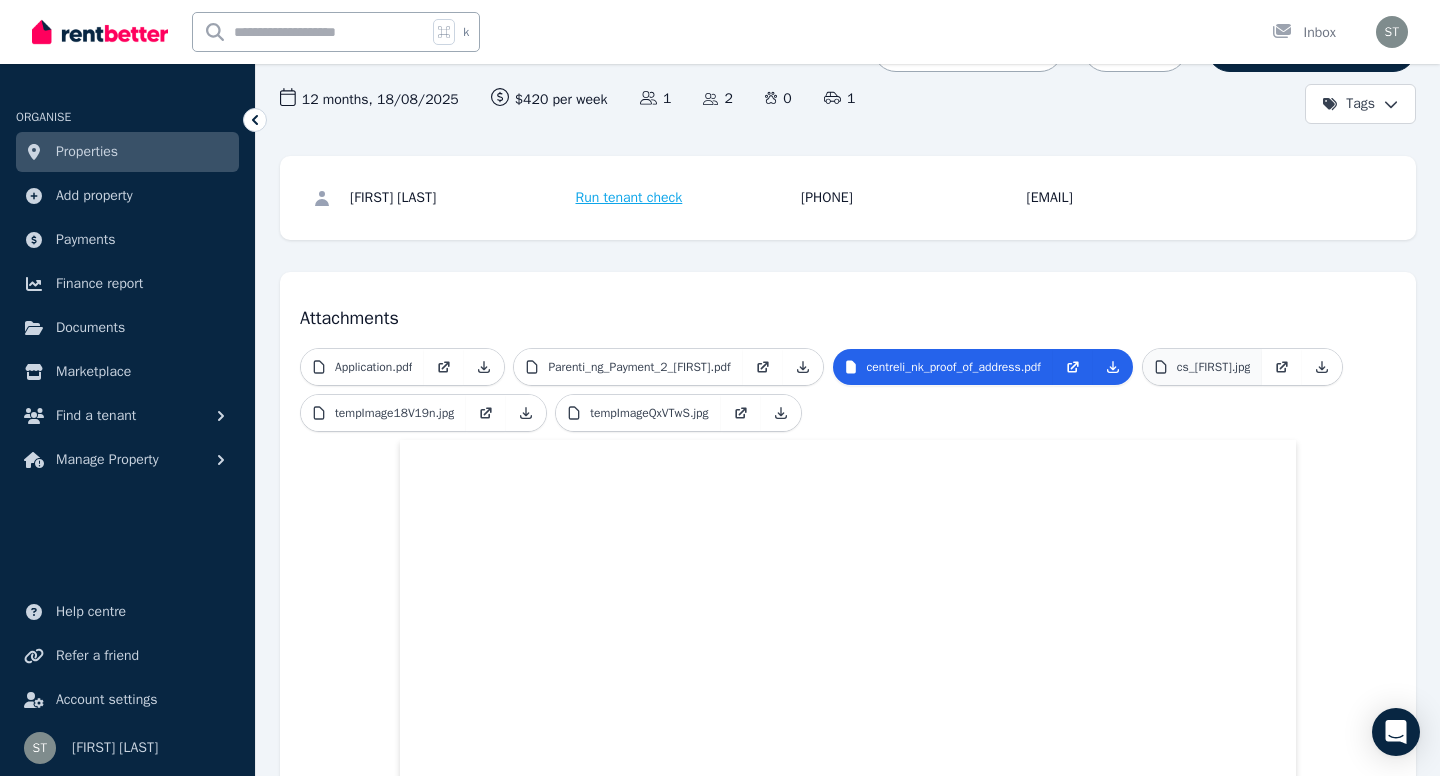 click on "cs_[FIRST].jpg" at bounding box center [1214, 367] 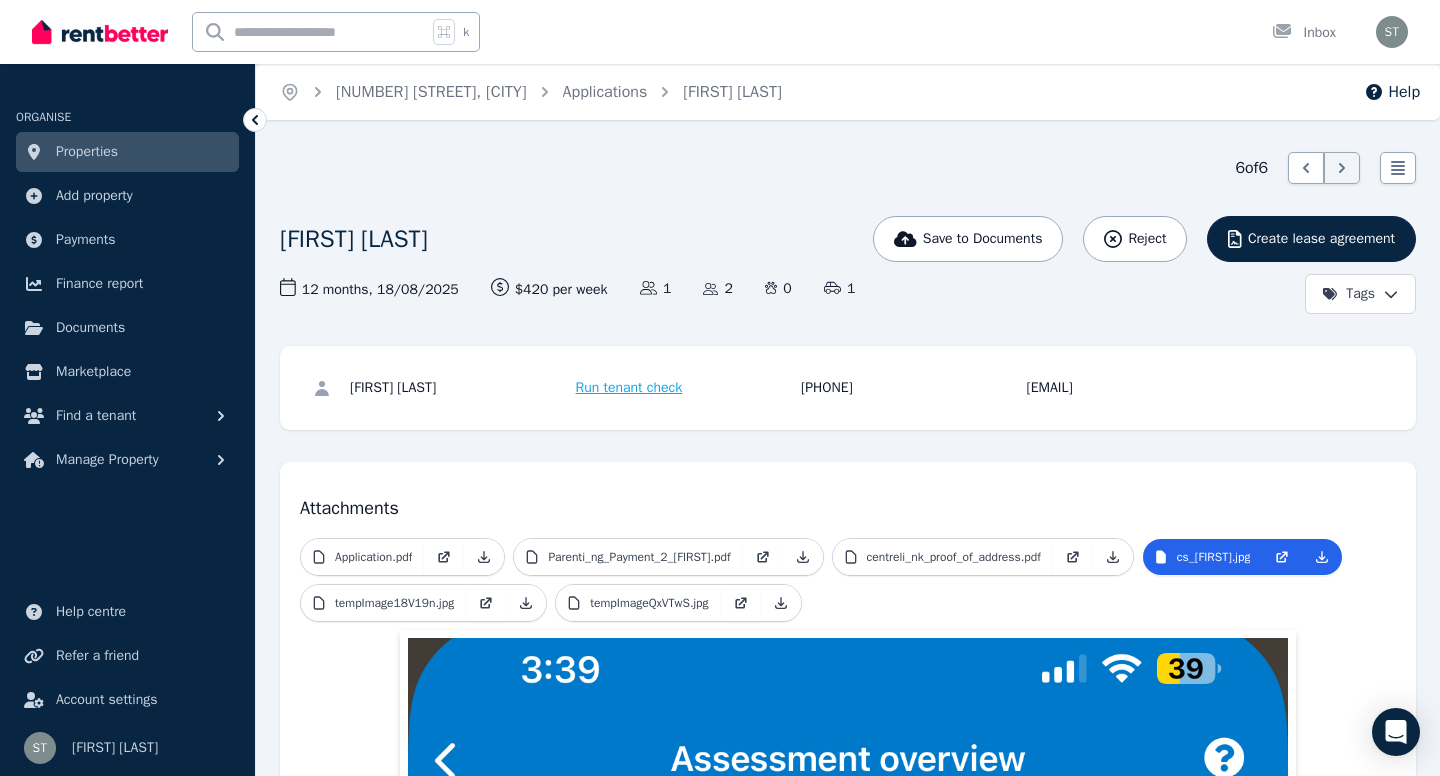 click on "[NUMBER]  of  [NUMBER] List view [FIRST] [LAST] Save to Documents Reject Create lease agreement Tags 12 months ,   [DATE] Lease term and start date $[PRICE] per week Rental amount offered Applicants 1 Dependents 2 Pets 0 Vehicles 1 [FIRST] Run tenant check [PHONE] [EMAIL] Attachments  Application.pdf Parenti_ng_Payment_2_[FIRST].pdf centreli_nk_proof_of_address.pdf cs_[FIRST].jpg tempImage18V19n.jpg tempImageQxVTwS.jpg" at bounding box center [848, 1080] 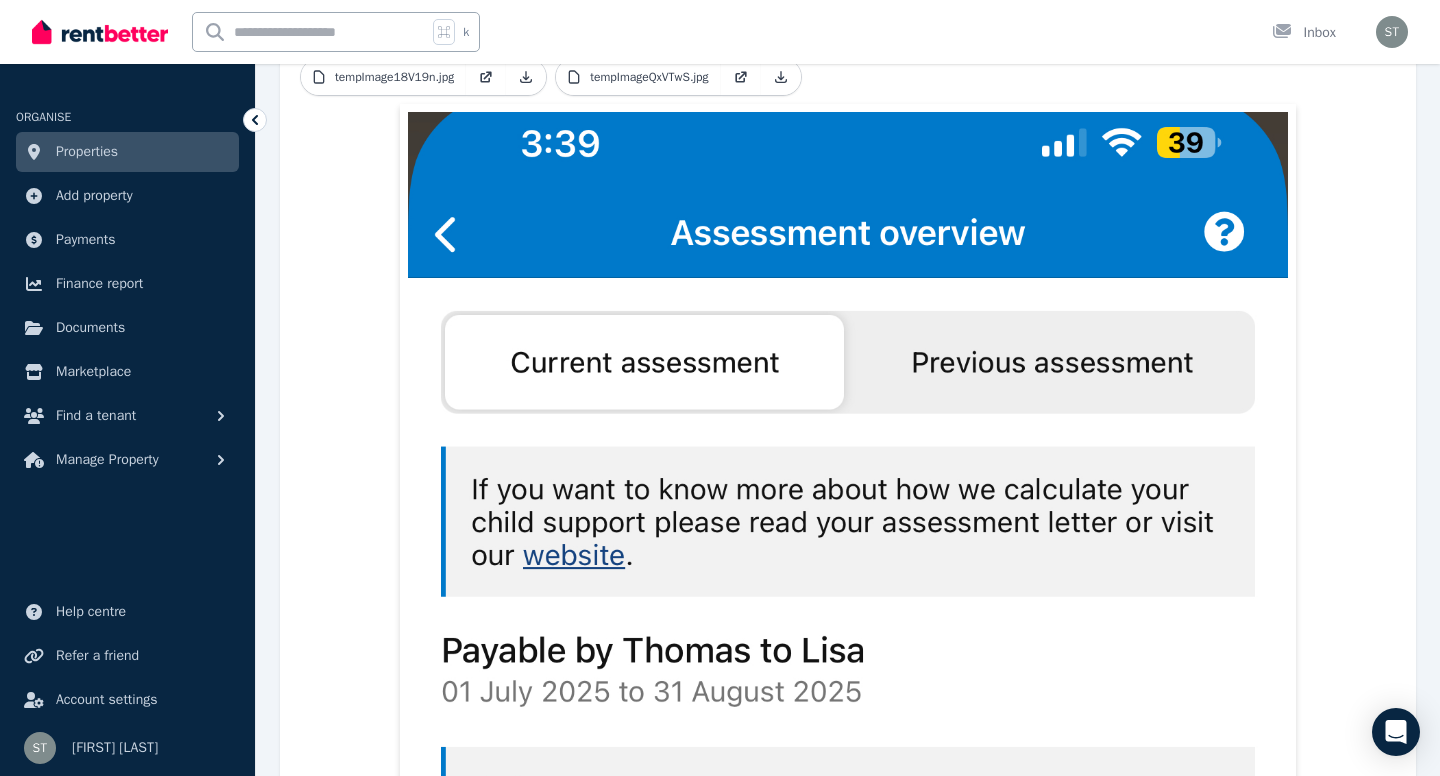 scroll, scrollTop: 512, scrollLeft: 0, axis: vertical 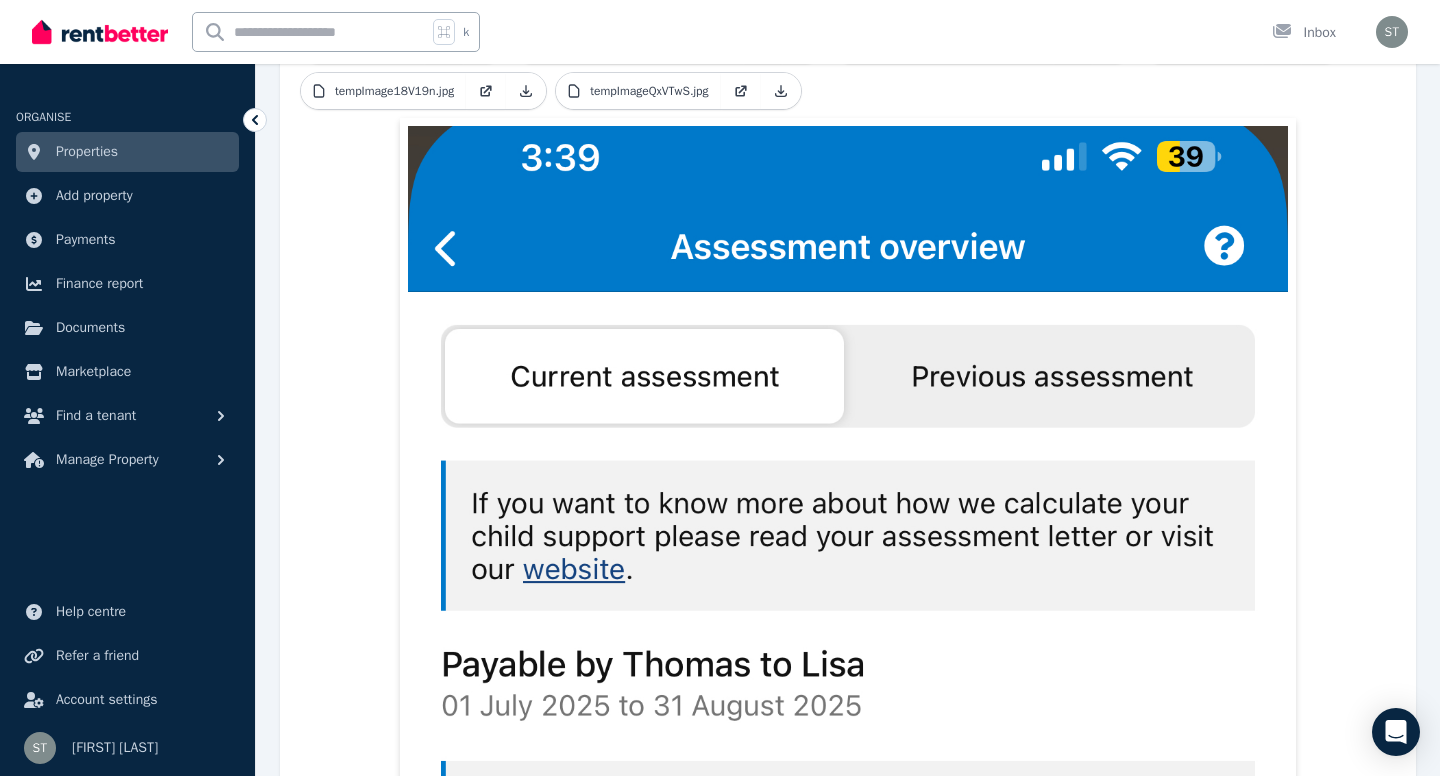 click at bounding box center (848, 745) 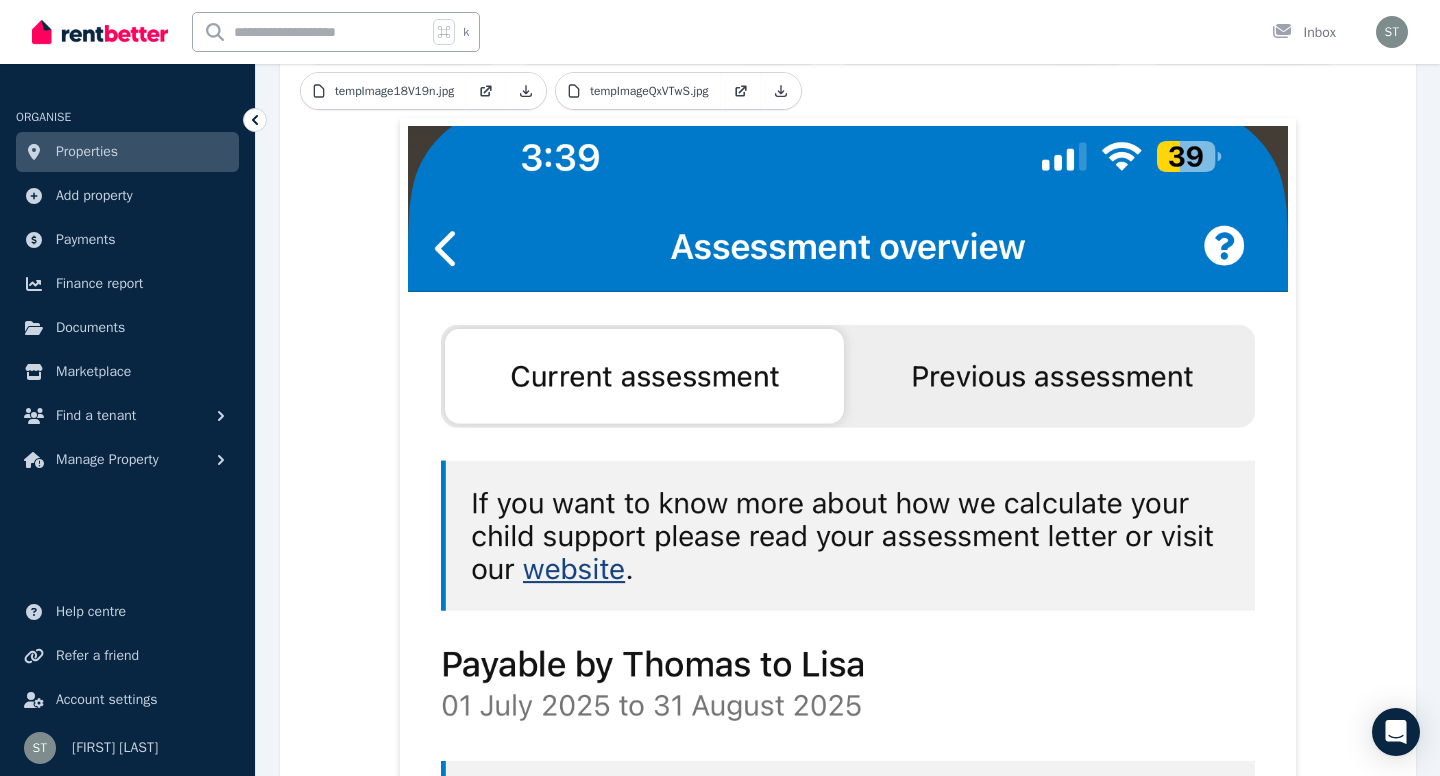 click on "Application.pdf Parenti_ng_Payment_2_[FIRST].pdf centreli_nk_proof_of_address.pdf cs_[FIRST].jpg tempImage18V19n.jpg tempImageQxVTwS.jpg" at bounding box center [848, 717] 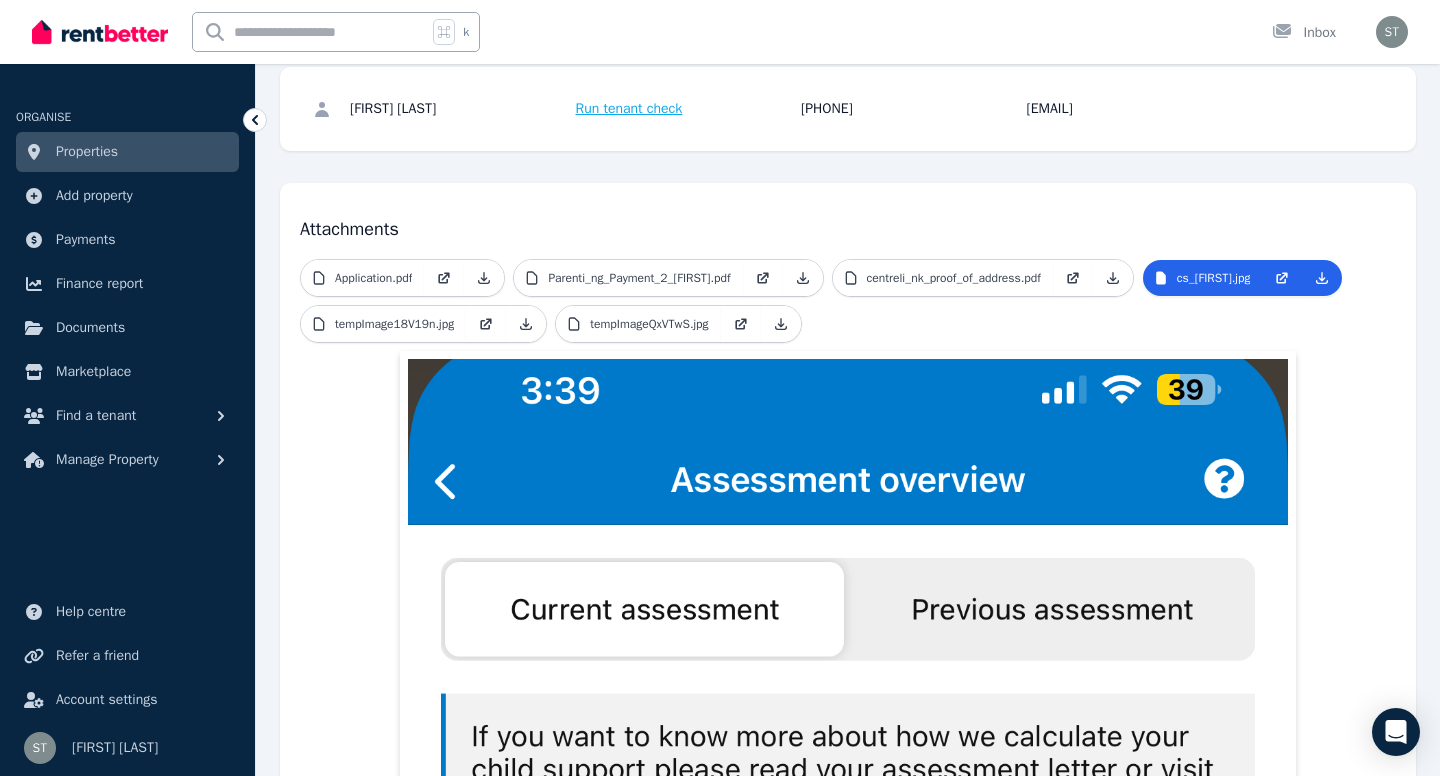 scroll, scrollTop: 272, scrollLeft: 0, axis: vertical 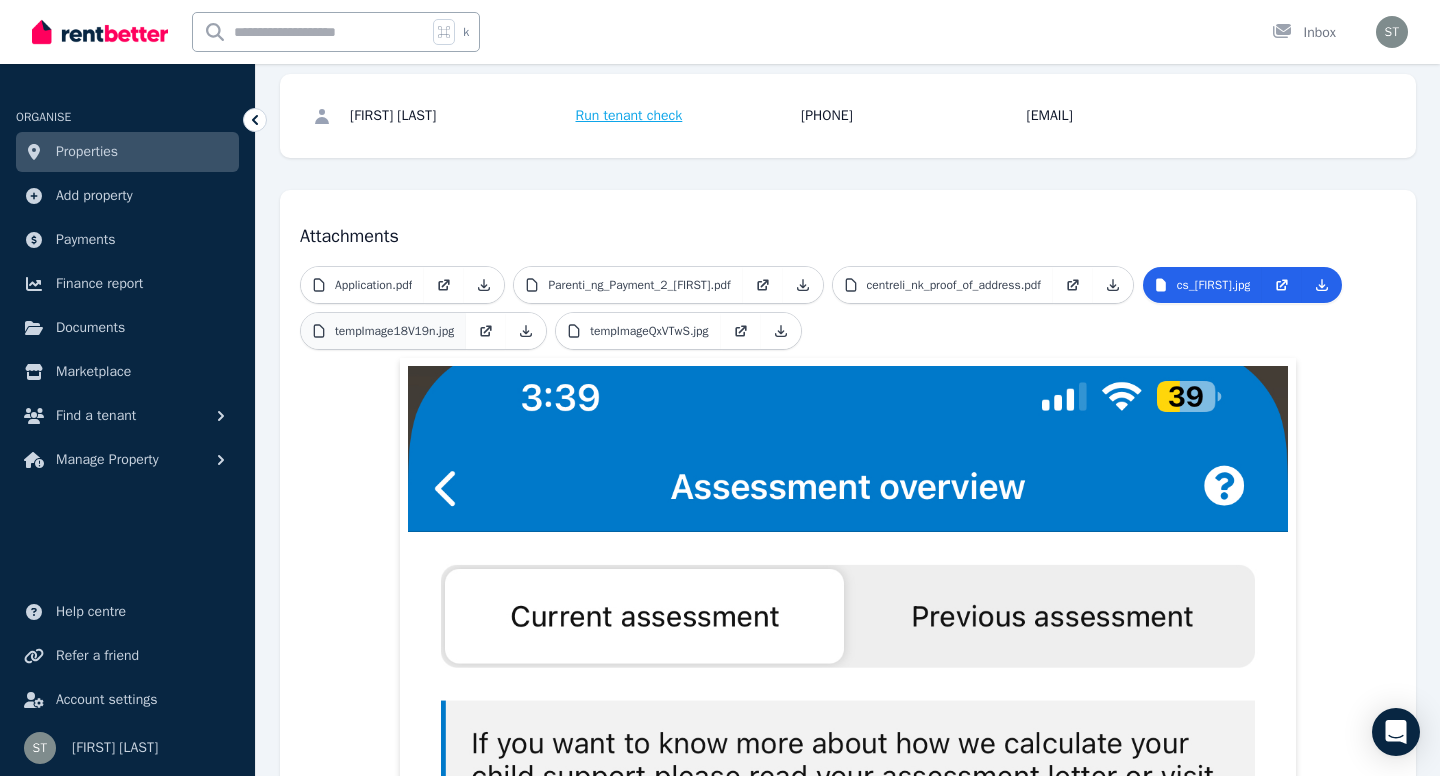 click on "tempImage18V19n.jpg" at bounding box center (394, 331) 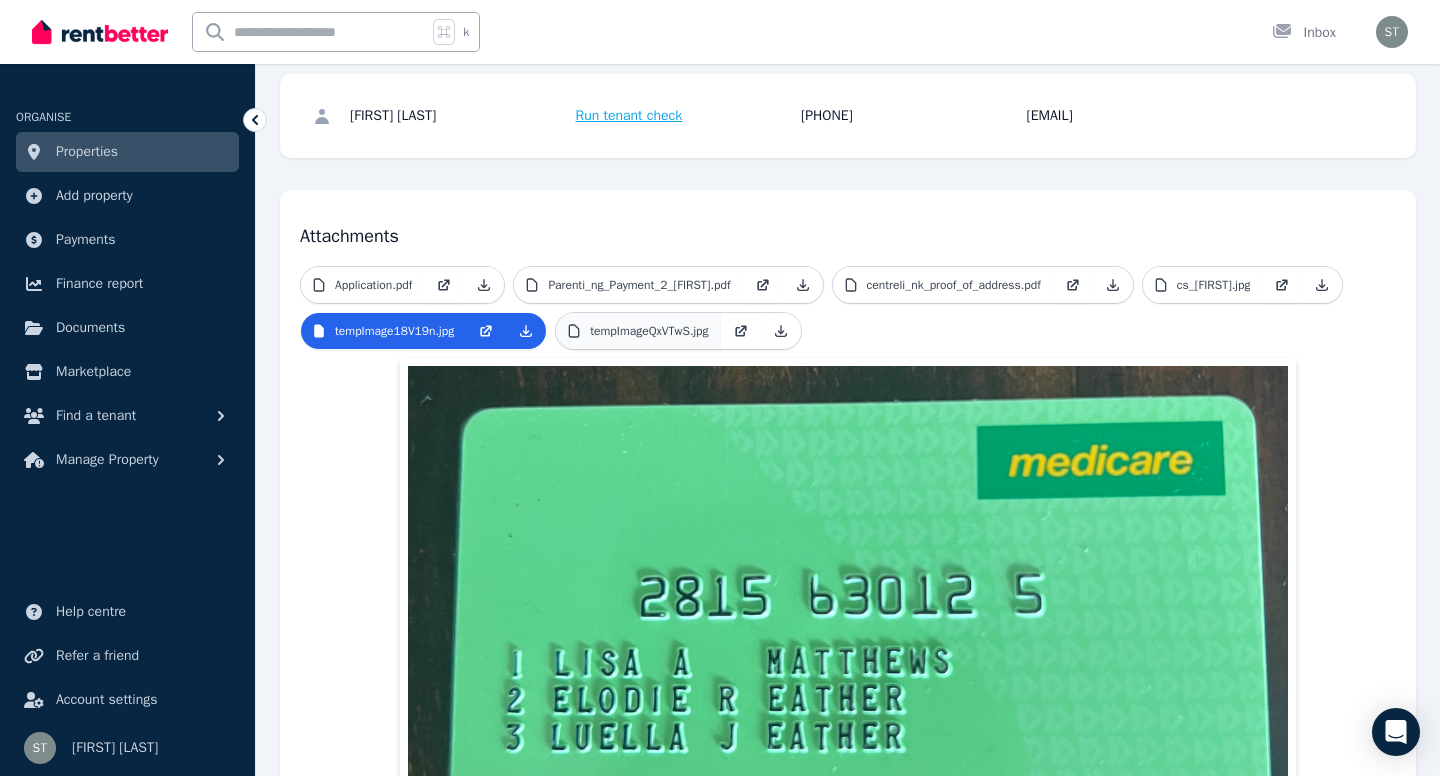 click on "tempImageQxVTwS.jpg" at bounding box center [638, 331] 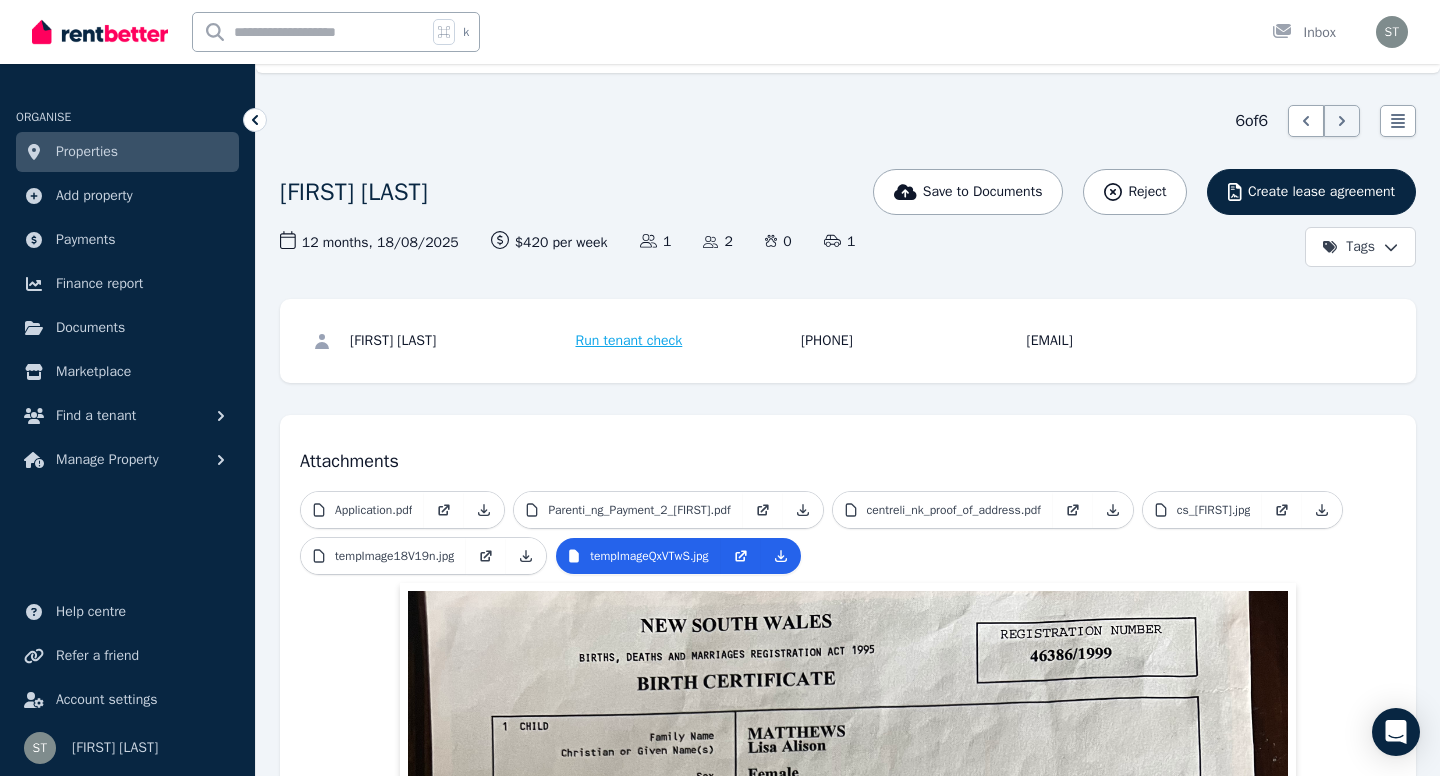 scroll, scrollTop: 7, scrollLeft: 0, axis: vertical 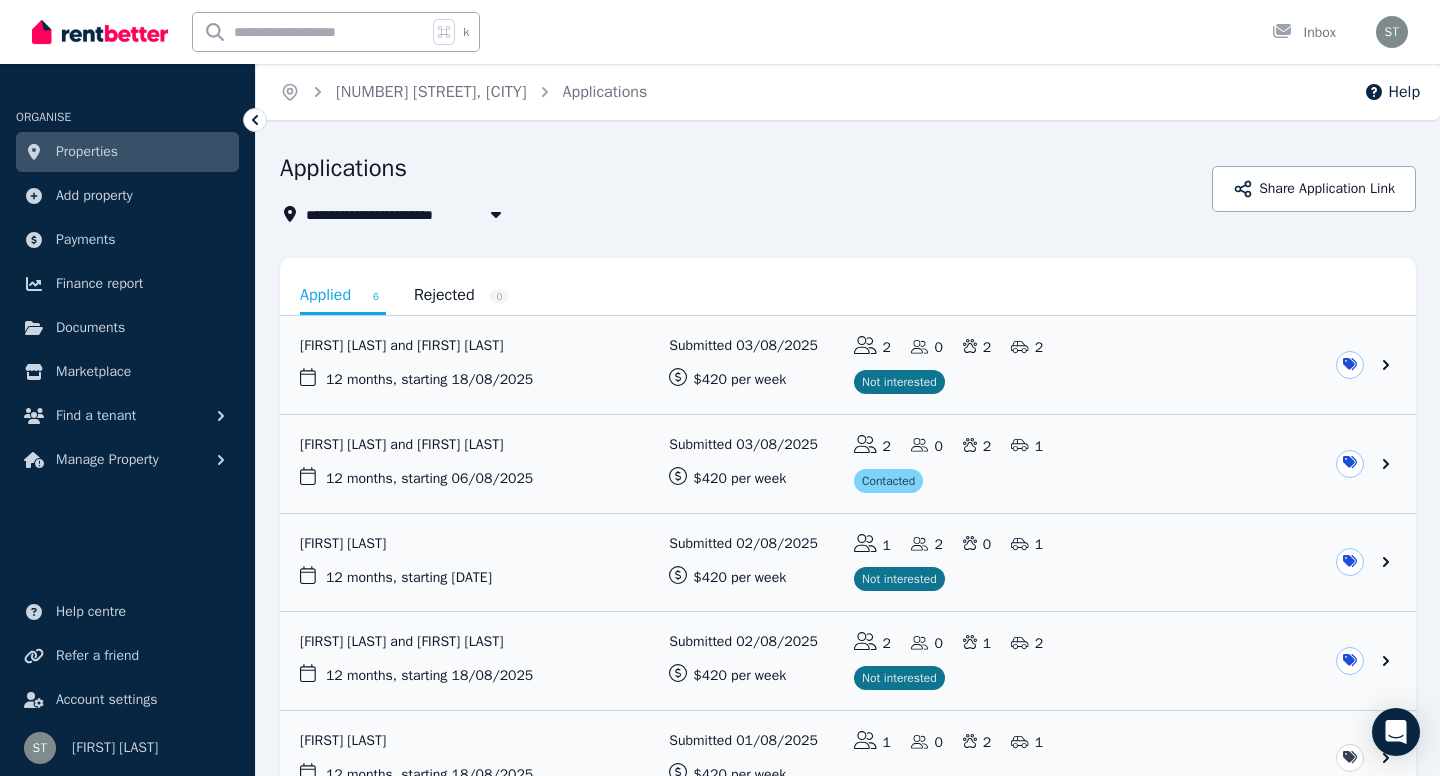 click on "**********" at bounding box center (848, 578) 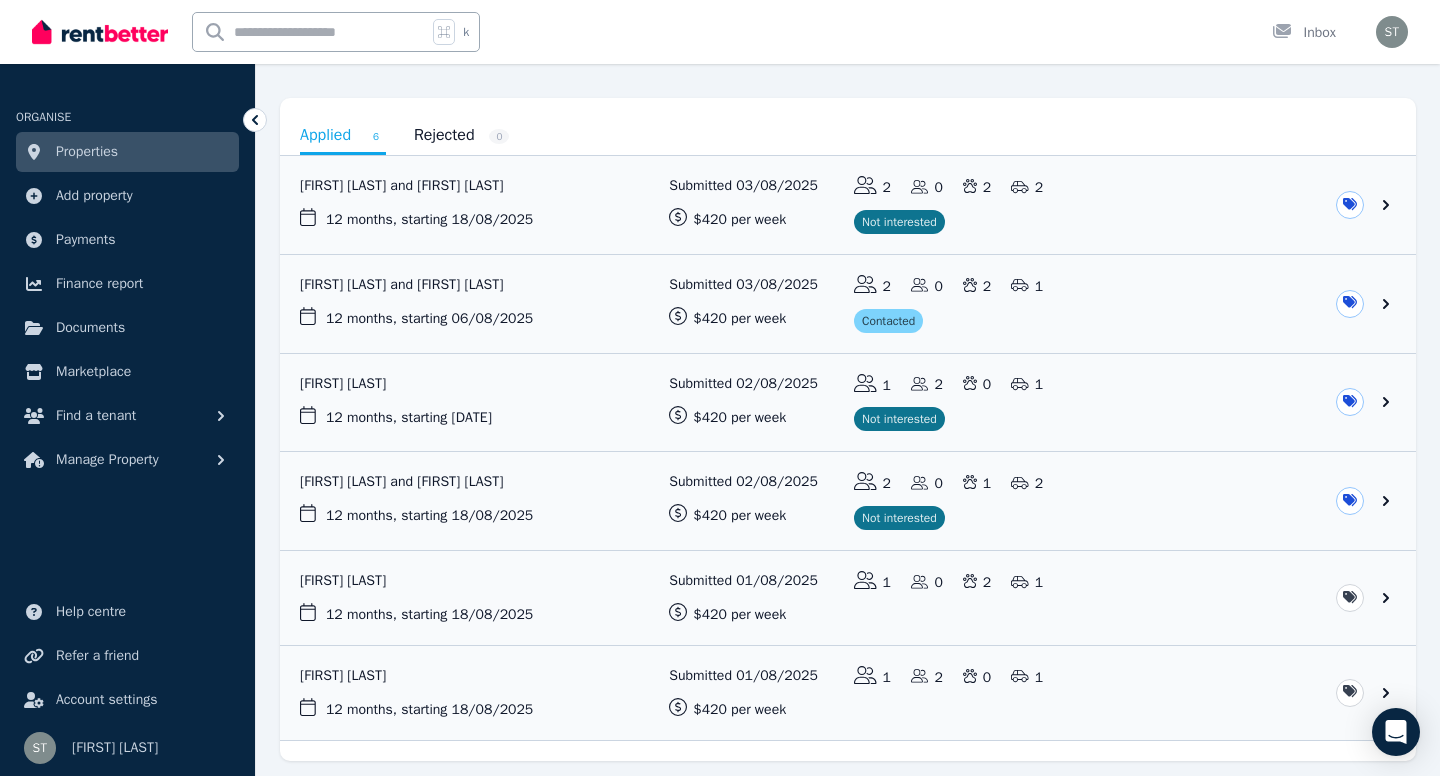 scroll, scrollTop: 224, scrollLeft: 0, axis: vertical 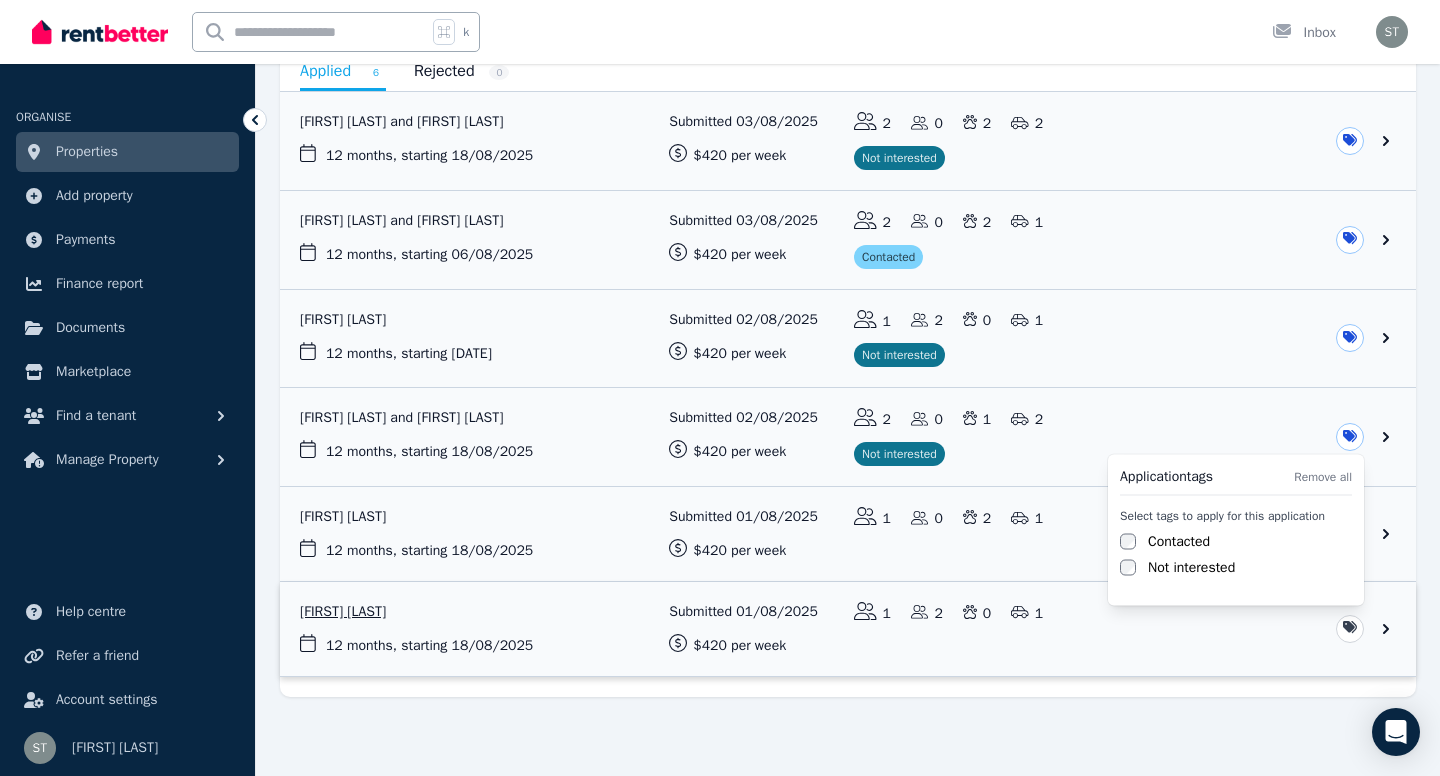 click on "**********" at bounding box center (720, 164) 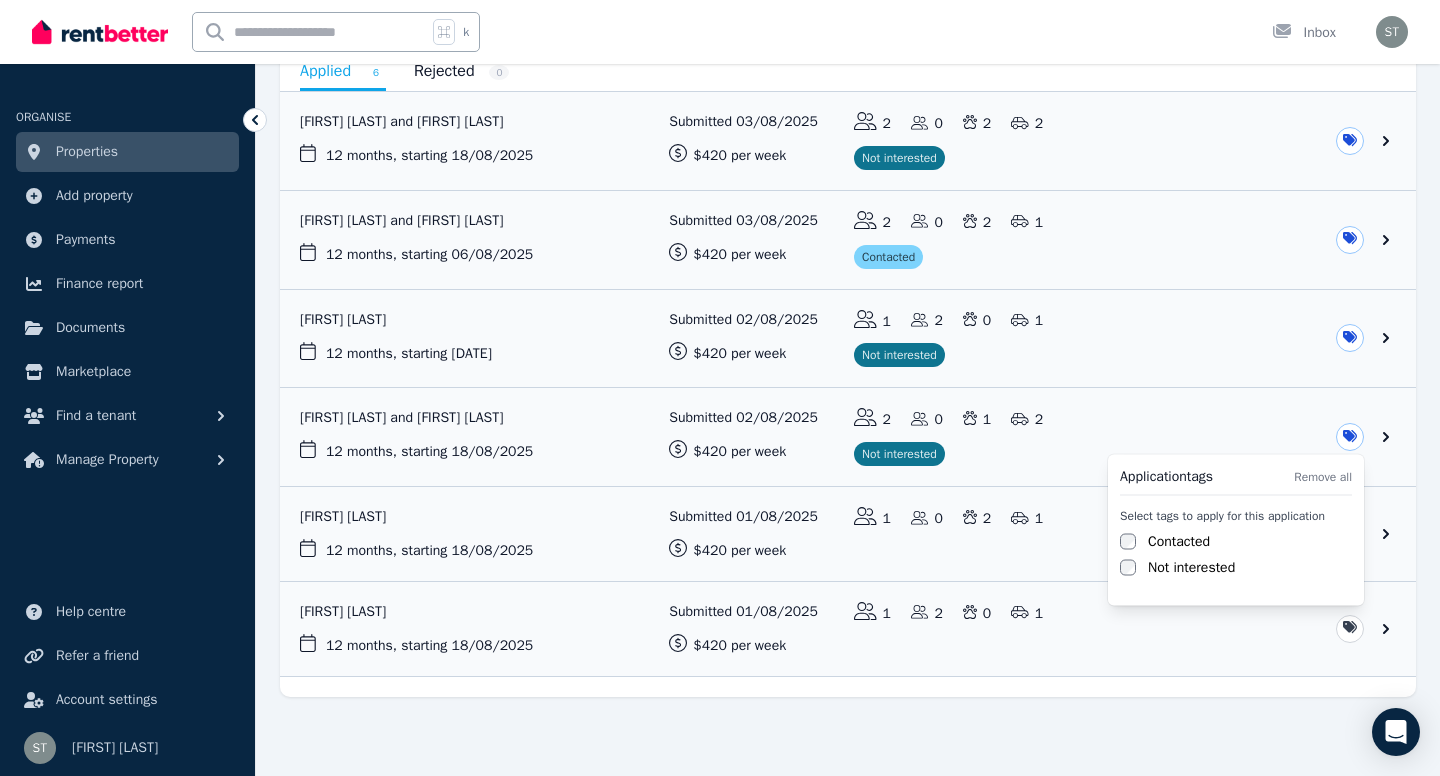 click on "Not interested" at bounding box center [1191, 568] 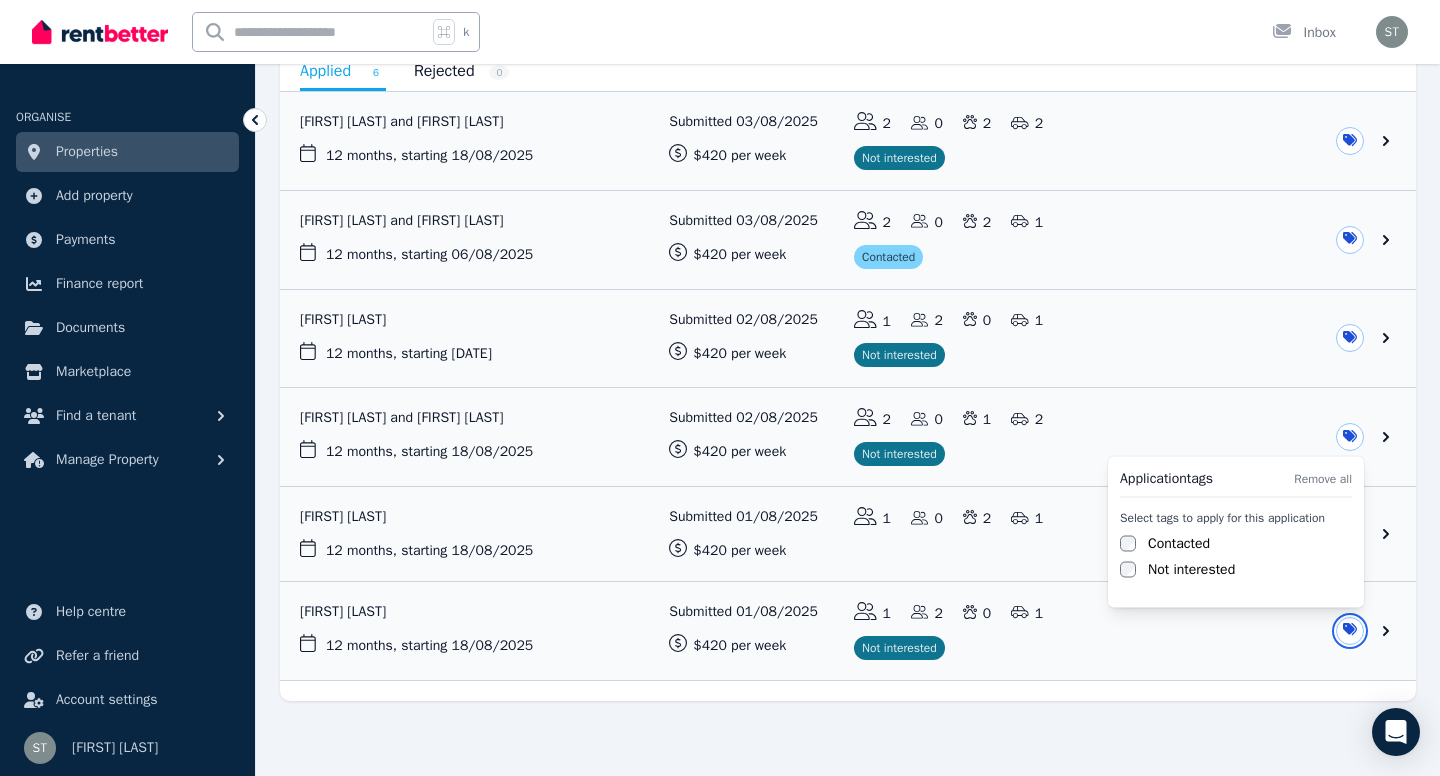 click on "**********" at bounding box center [720, 164] 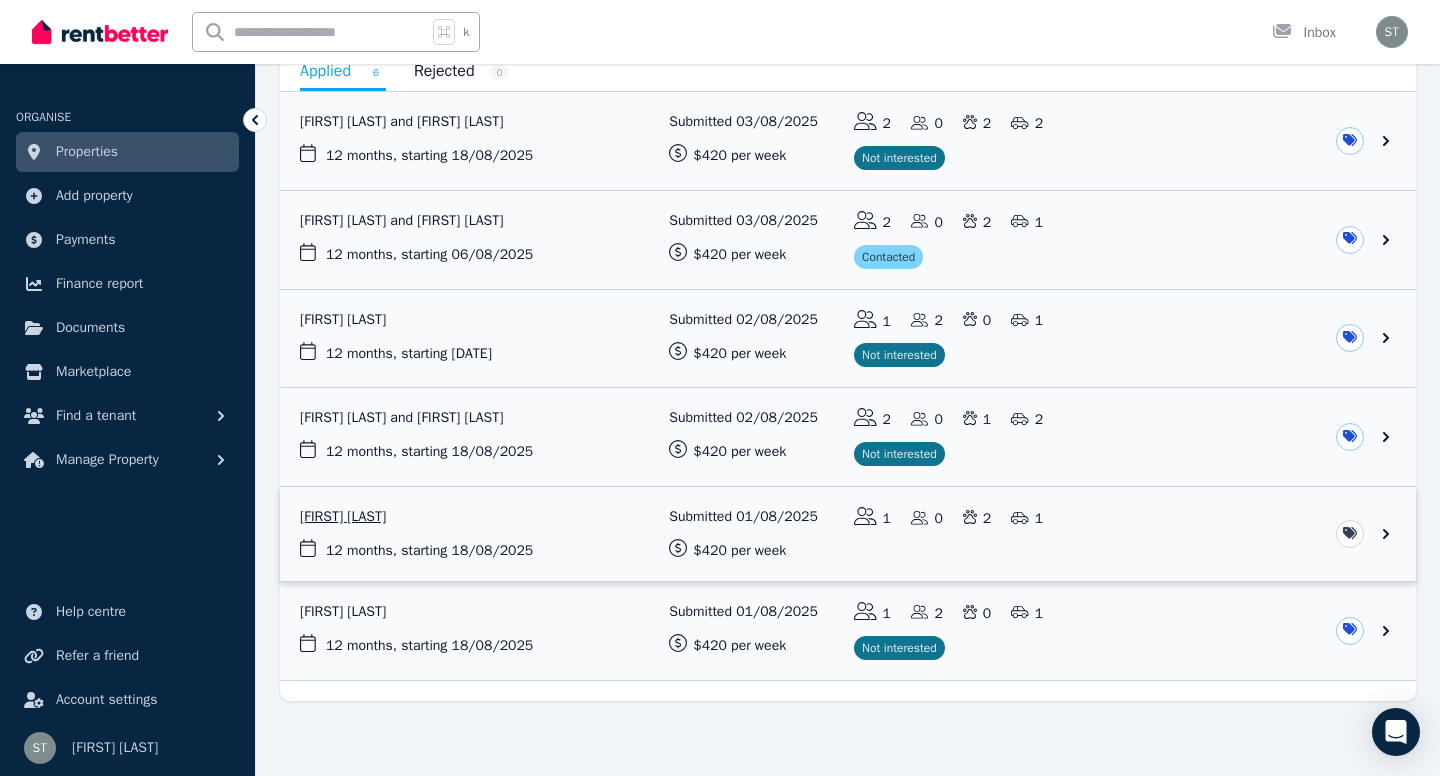 click at bounding box center (848, 534) 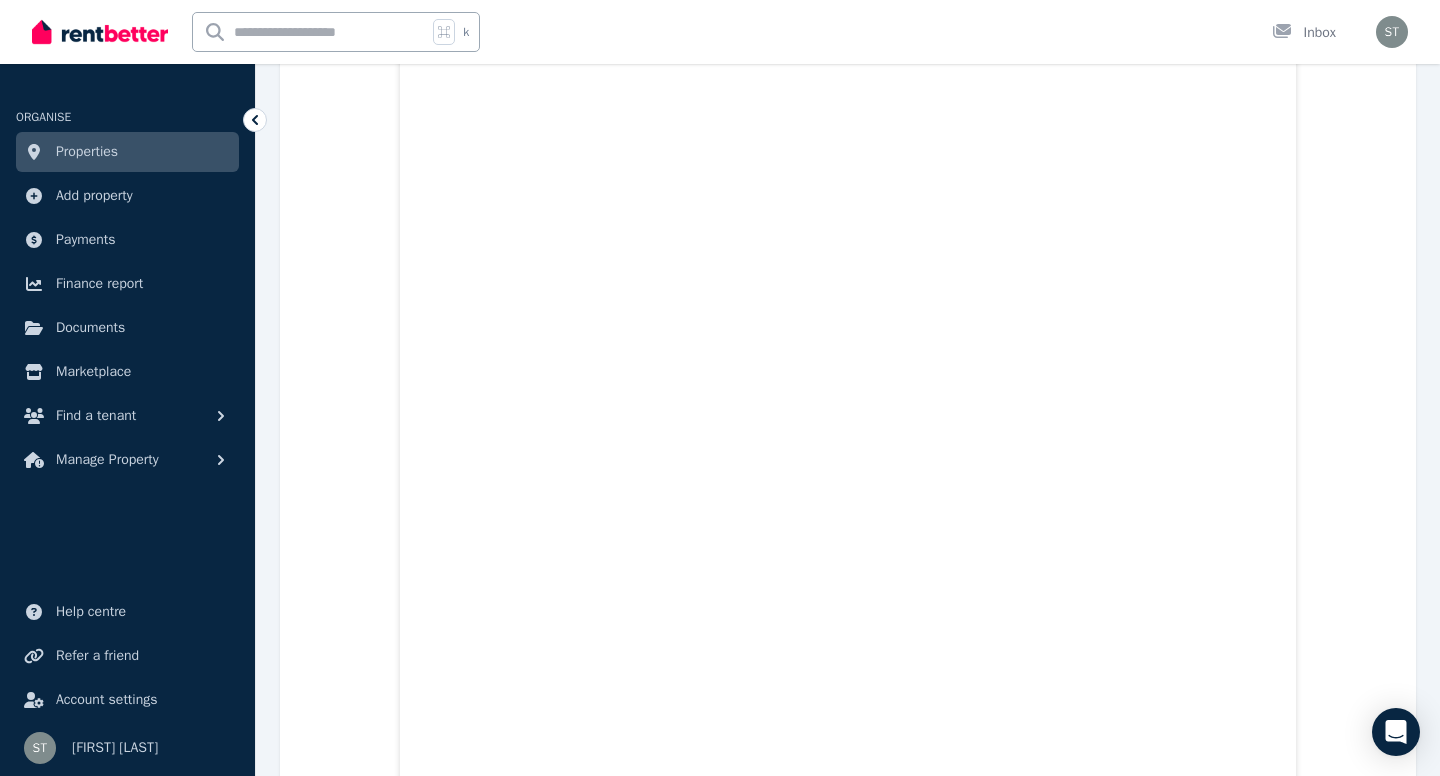 scroll, scrollTop: 1356, scrollLeft: 0, axis: vertical 